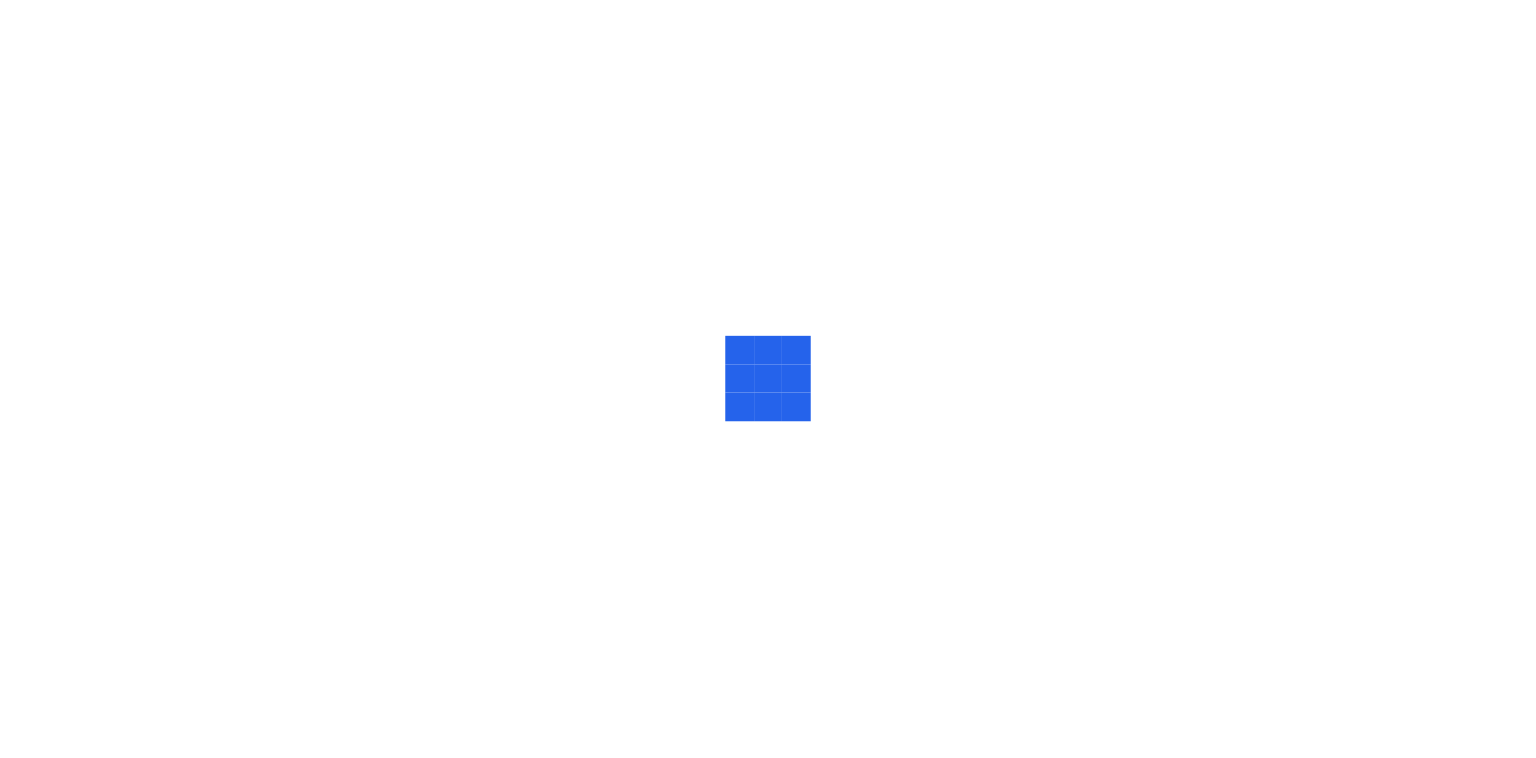 scroll, scrollTop: 0, scrollLeft: 0, axis: both 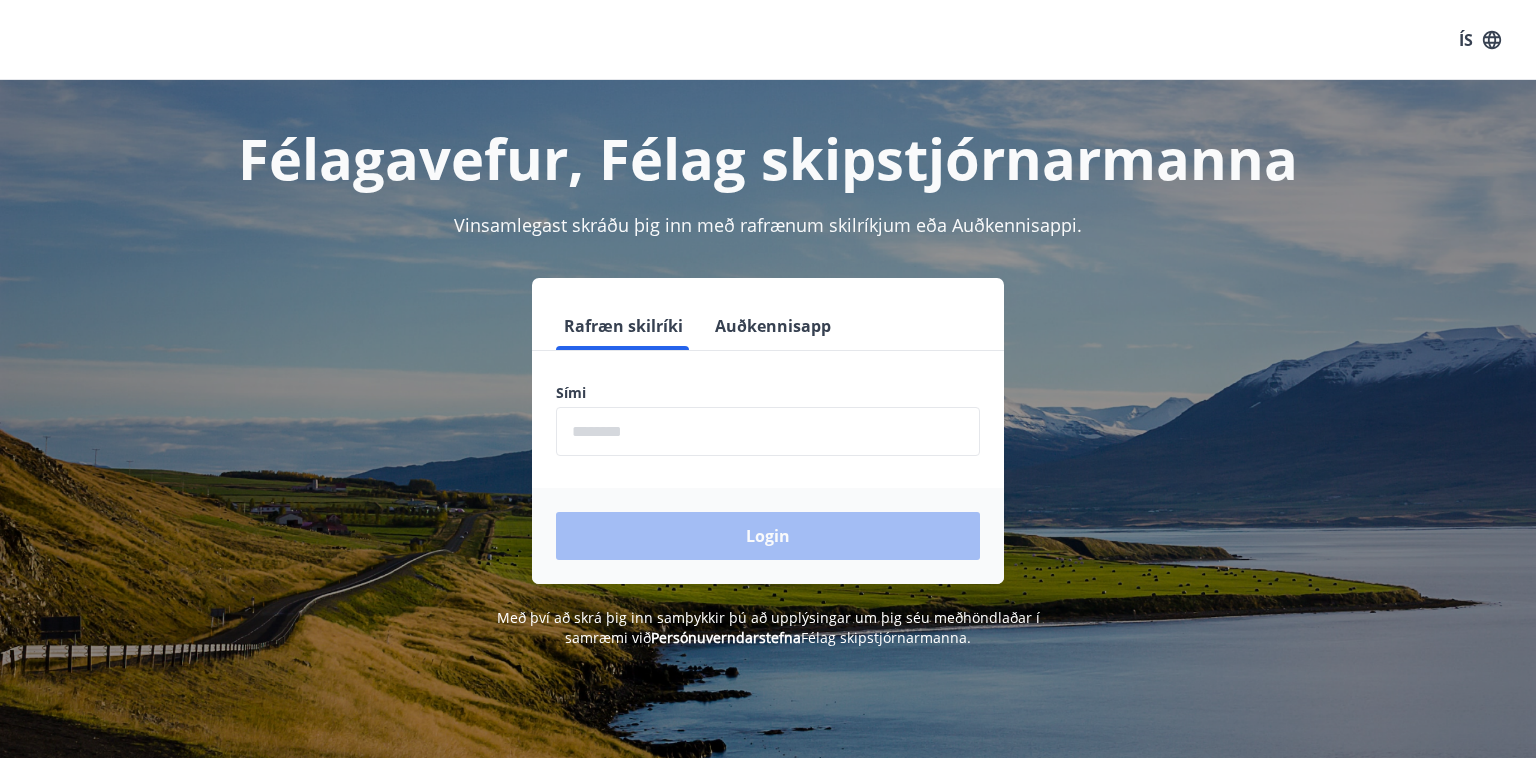 click at bounding box center [768, 431] 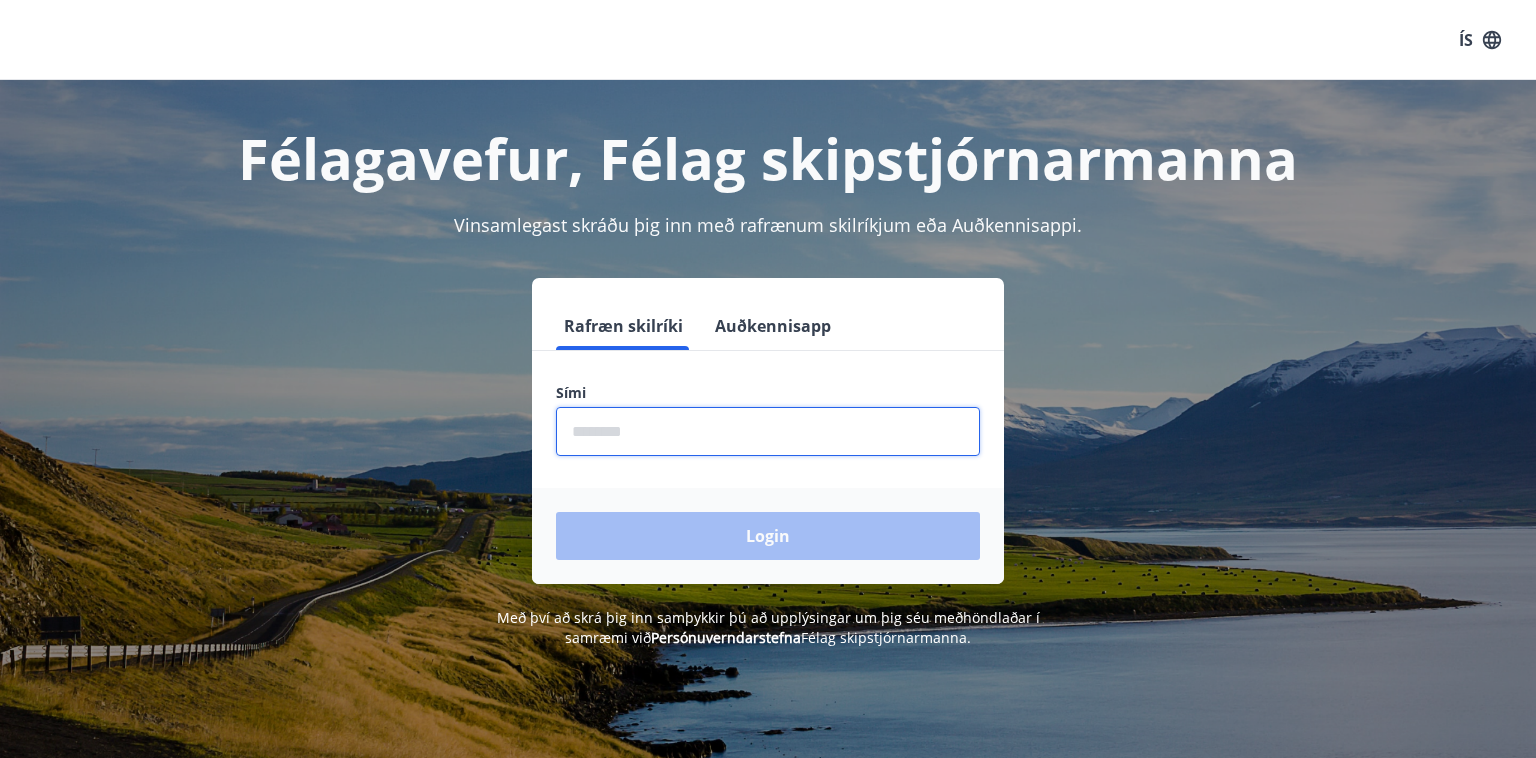 type on "********" 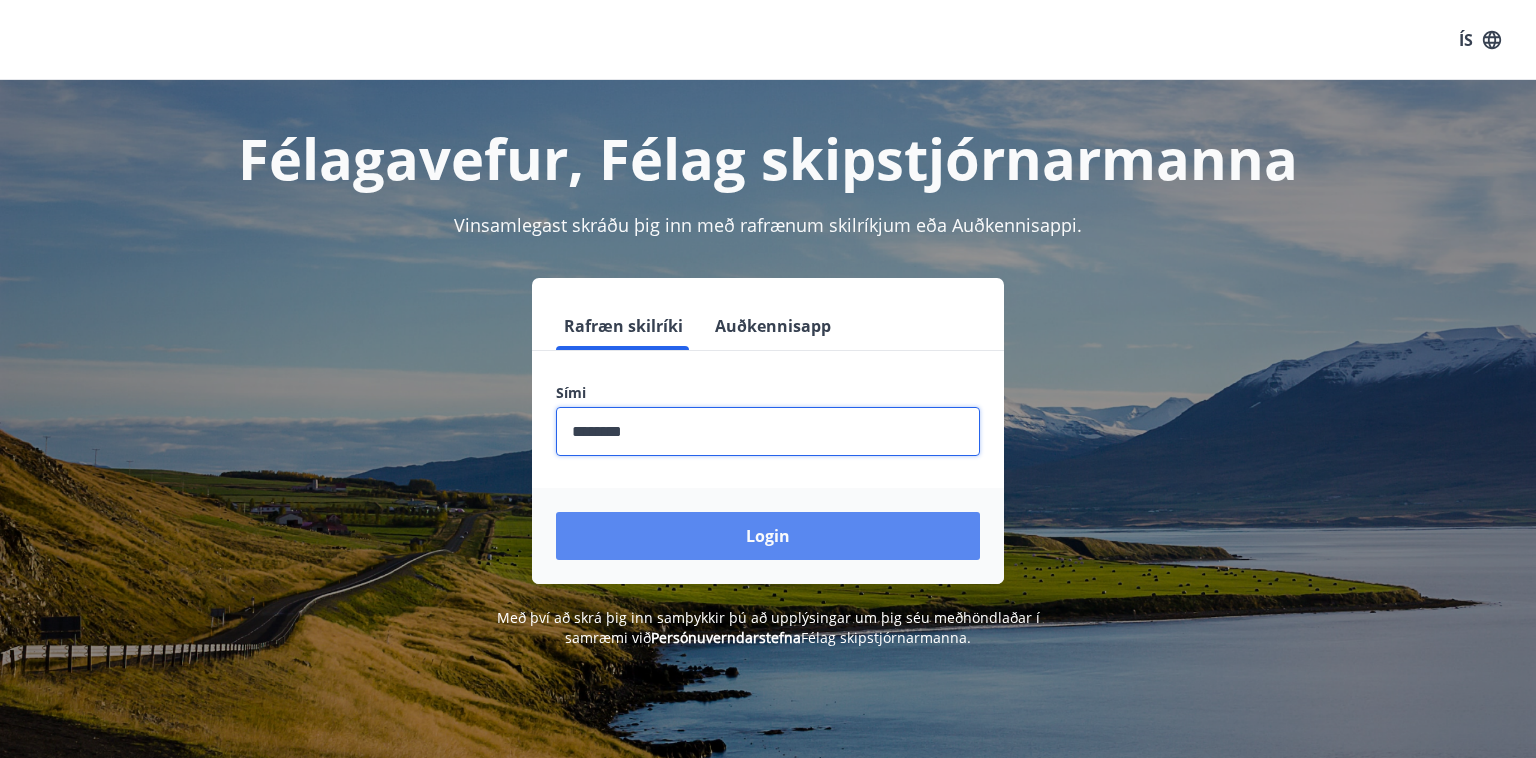 click on "Login" at bounding box center [768, 536] 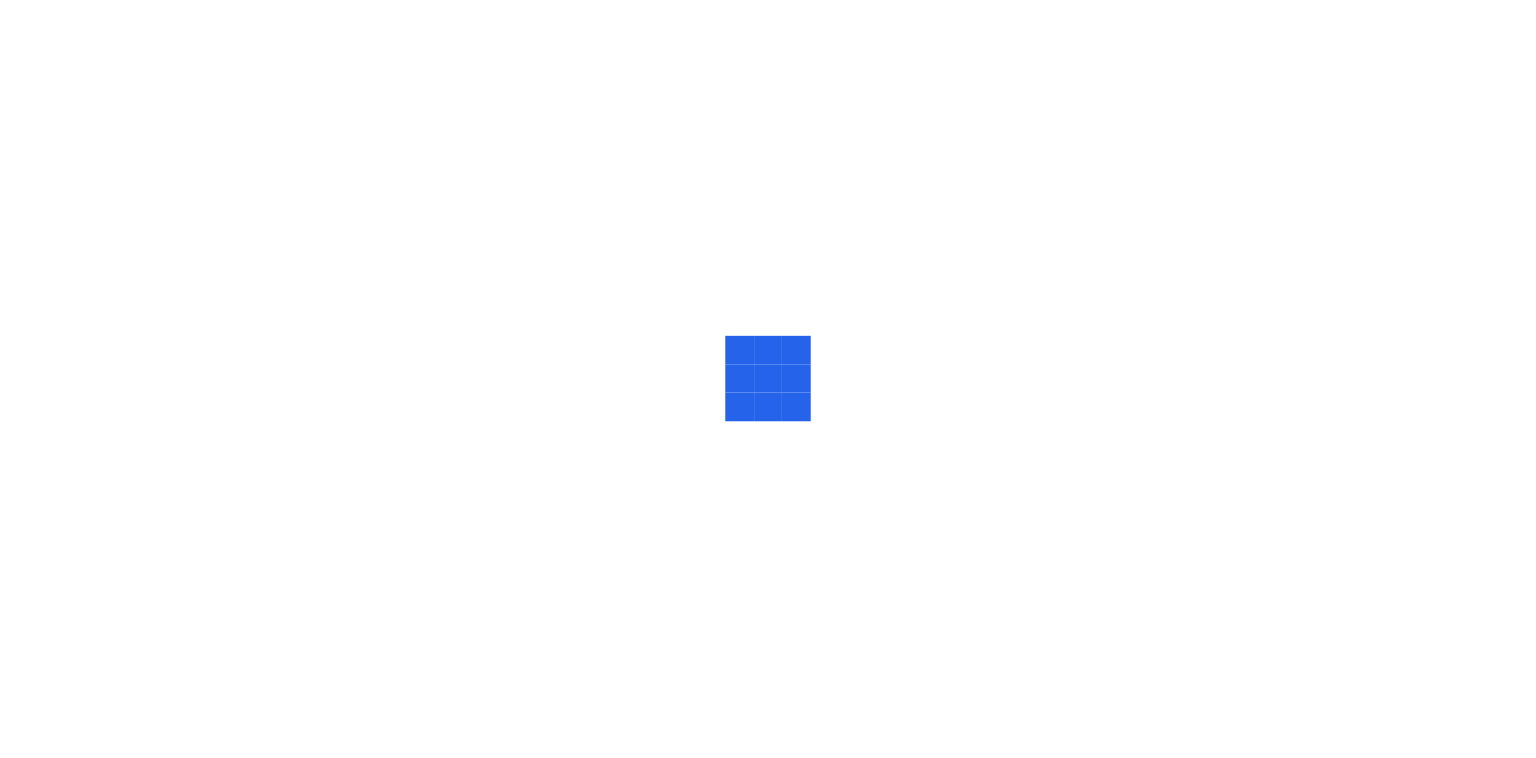 scroll, scrollTop: 0, scrollLeft: 0, axis: both 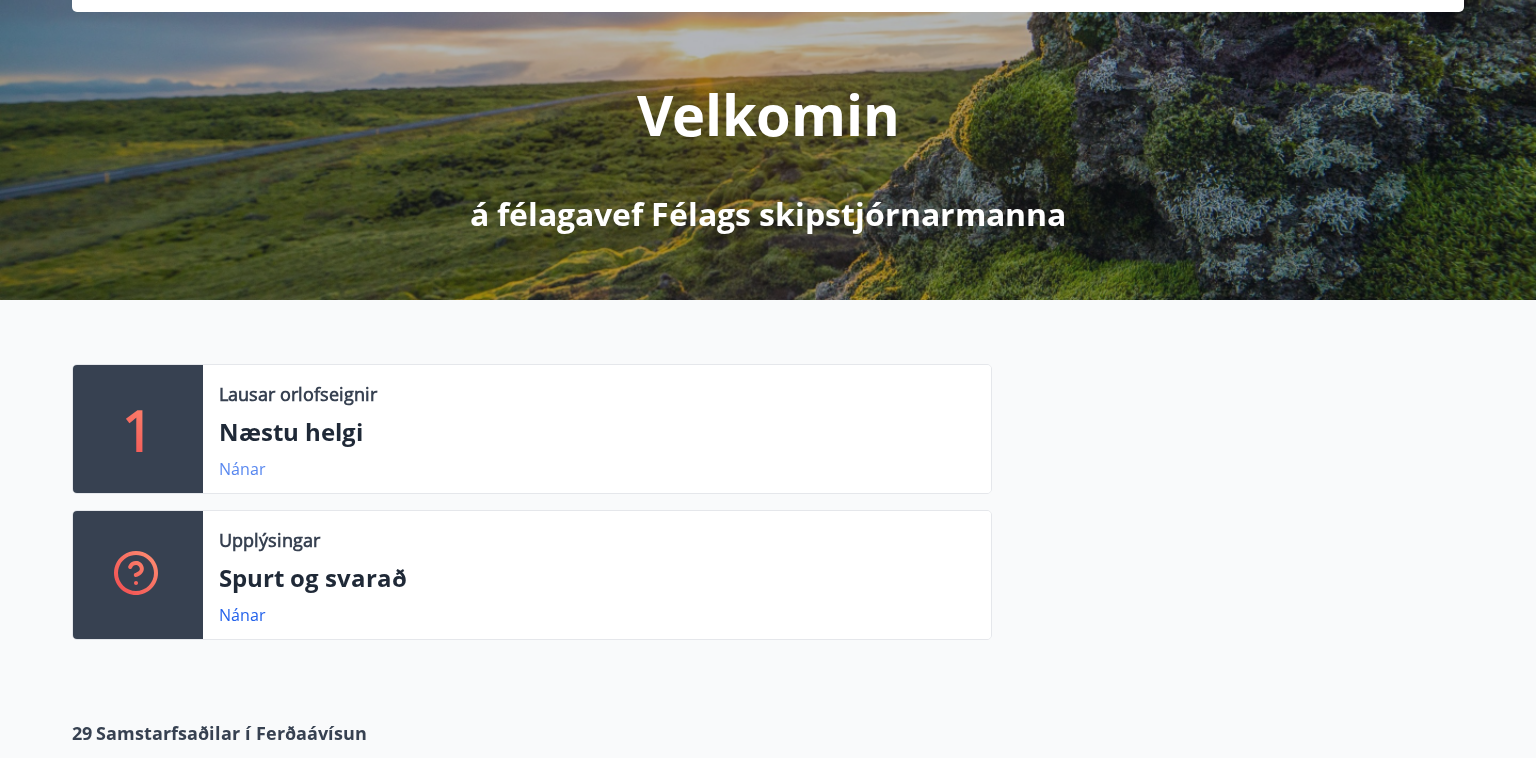 click on "Nánar" at bounding box center [242, 469] 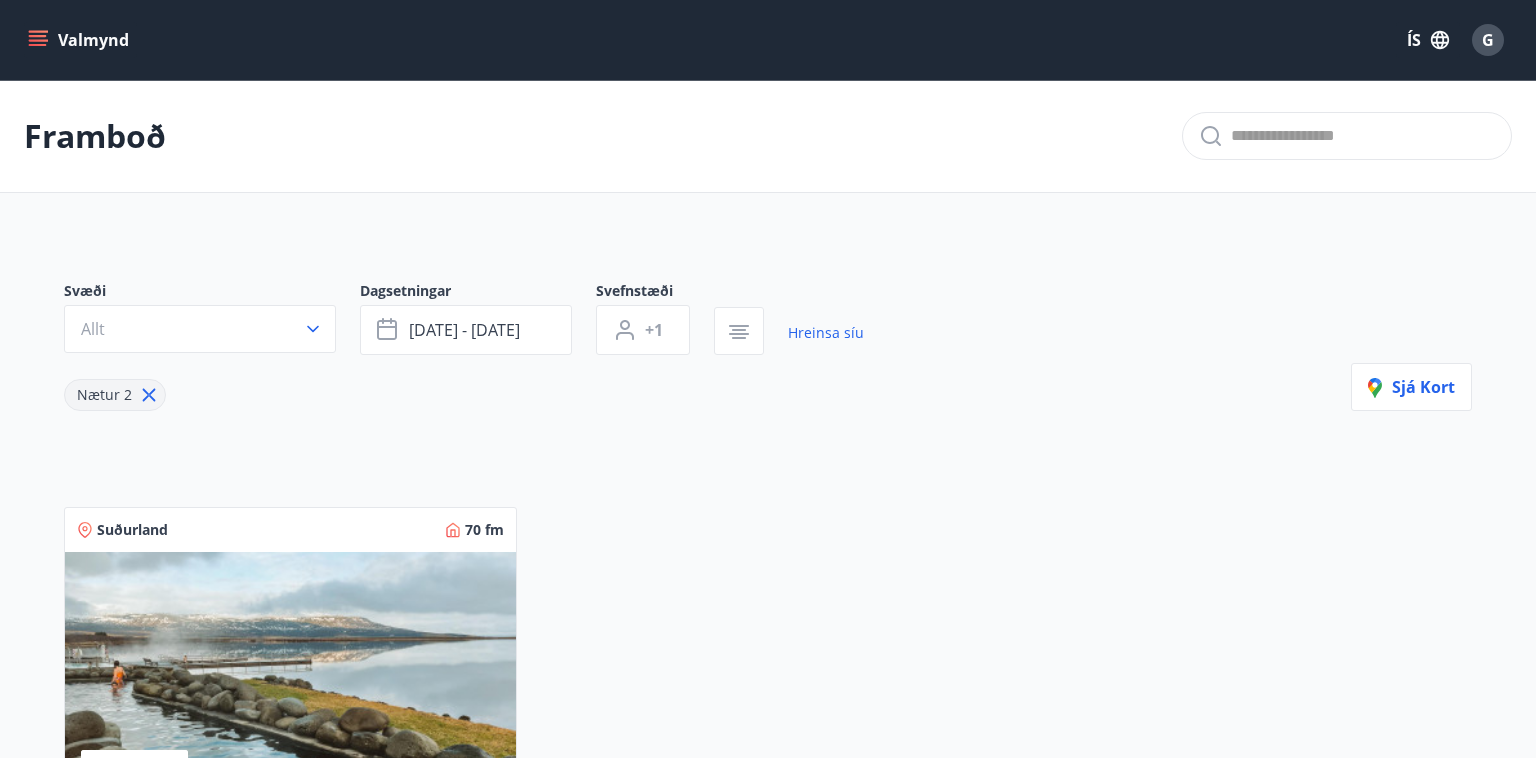 scroll, scrollTop: 0, scrollLeft: 0, axis: both 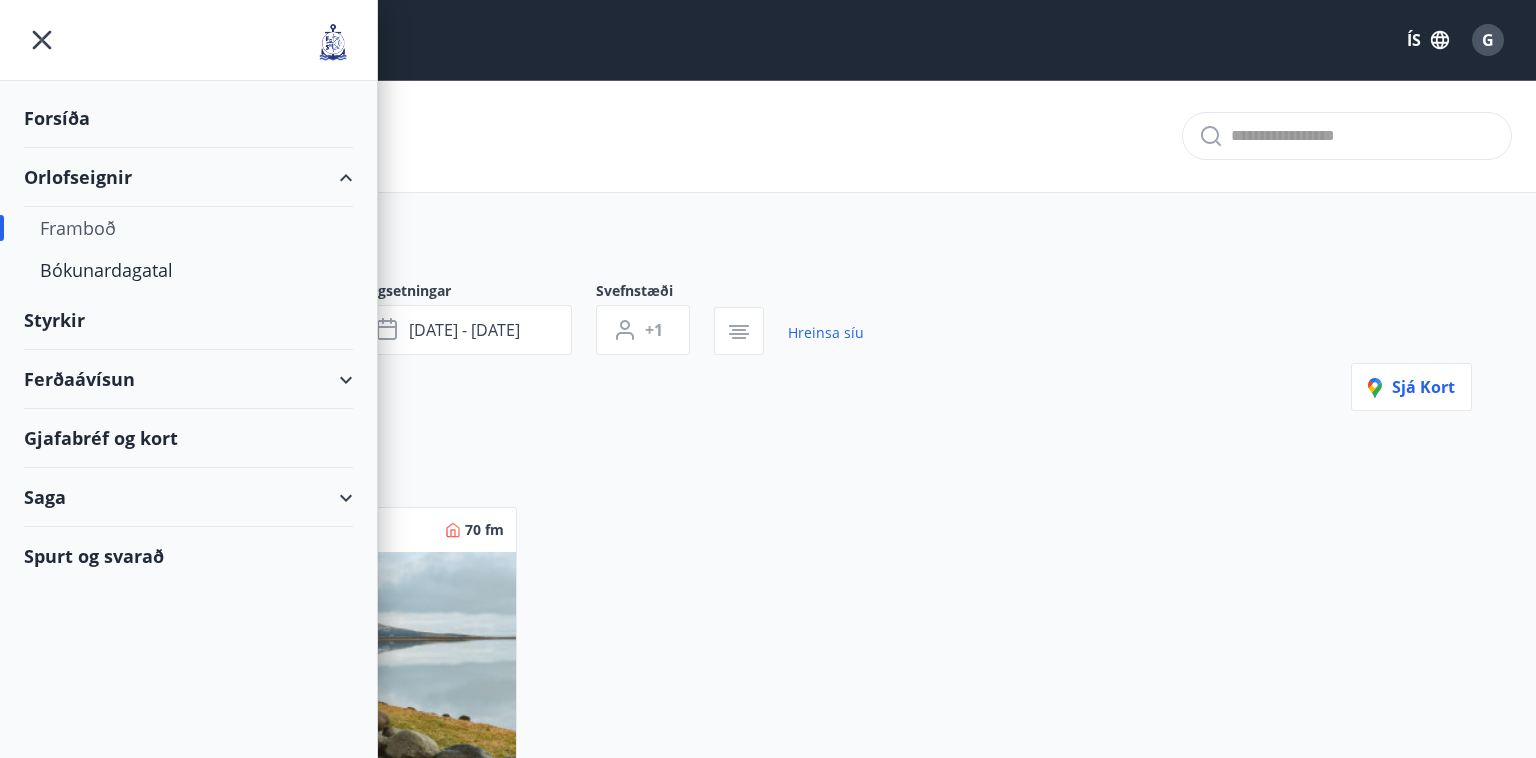 click on "Framboð" at bounding box center [188, 228] 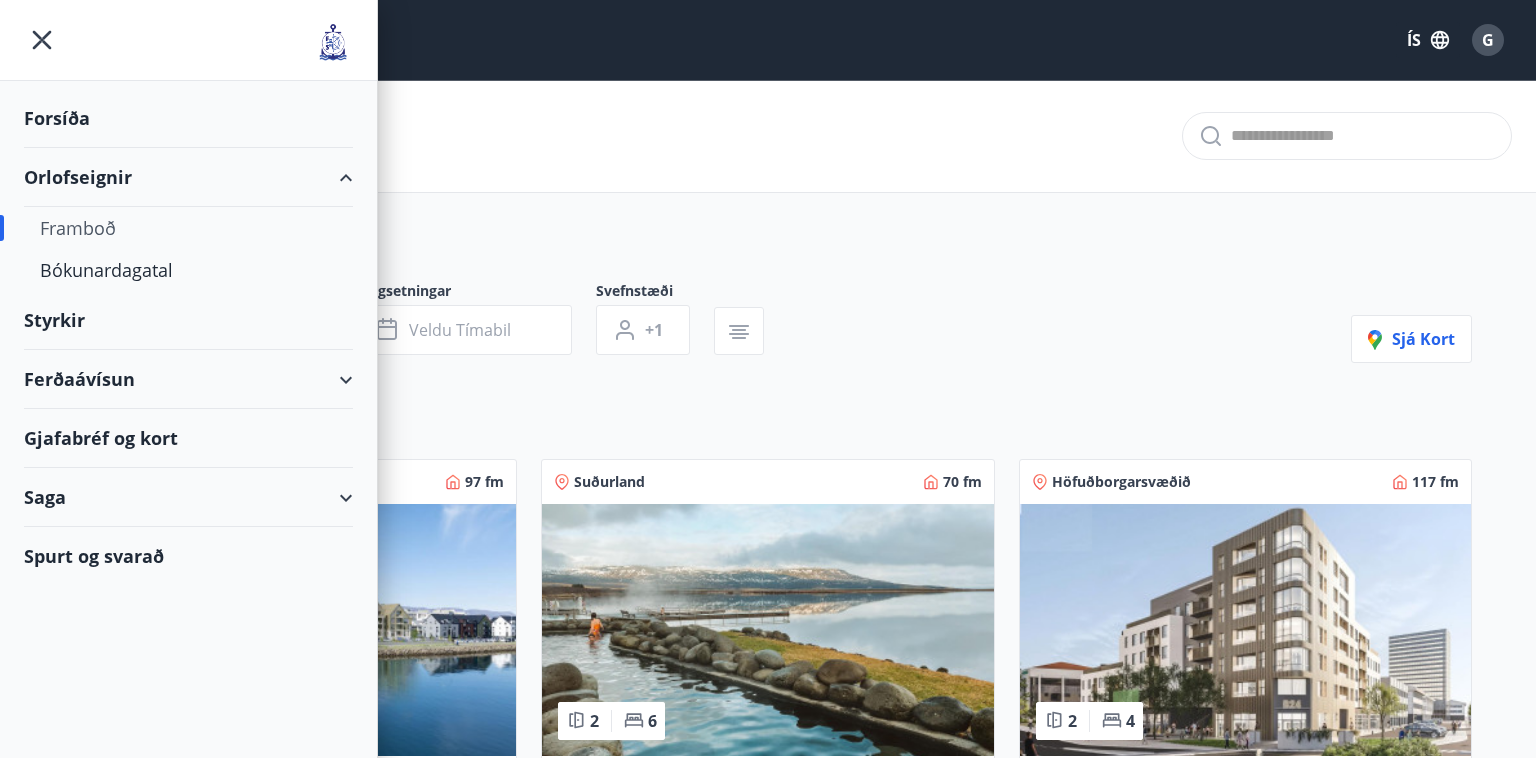 click on "Svæði Allt Dagsetningar Veldu tímabil Svefnstæði +1 Sjá kort Norðurland 97   fm 2 4 [GEOGRAPHIC_DATA] - [GEOGRAPHIC_DATA] 10, 202 [PERSON_NAME] 97 fm með svefn aðstöðu fyrir 4 Nánar Suðurland 70   fm 2 6 Brekkuskógur Orlofshús í [GEOGRAPHIC_DATA], [GEOGRAPHIC_DATA] um 15 km frá [GEOGRAPHIC_DATA]. Nánar Höfuðborgarsvæðið 117   fm 2 4 [GEOGRAPHIC_DATA] 105 - [GEOGRAPHIC_DATA] 24, 413 Íbúð 413: Rúmgóð 2ja svefnherbergja íbúð á 4. hæð. Íbúðin er skráð 117.1 m2. Nánar Höfuðborgarsvæðið 112   fm 2 4 [GEOGRAPHIC_DATA] 105 - [GEOGRAPHIC_DATA] 24, 217 Íbúð 217: Rúmgóð 2ja svefnherbergja íbúð á 2. hæð. Nánar Höfuðborgarsvæðið 116   fm 3 6 [GEOGRAPHIC_DATA] 105 - [GEOGRAPHIC_DATA] 24, 313 Íbúð 313: Rúmgóð 3ja svefnherbergja íbúð á 3. hæð. Nánar Höfuðborgarsvæðið 117   fm 3 6 [GEOGRAPHIC_DATA] 105 - [GEOGRAPHIC_DATA] 24, 212 Íbúð 212: Rúmgóð 3ja svefnherbergja íbúð á 2. hæð. Íbúðin er skráð 117.5 m2. Nánar Vesturland 97   fm 5 7 Skorradalur - Vatnsendahlíð 175 Nánar Höfuðborgarsvæðið 102   fm 3 7 Nánar" at bounding box center (768, 1968) 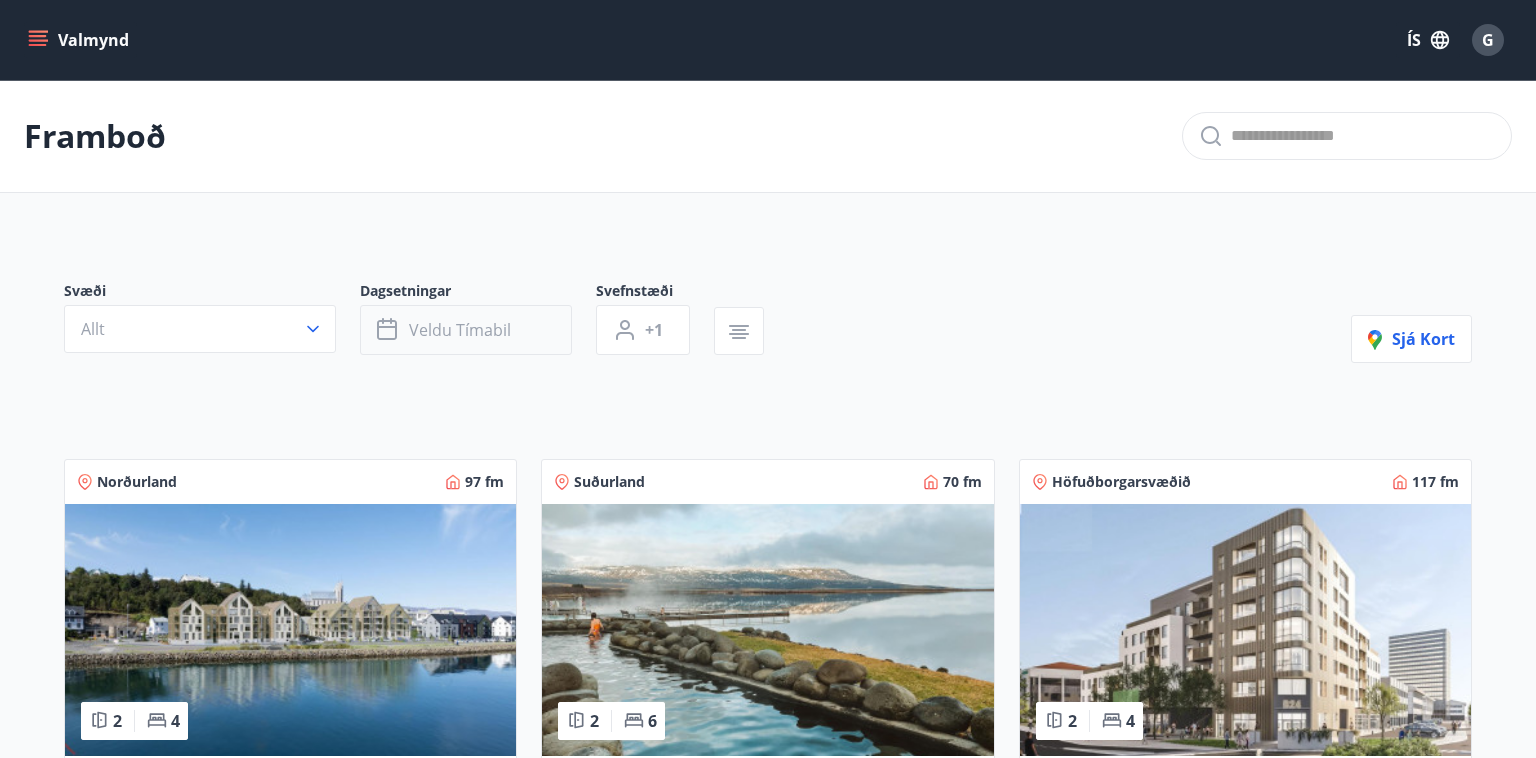 click on "Veldu tímabil" at bounding box center [460, 330] 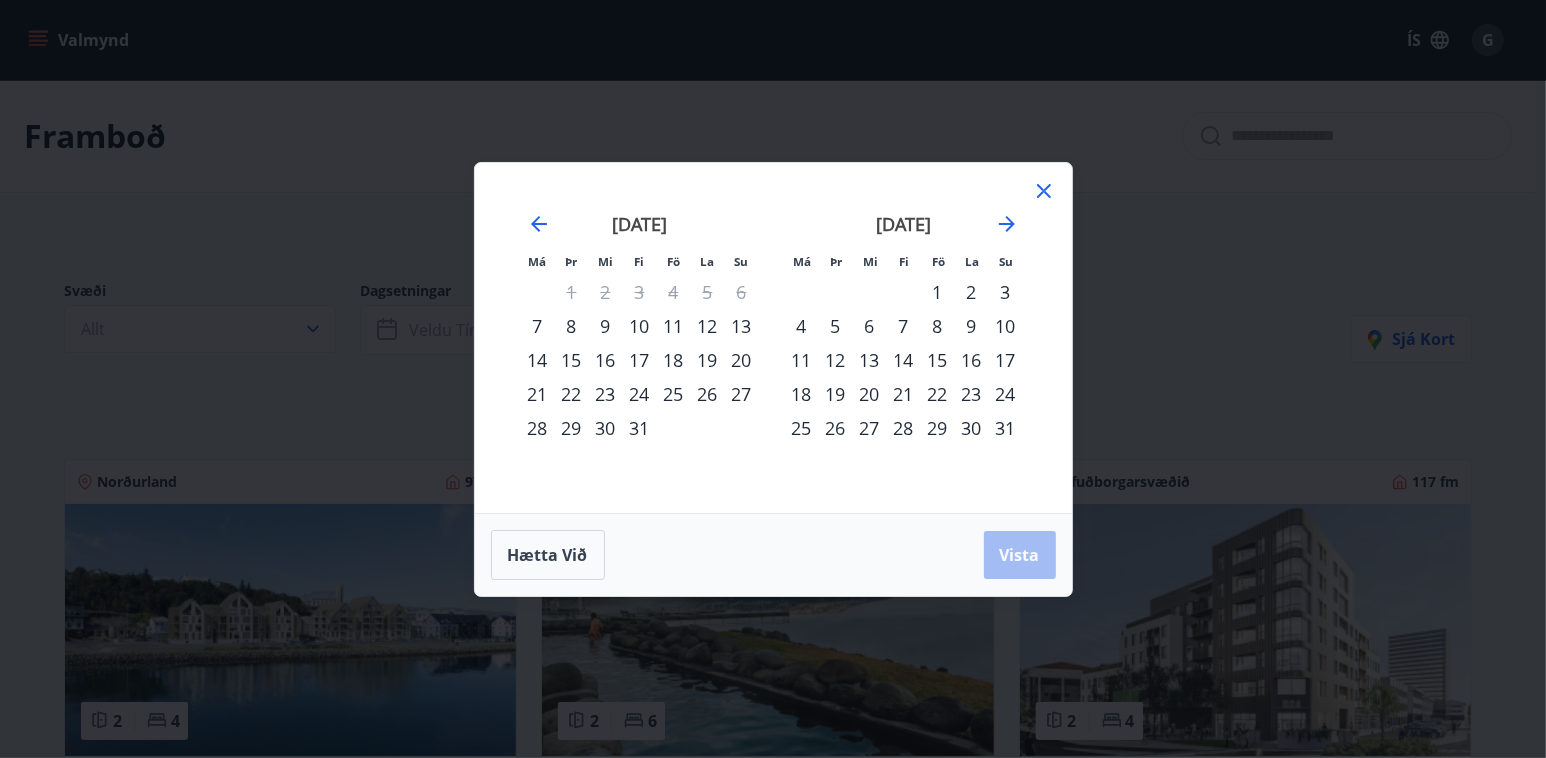 click on "11" at bounding box center (674, 326) 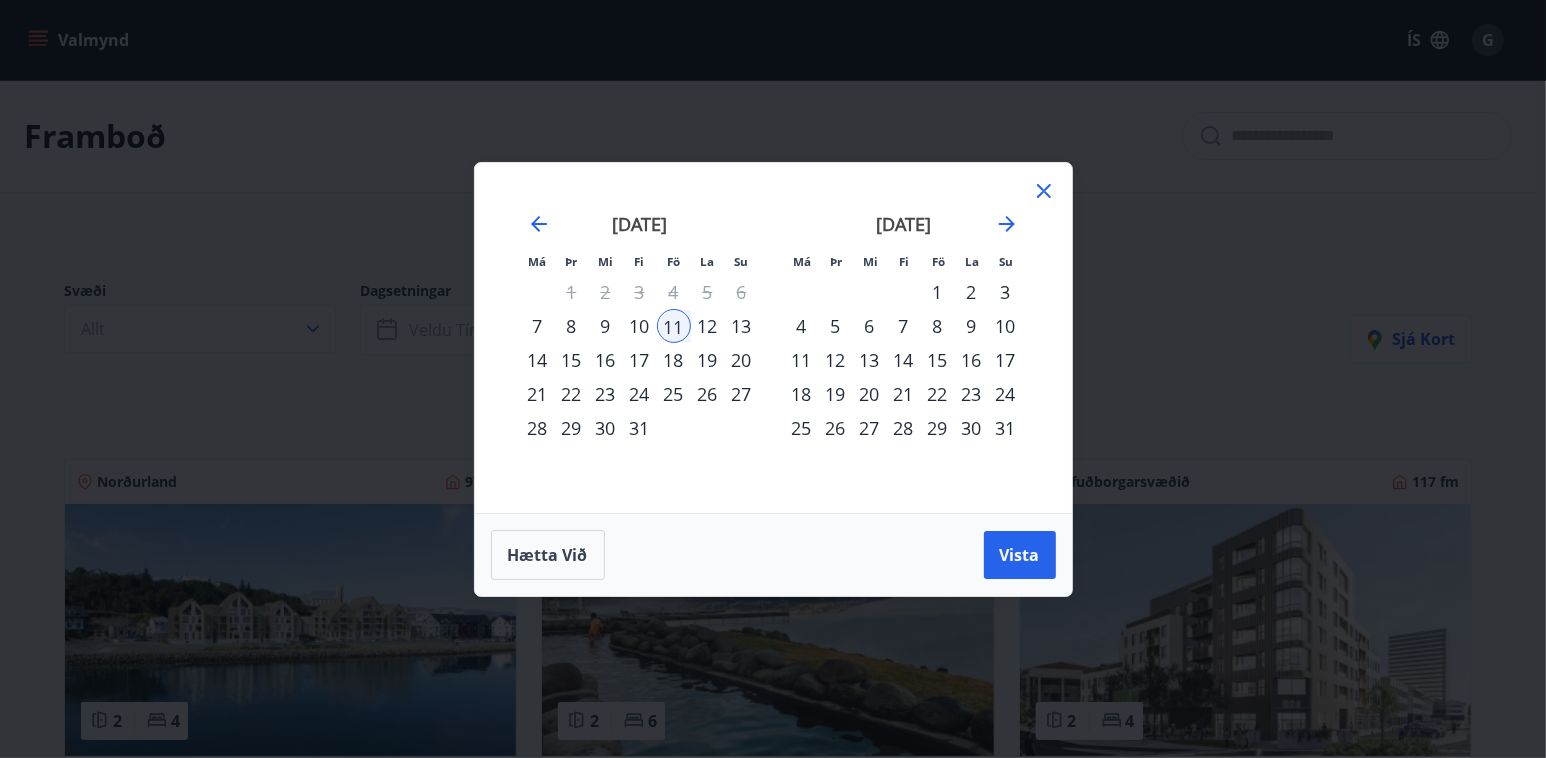 click on "18" at bounding box center (674, 360) 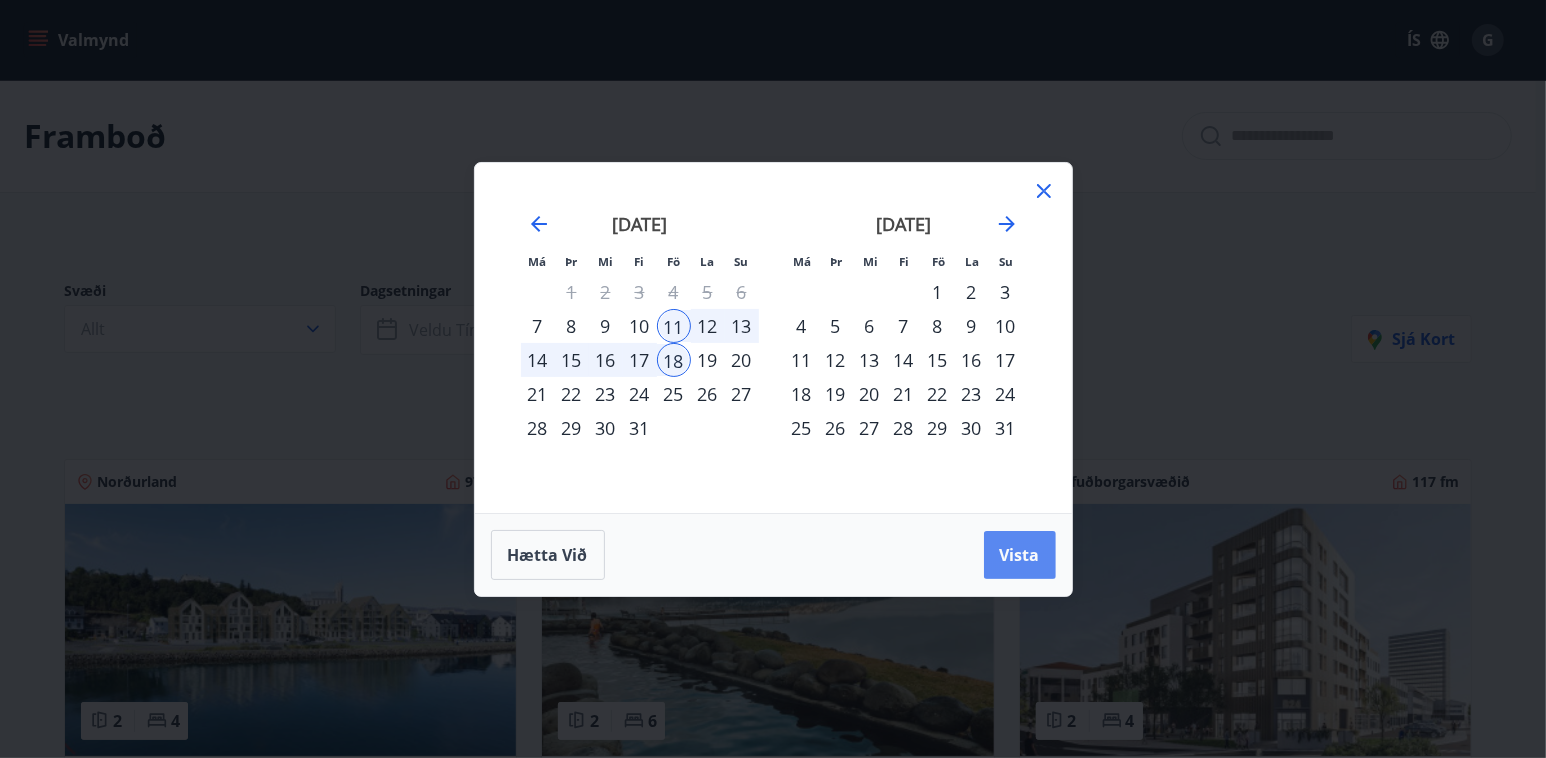 click on "Vista" at bounding box center (1020, 555) 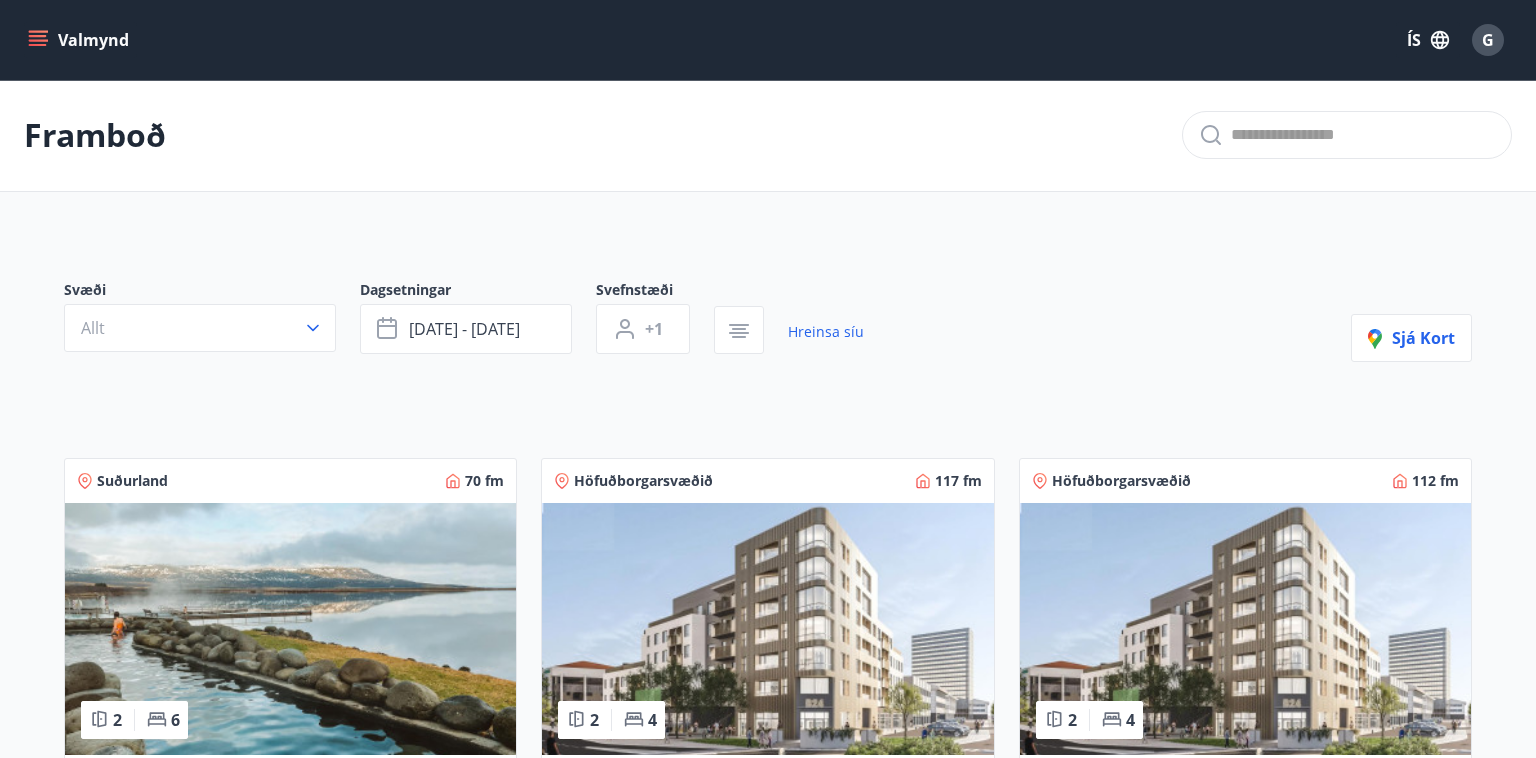 scroll, scrollTop: 0, scrollLeft: 0, axis: both 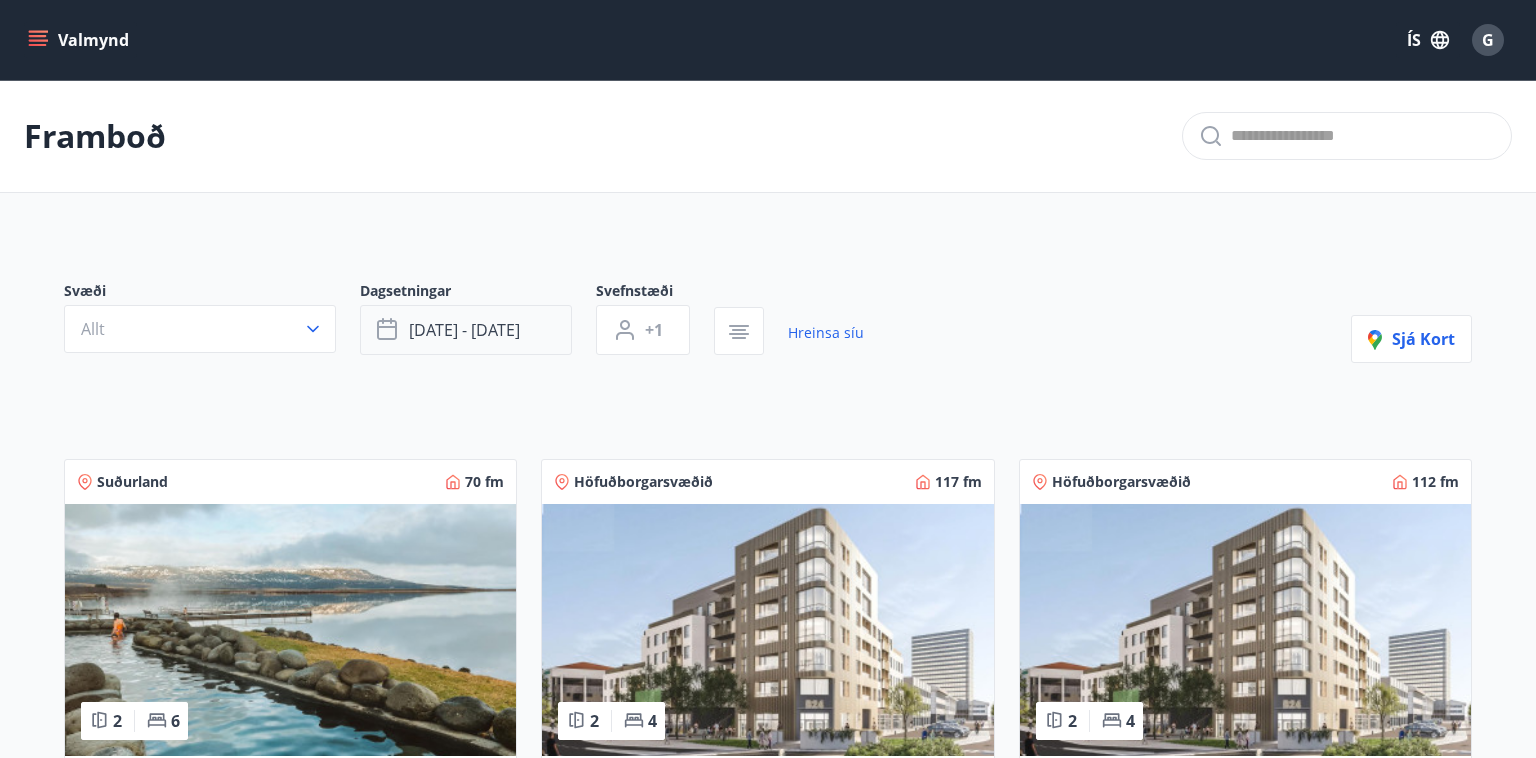 click on "[DATE] - [DATE]" at bounding box center (464, 330) 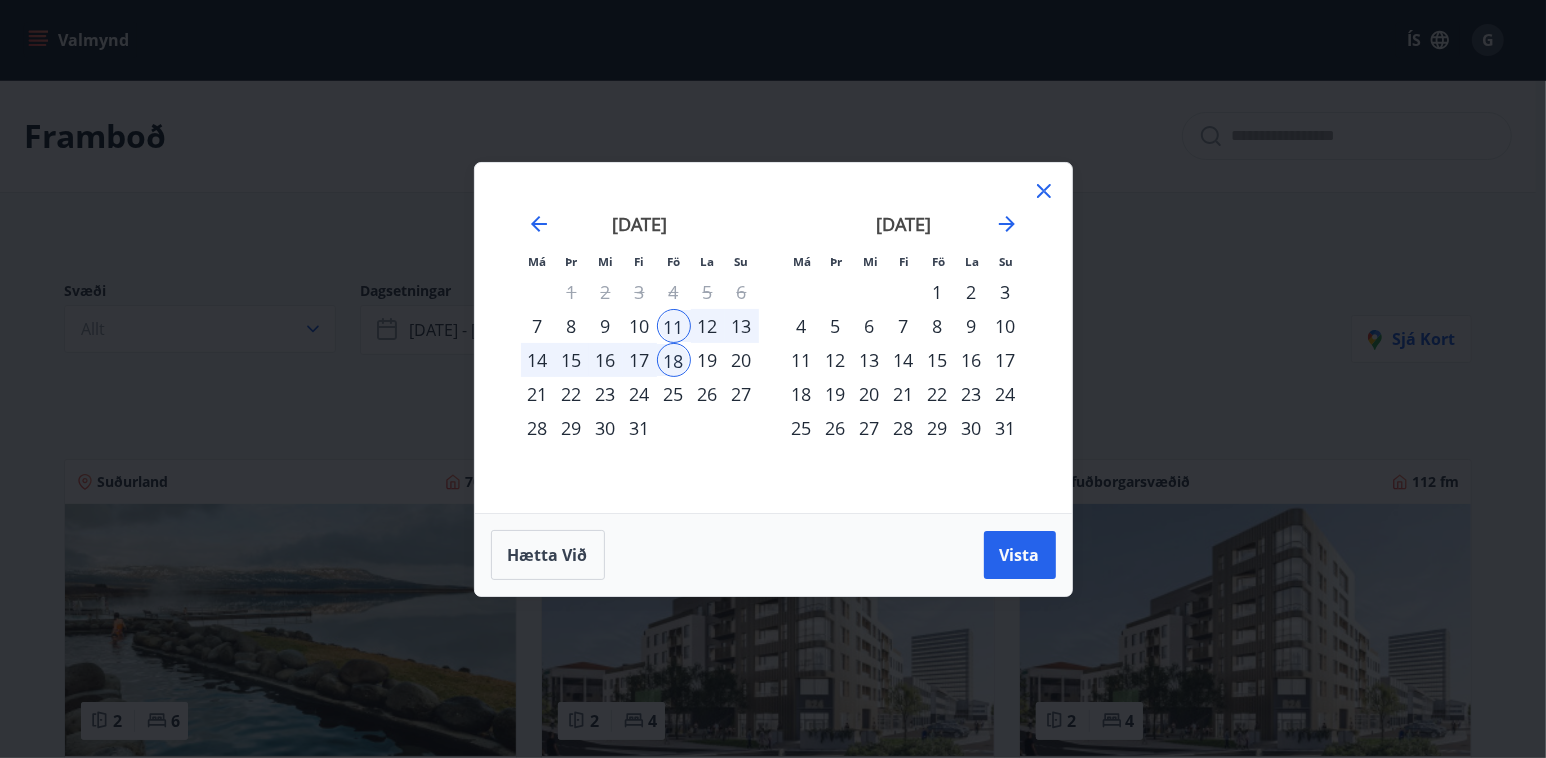 click on "18" at bounding box center [674, 360] 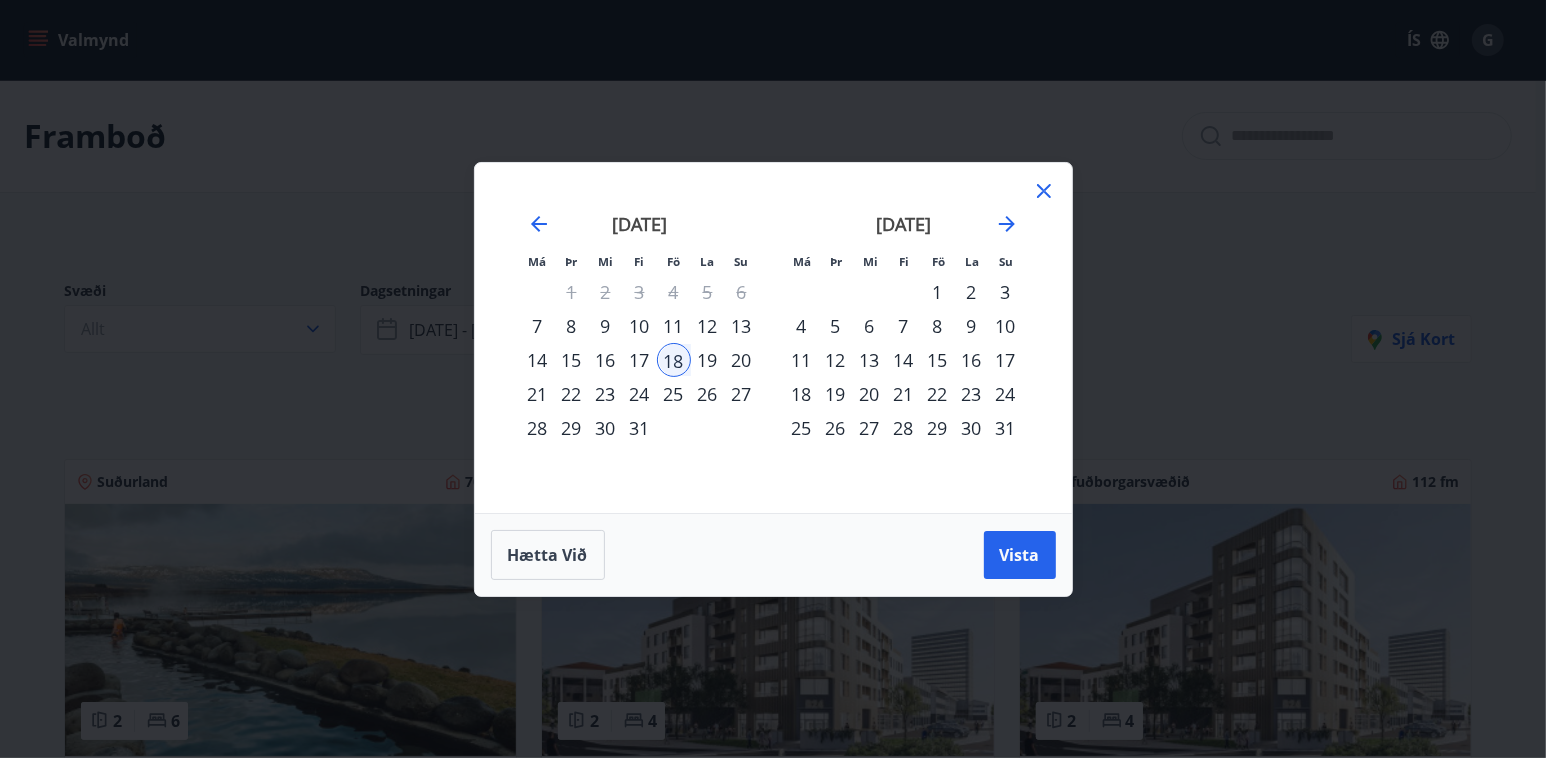 click on "25" at bounding box center (674, 394) 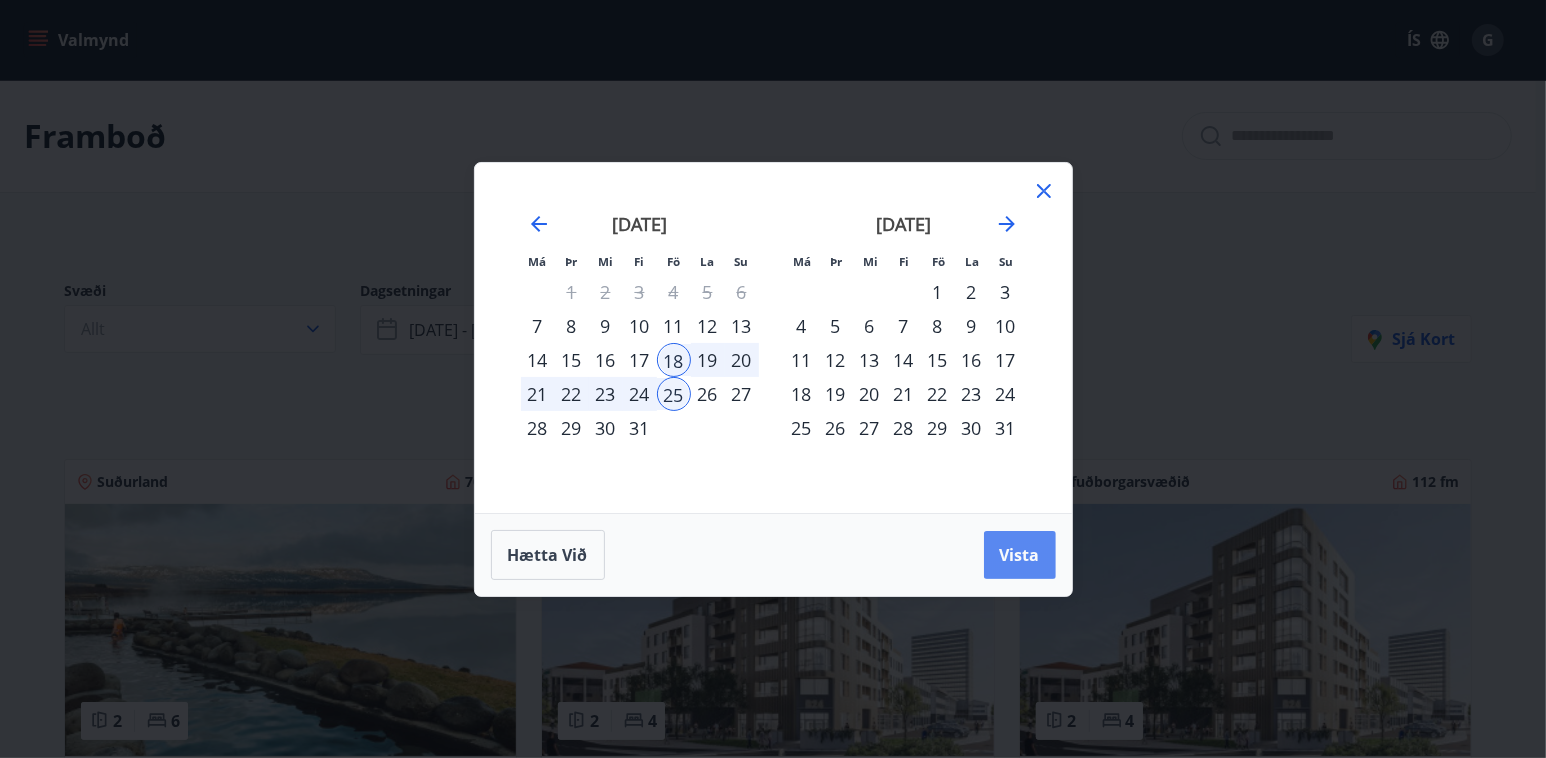 click on "Vista" at bounding box center (1020, 555) 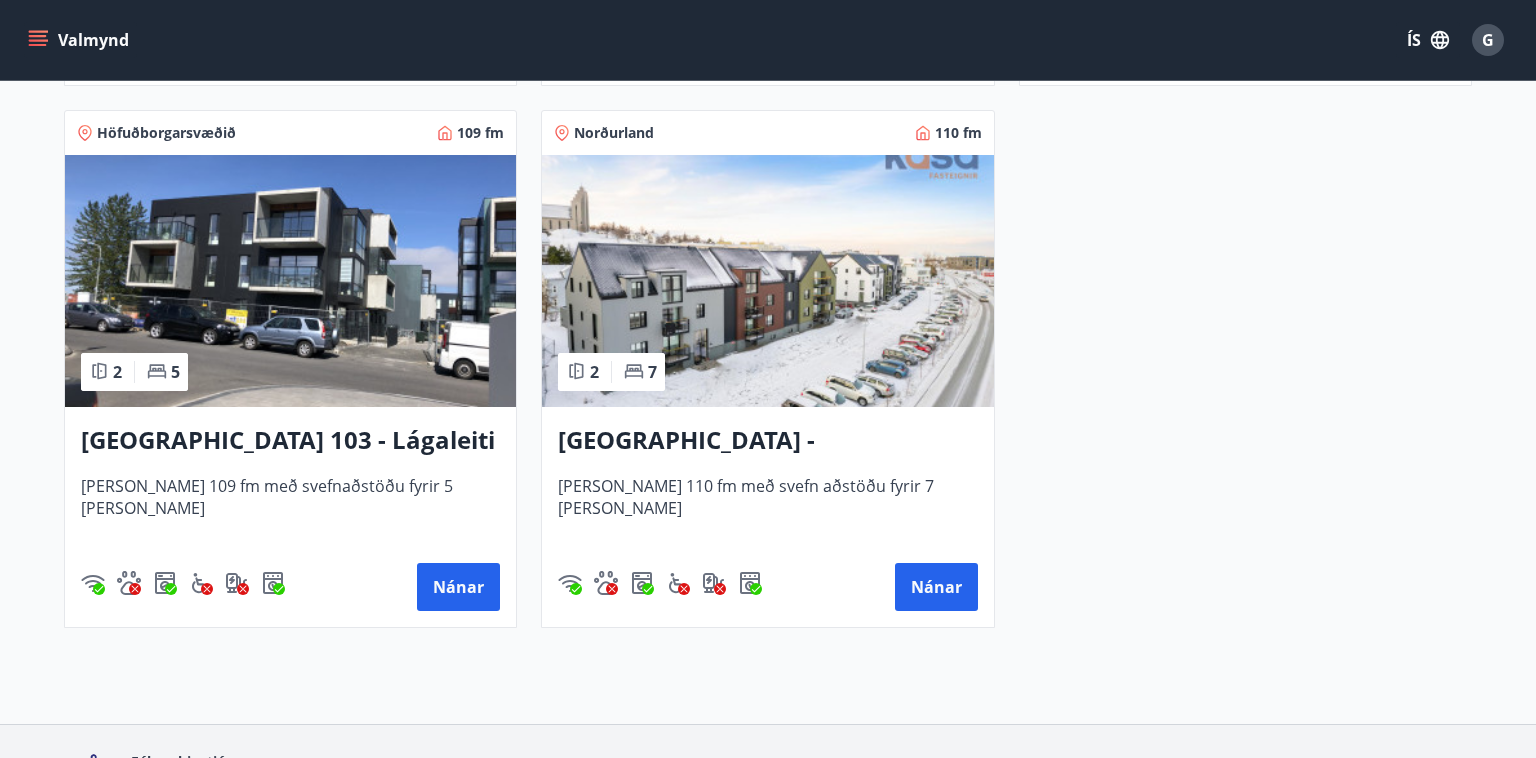 scroll, scrollTop: 1466, scrollLeft: 0, axis: vertical 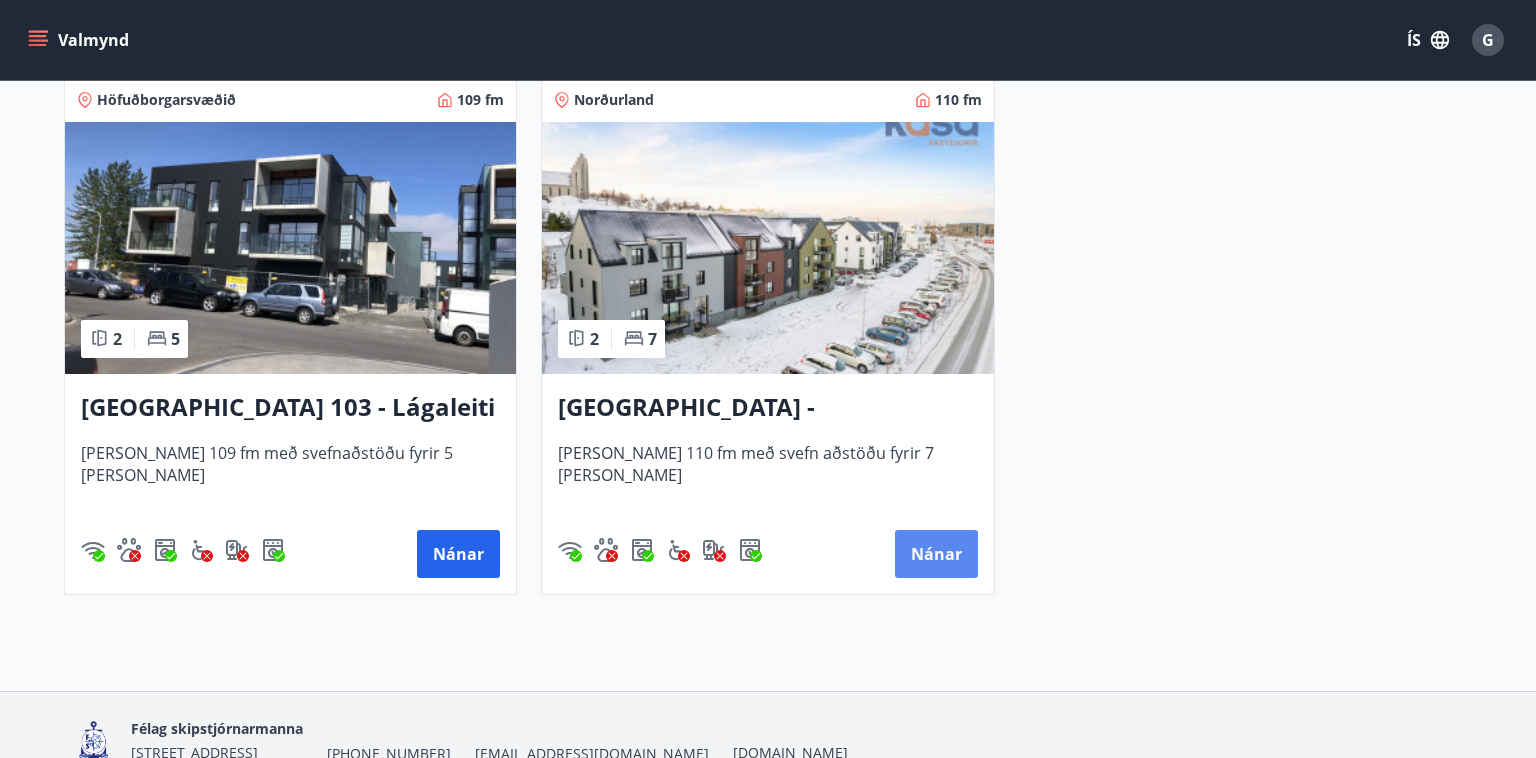 click on "Nánar" at bounding box center (936, 554) 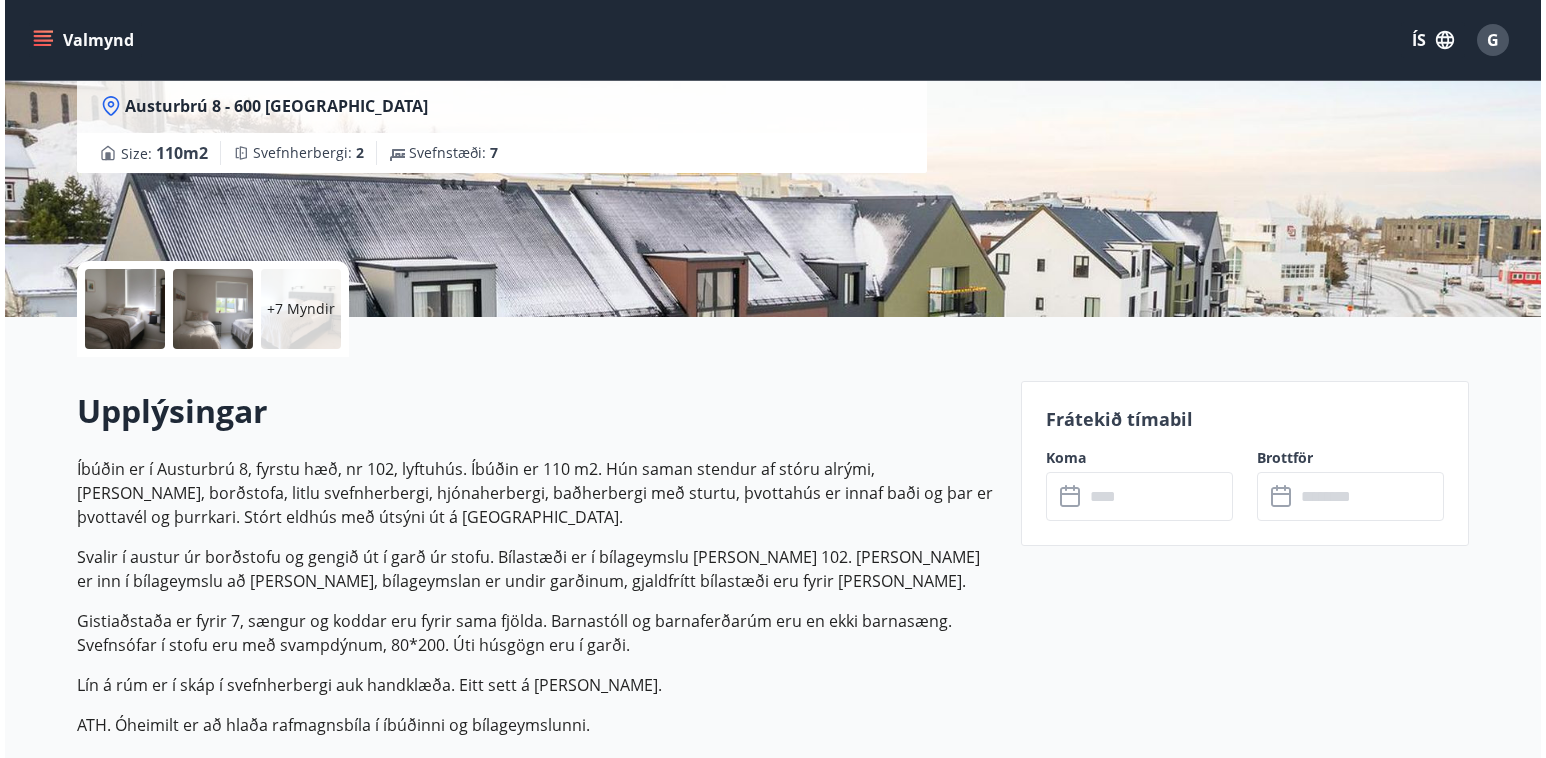 scroll, scrollTop: 333, scrollLeft: 0, axis: vertical 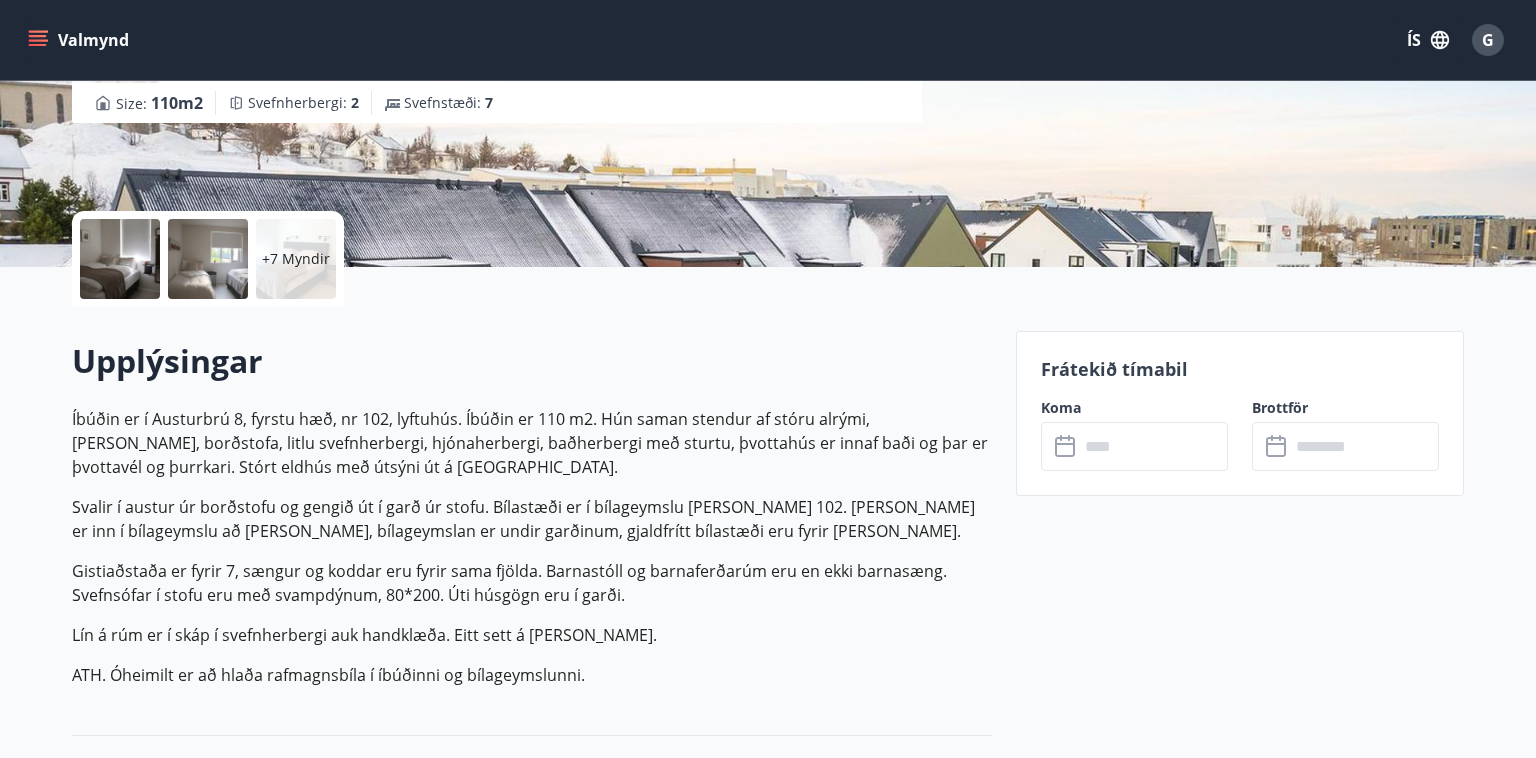 click on "+7 Myndir" at bounding box center (296, 259) 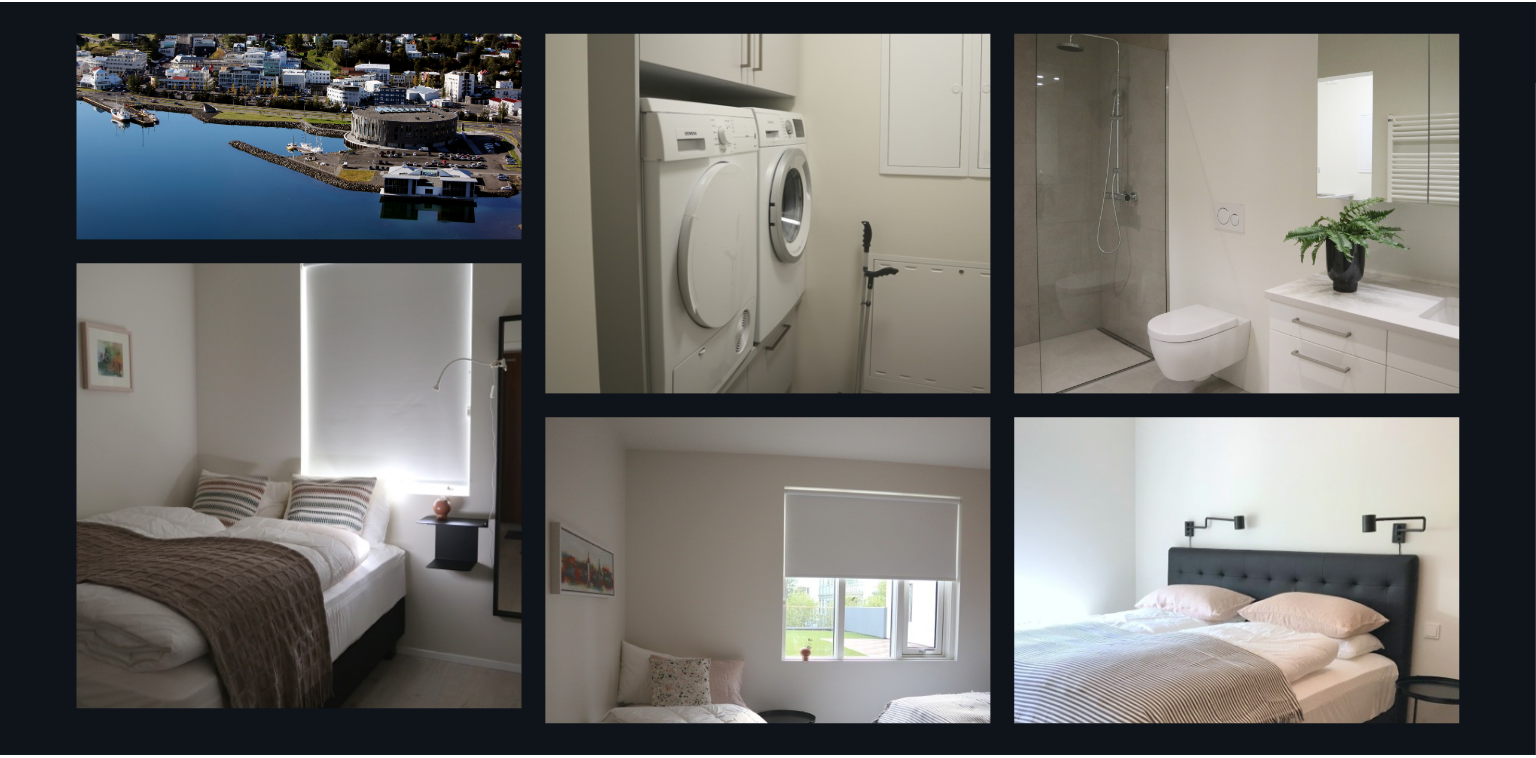 scroll, scrollTop: 0, scrollLeft: 0, axis: both 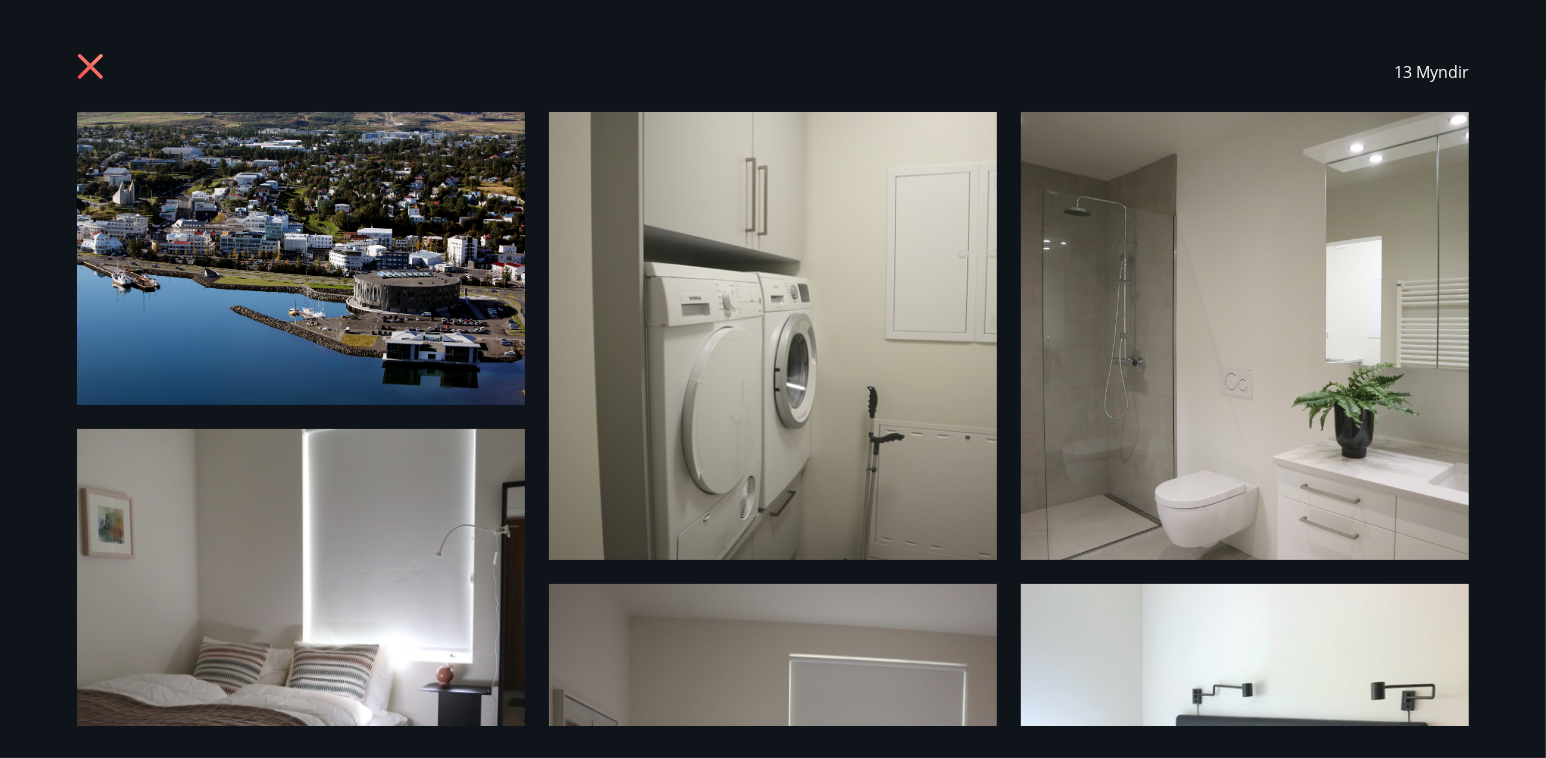 click 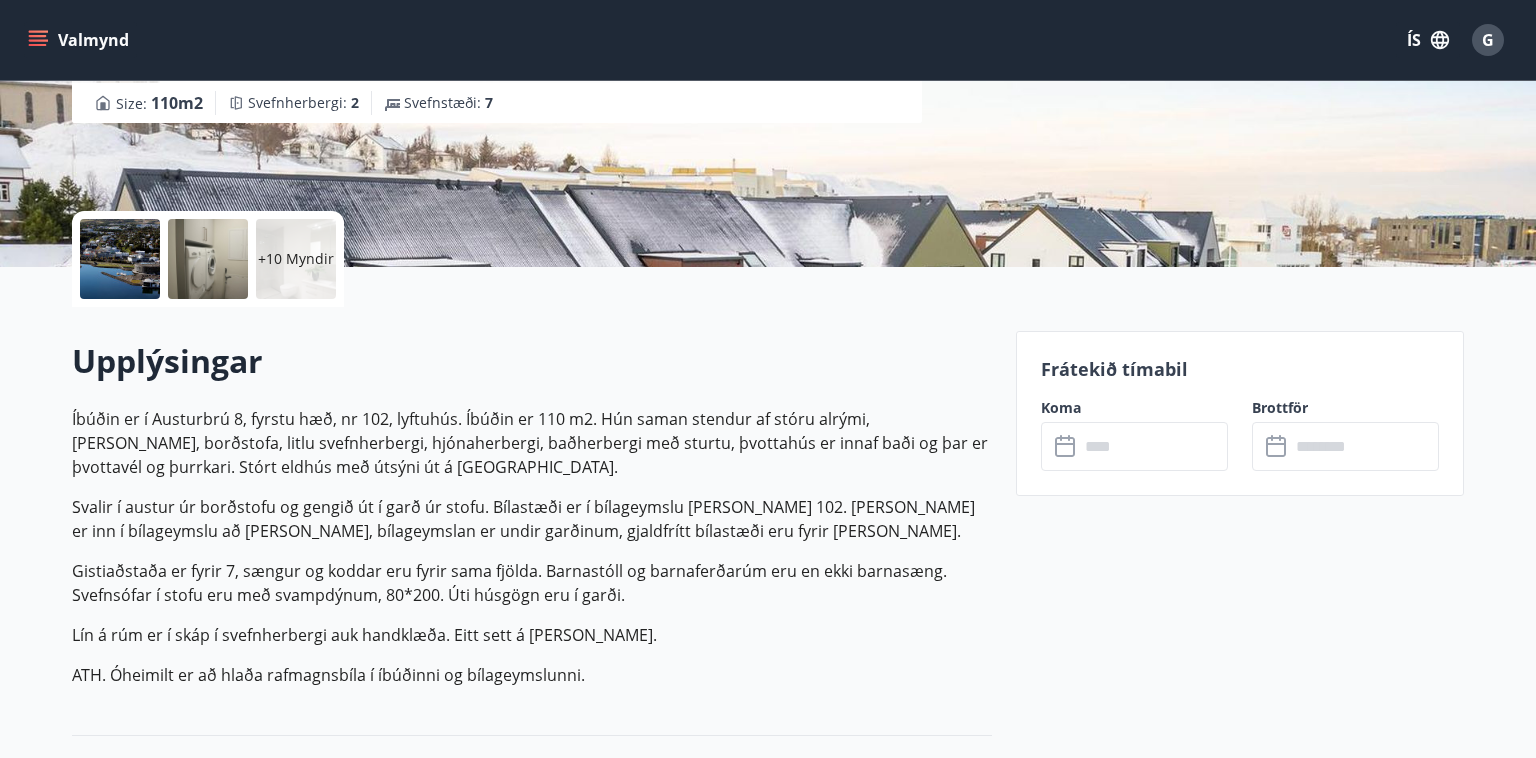 scroll, scrollTop: 0, scrollLeft: 0, axis: both 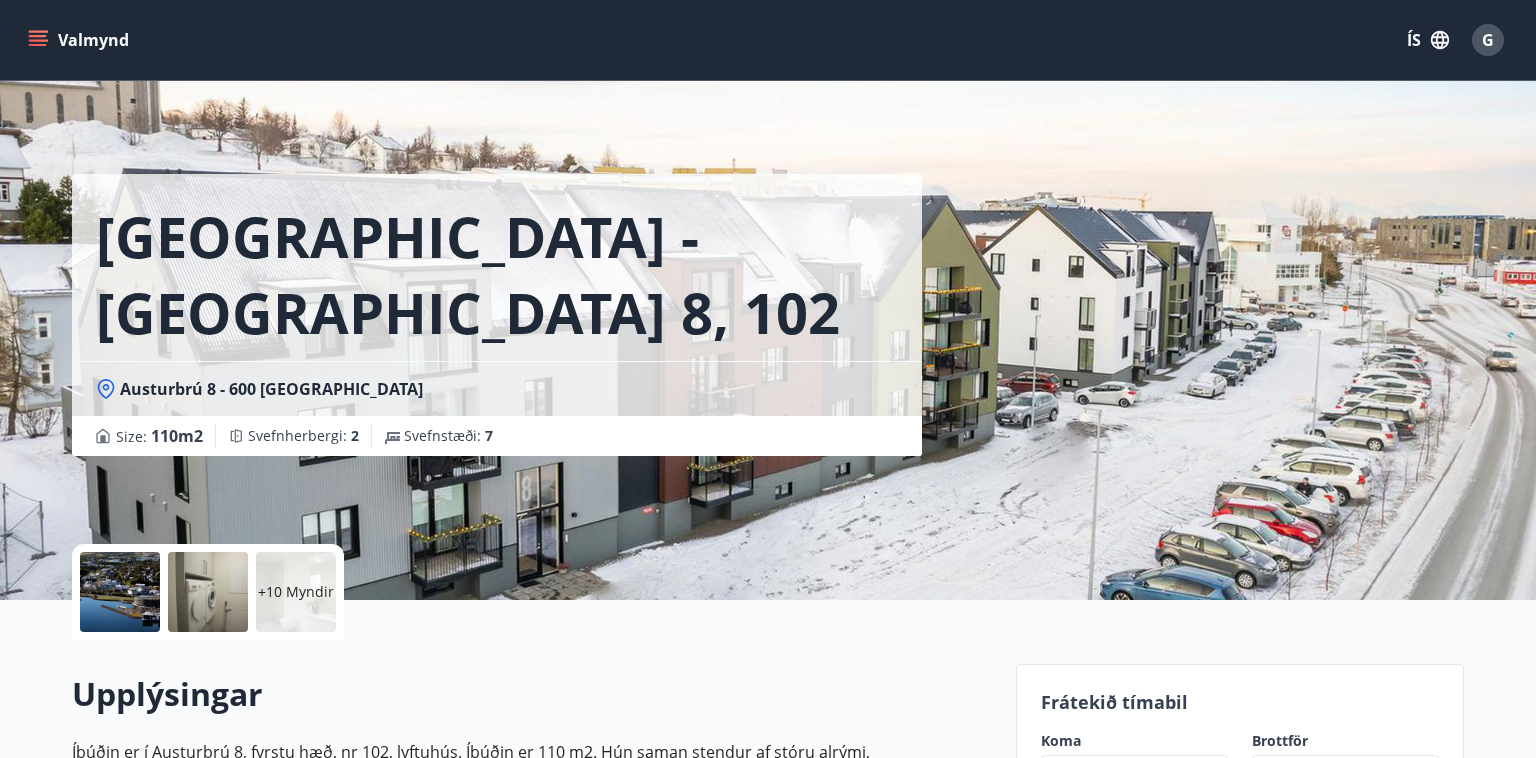 drag, startPoint x: 675, startPoint y: 424, endPoint x: 687, endPoint y: 408, distance: 20 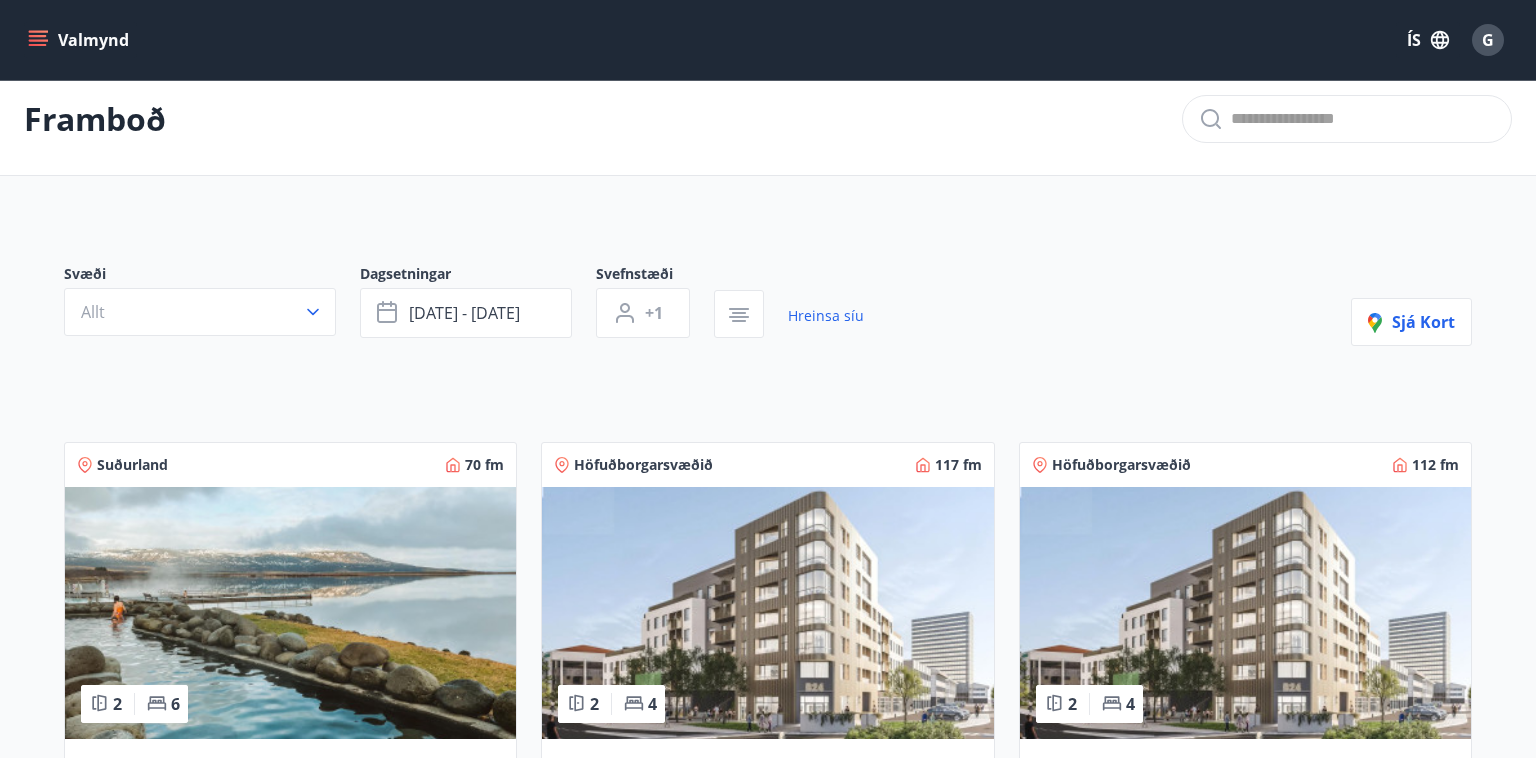 scroll, scrollTop: 0, scrollLeft: 0, axis: both 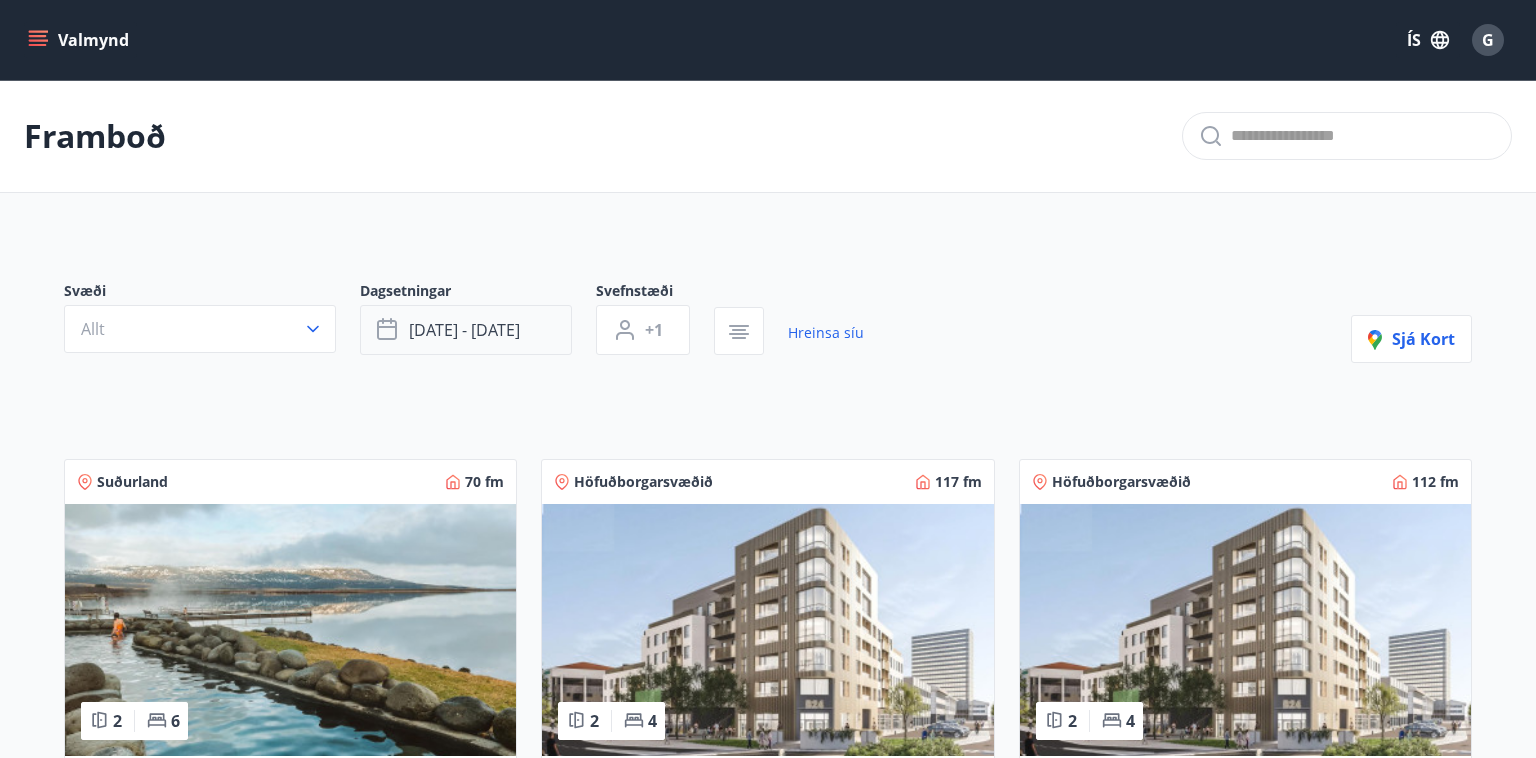 click on "[DATE] - [DATE]" at bounding box center [464, 330] 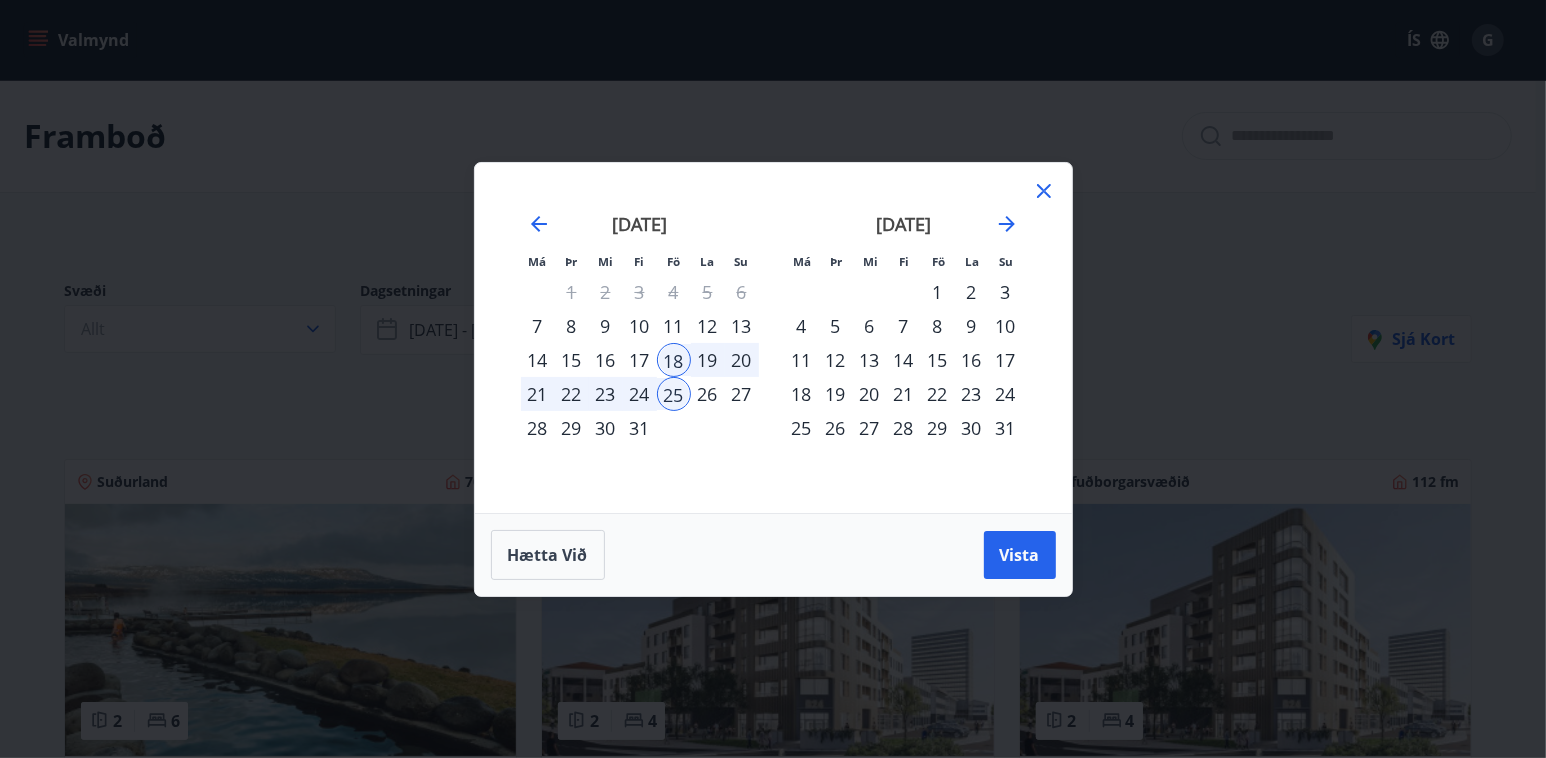 click on "25" at bounding box center [674, 394] 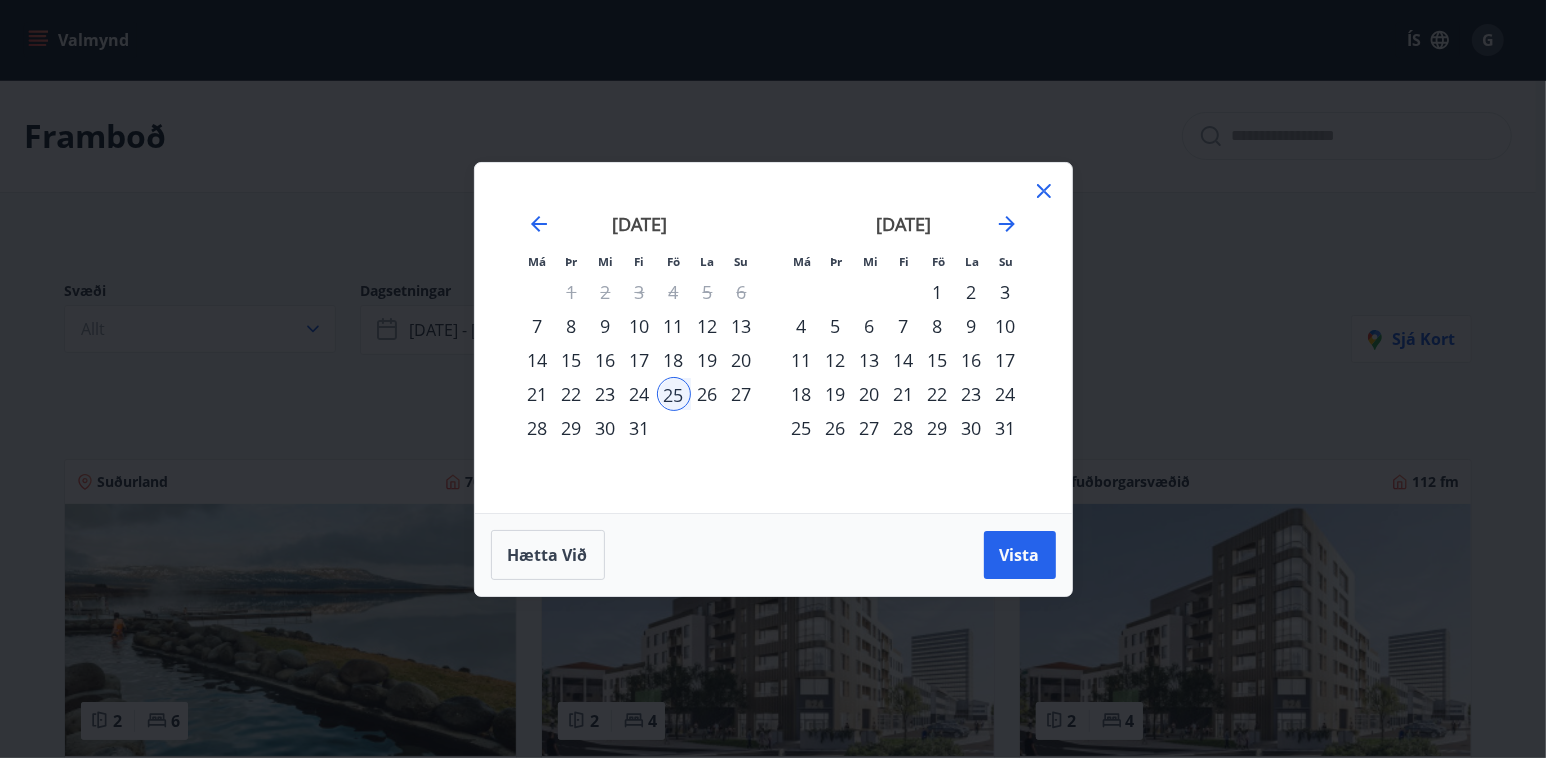 click on "31" at bounding box center (640, 428) 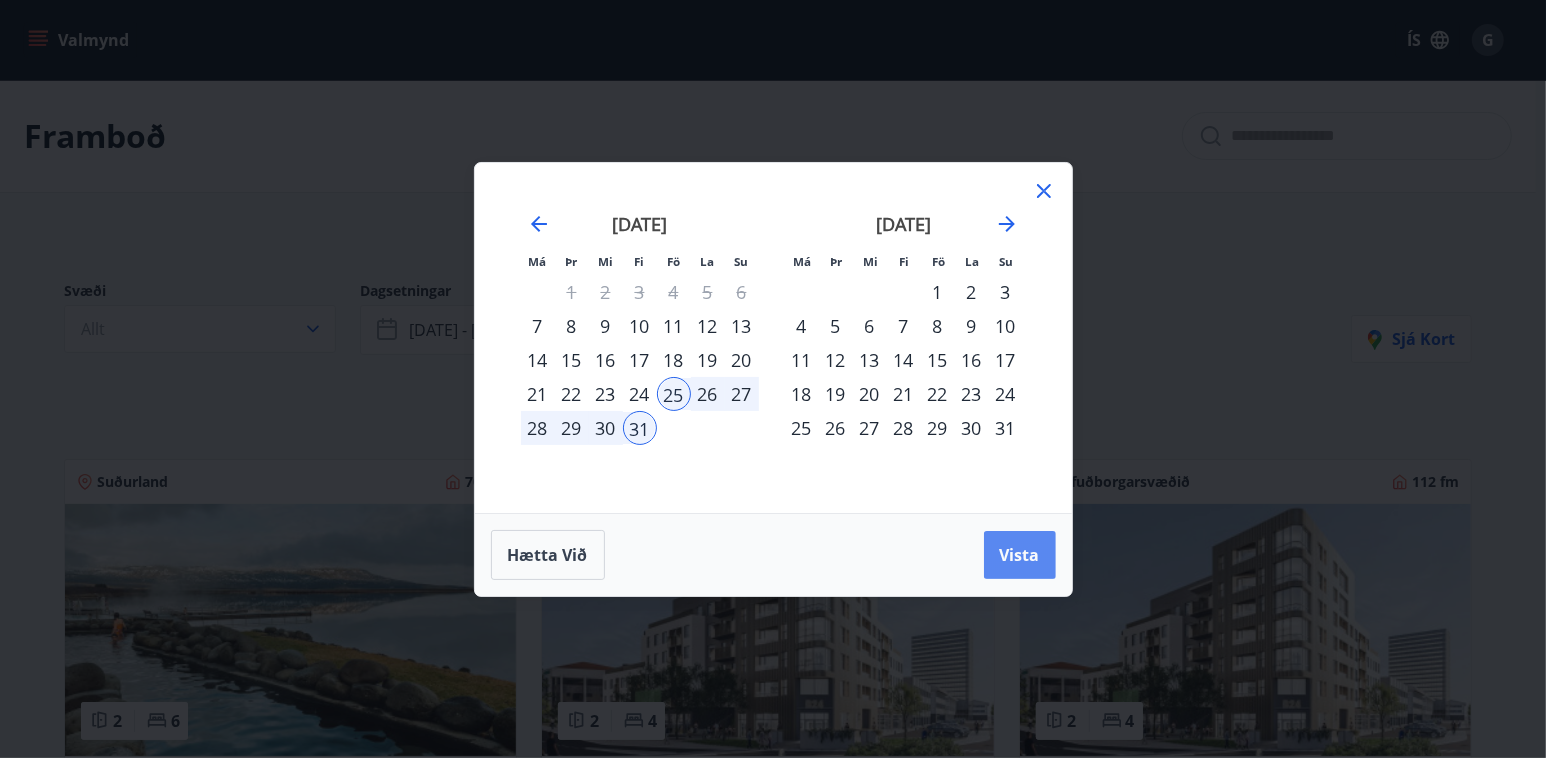 click on "Vista" at bounding box center [1020, 555] 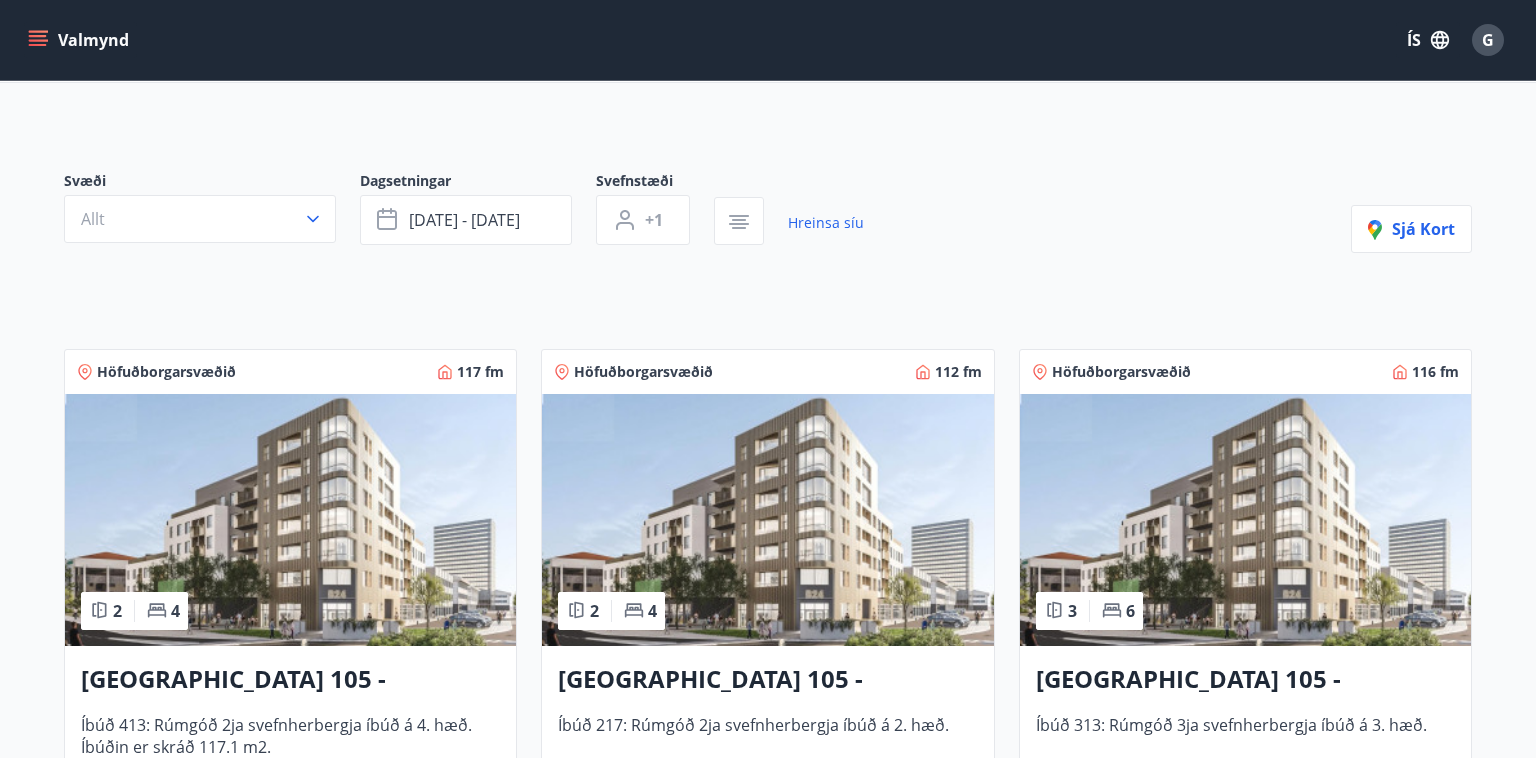 scroll, scrollTop: 0, scrollLeft: 0, axis: both 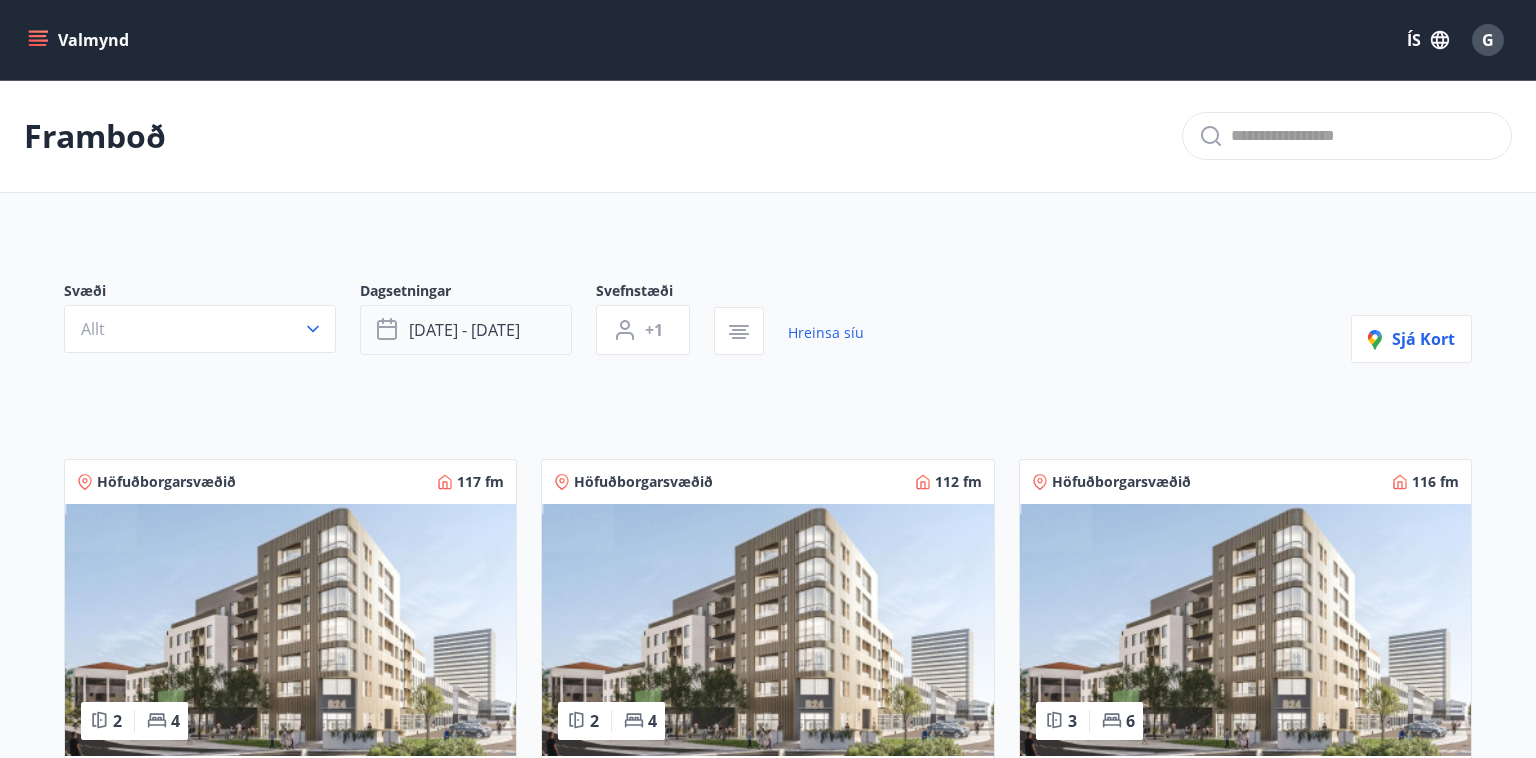 click on "[DATE] - [DATE]" at bounding box center (464, 330) 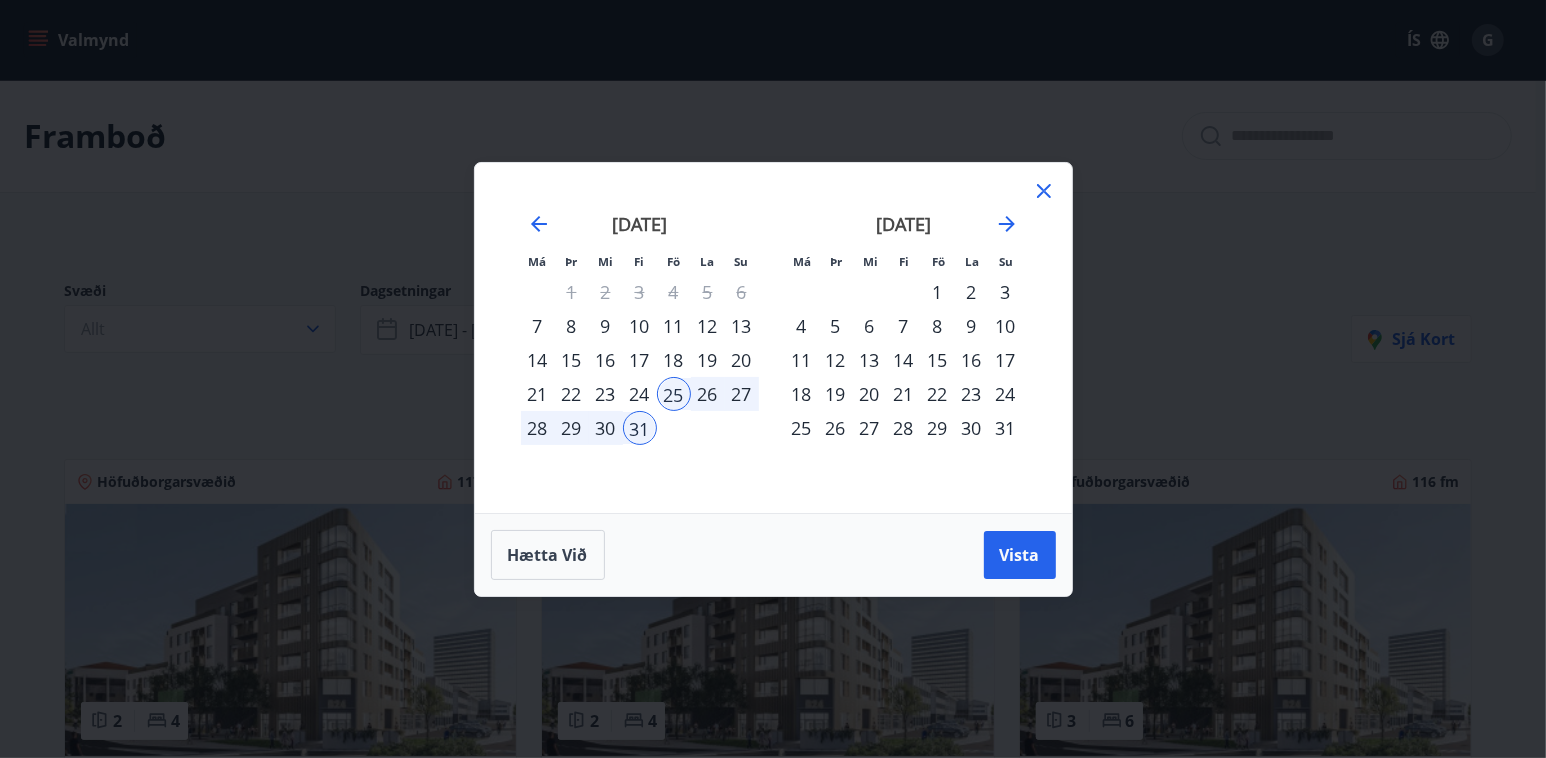 click on "31" at bounding box center (640, 428) 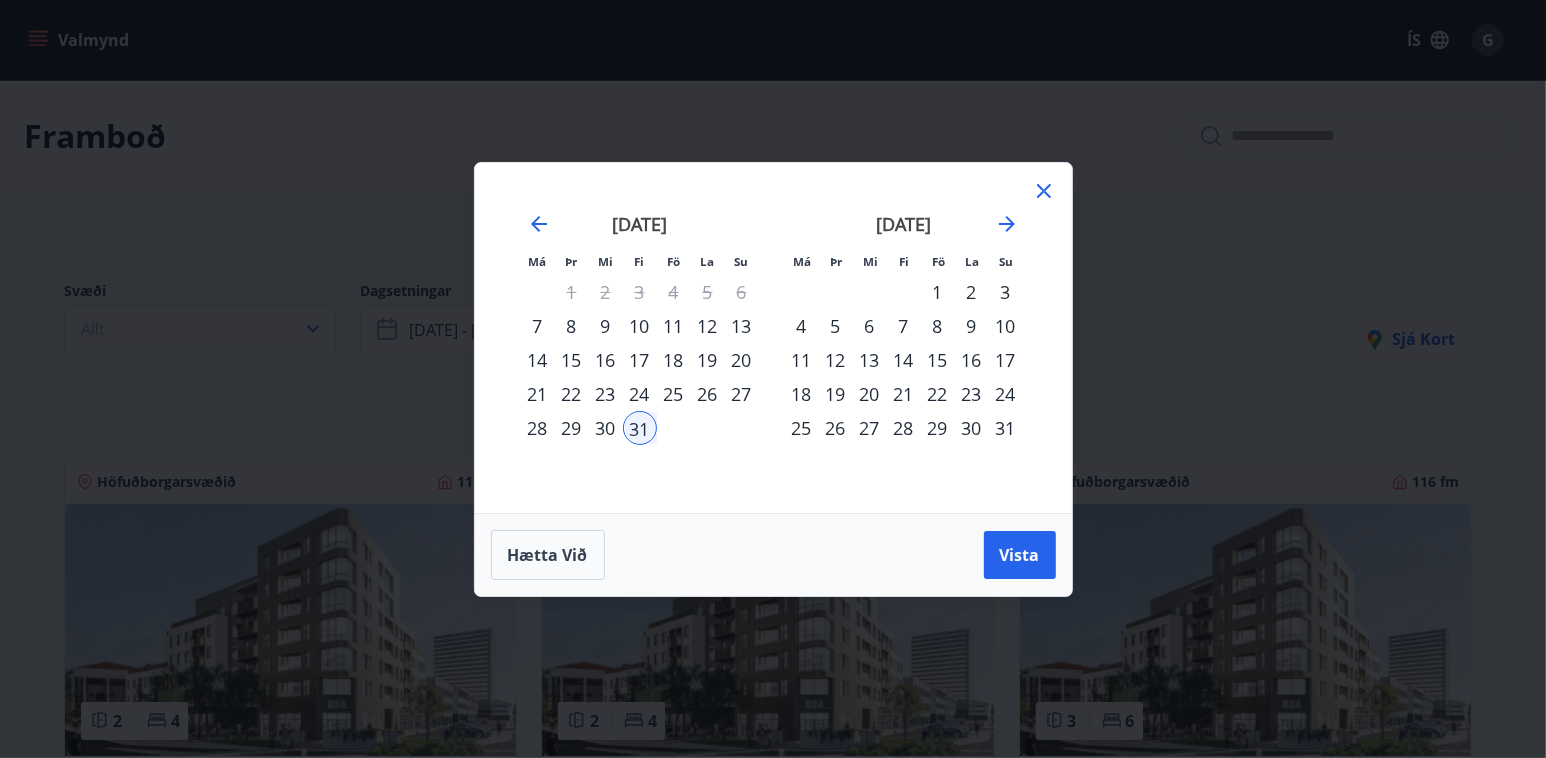 click on "1" at bounding box center [938, 292] 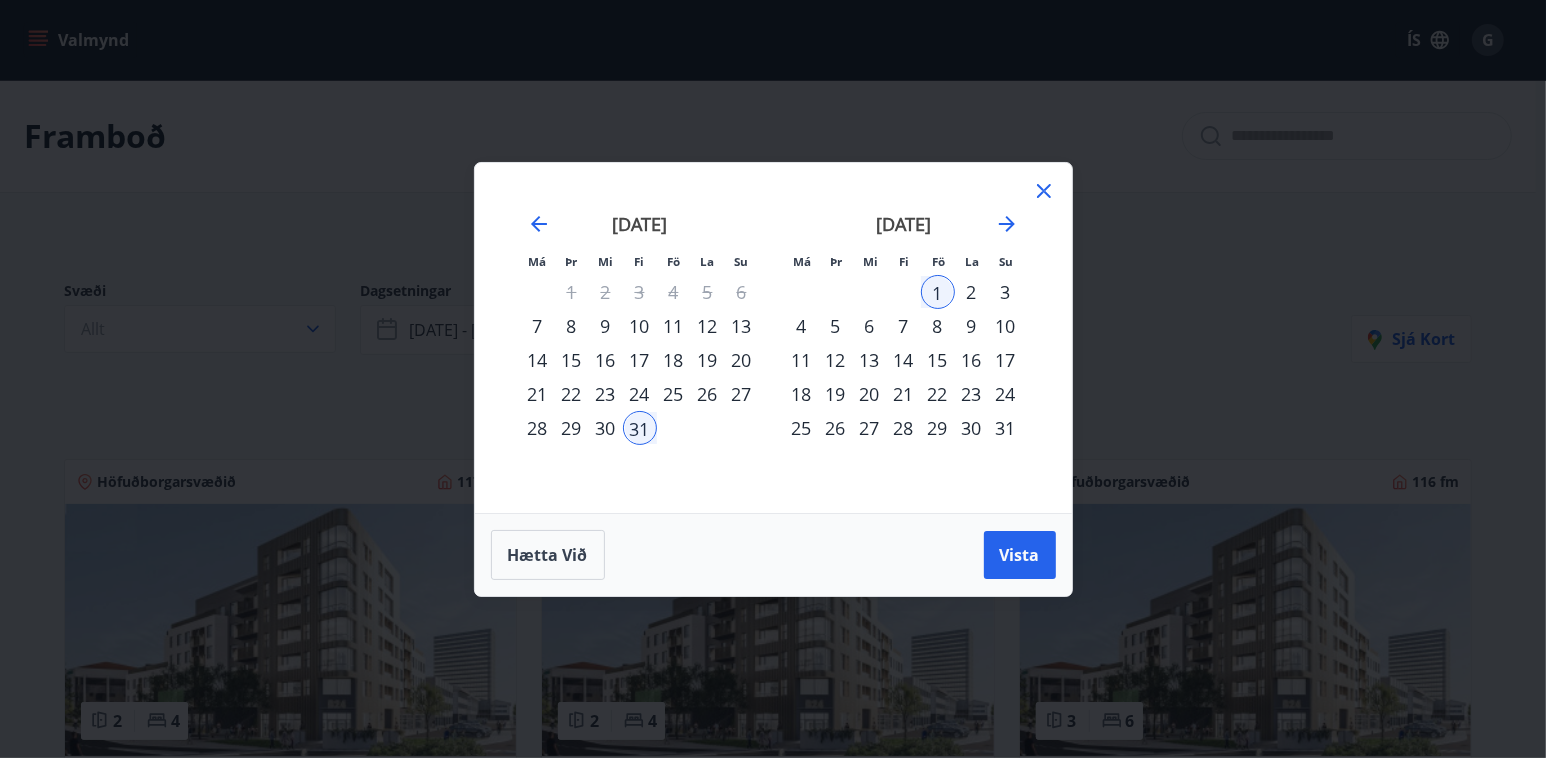 click on "1" at bounding box center [938, 292] 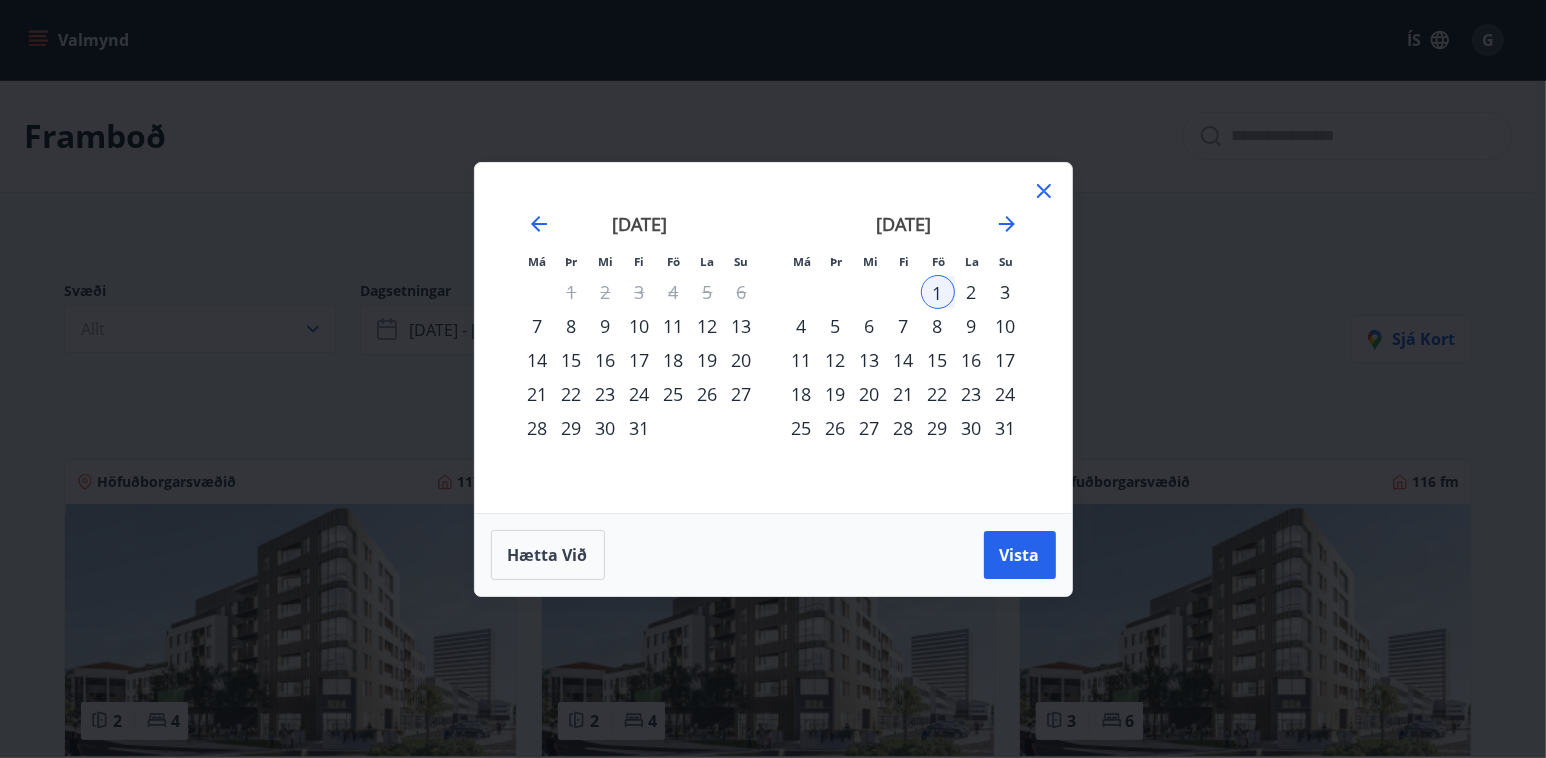 click on "8" at bounding box center (938, 326) 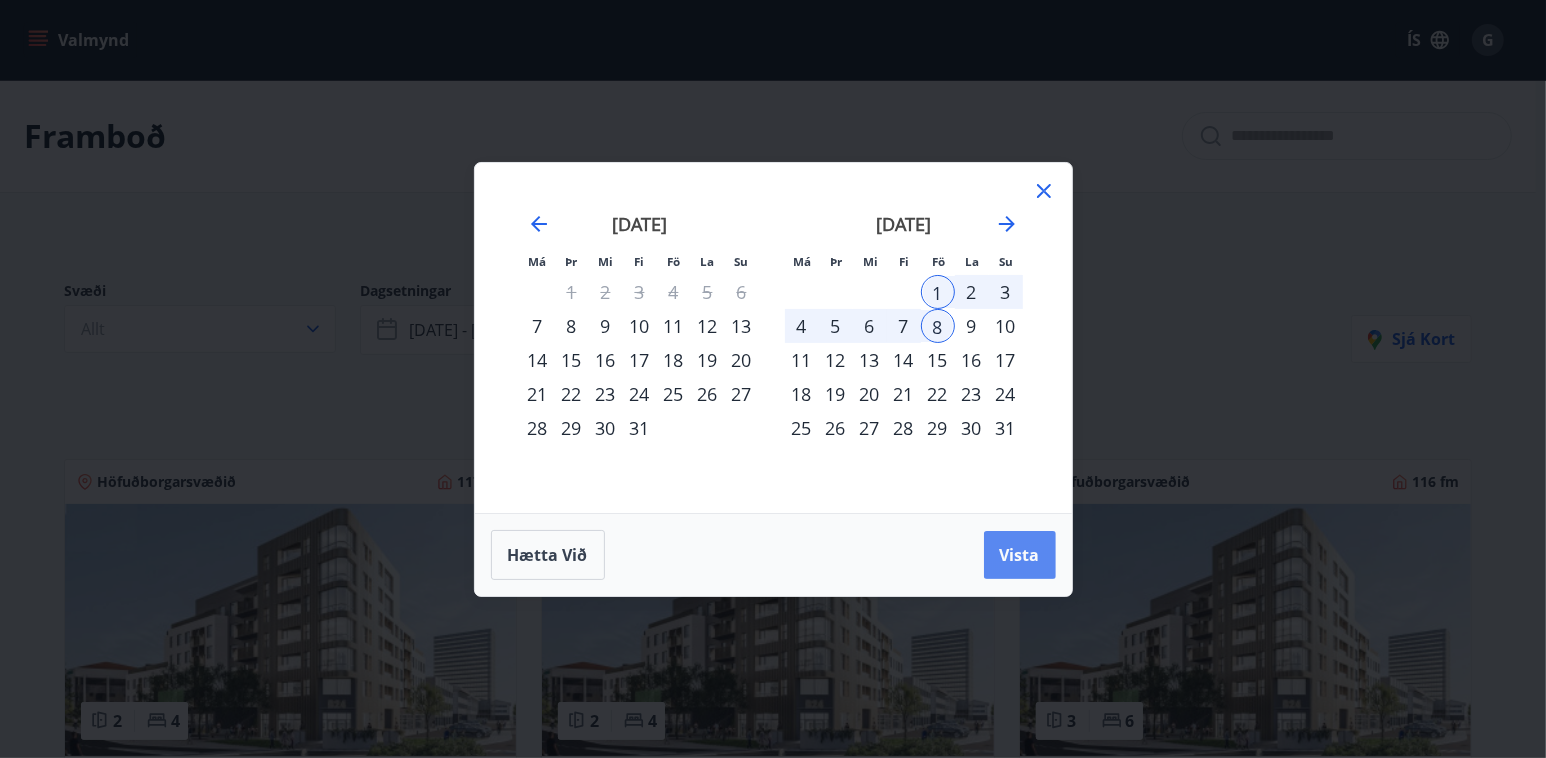 click on "Vista" at bounding box center (1020, 555) 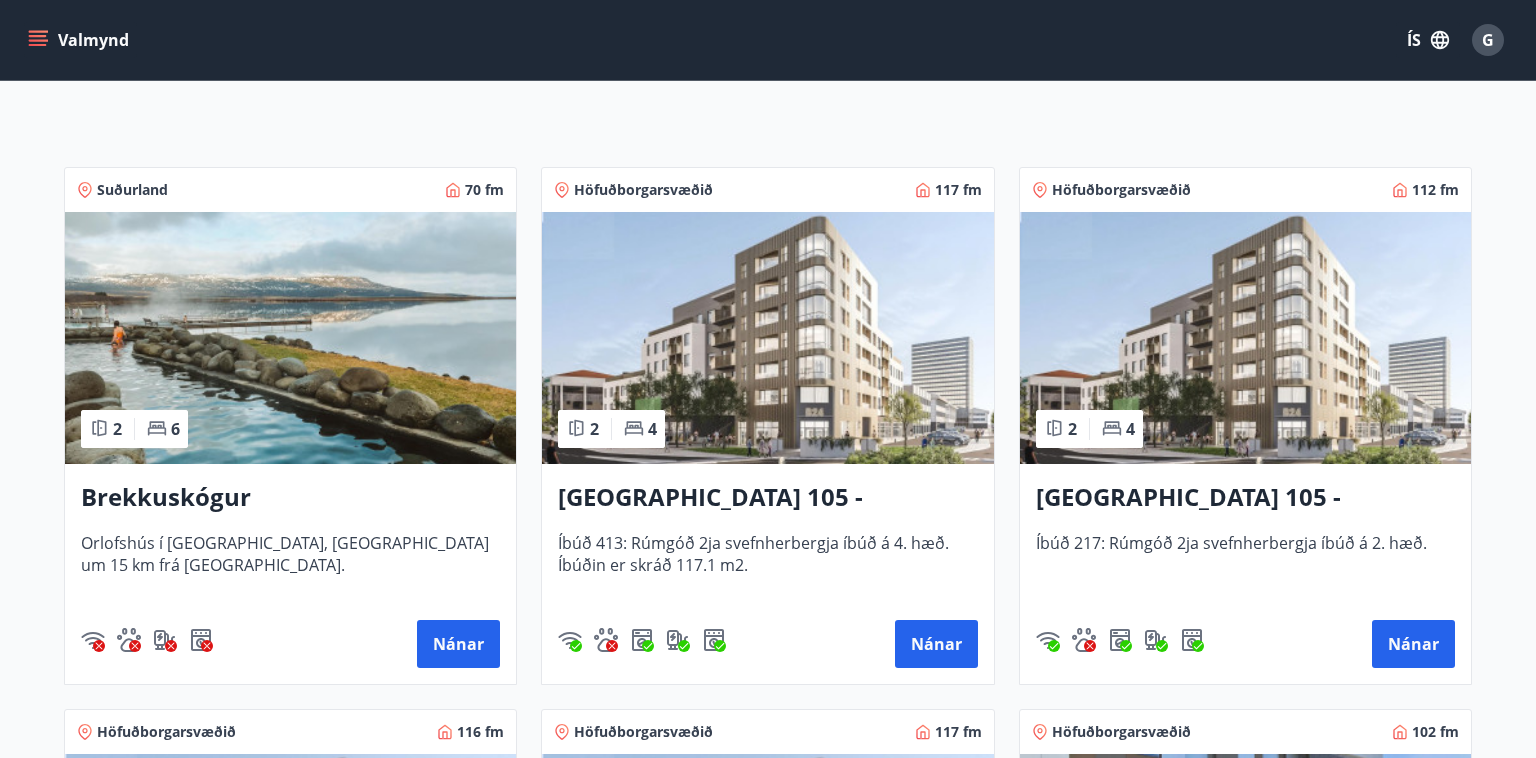 scroll, scrollTop: 0, scrollLeft: 0, axis: both 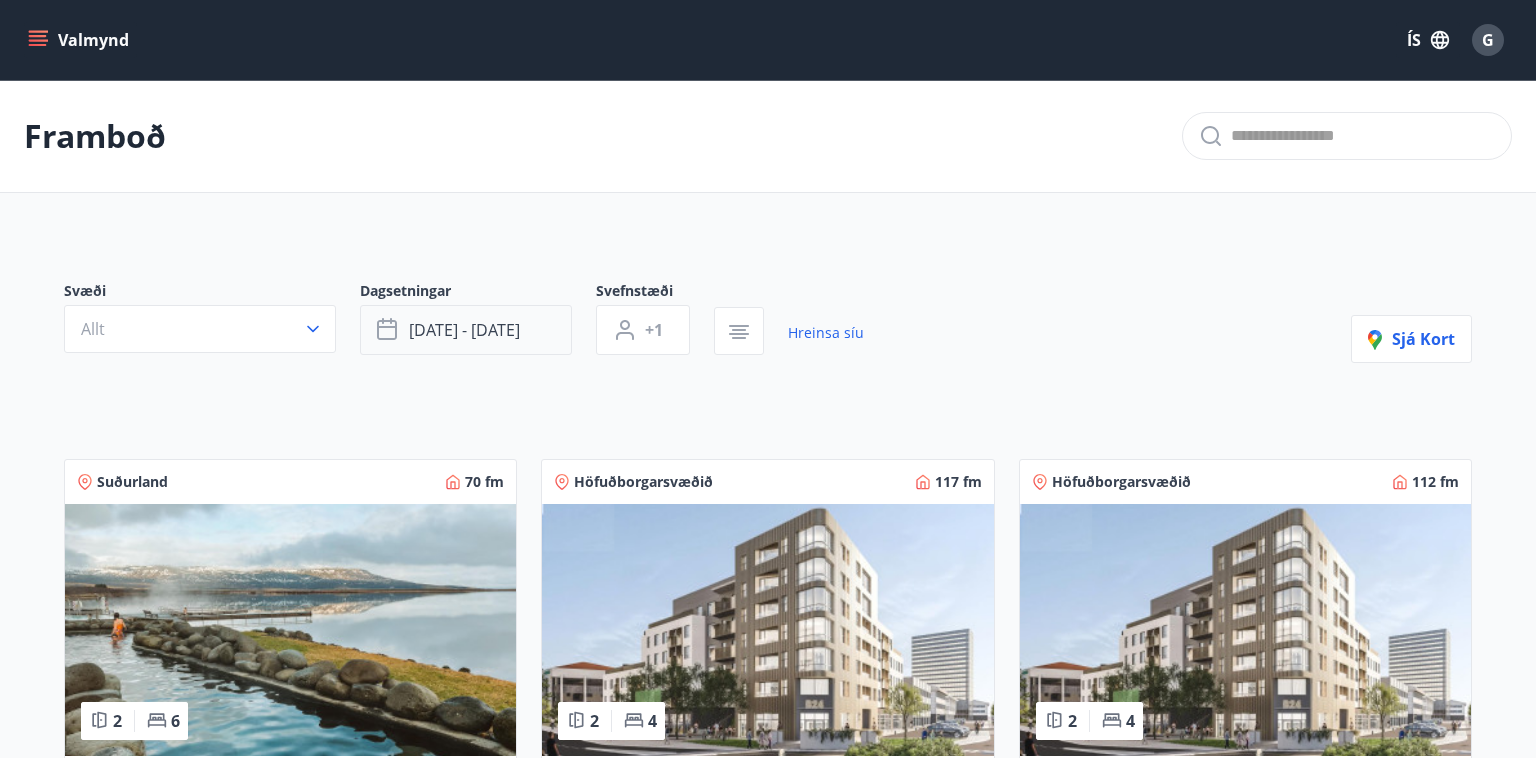 click on "[DATE] - [DATE]" at bounding box center [464, 330] 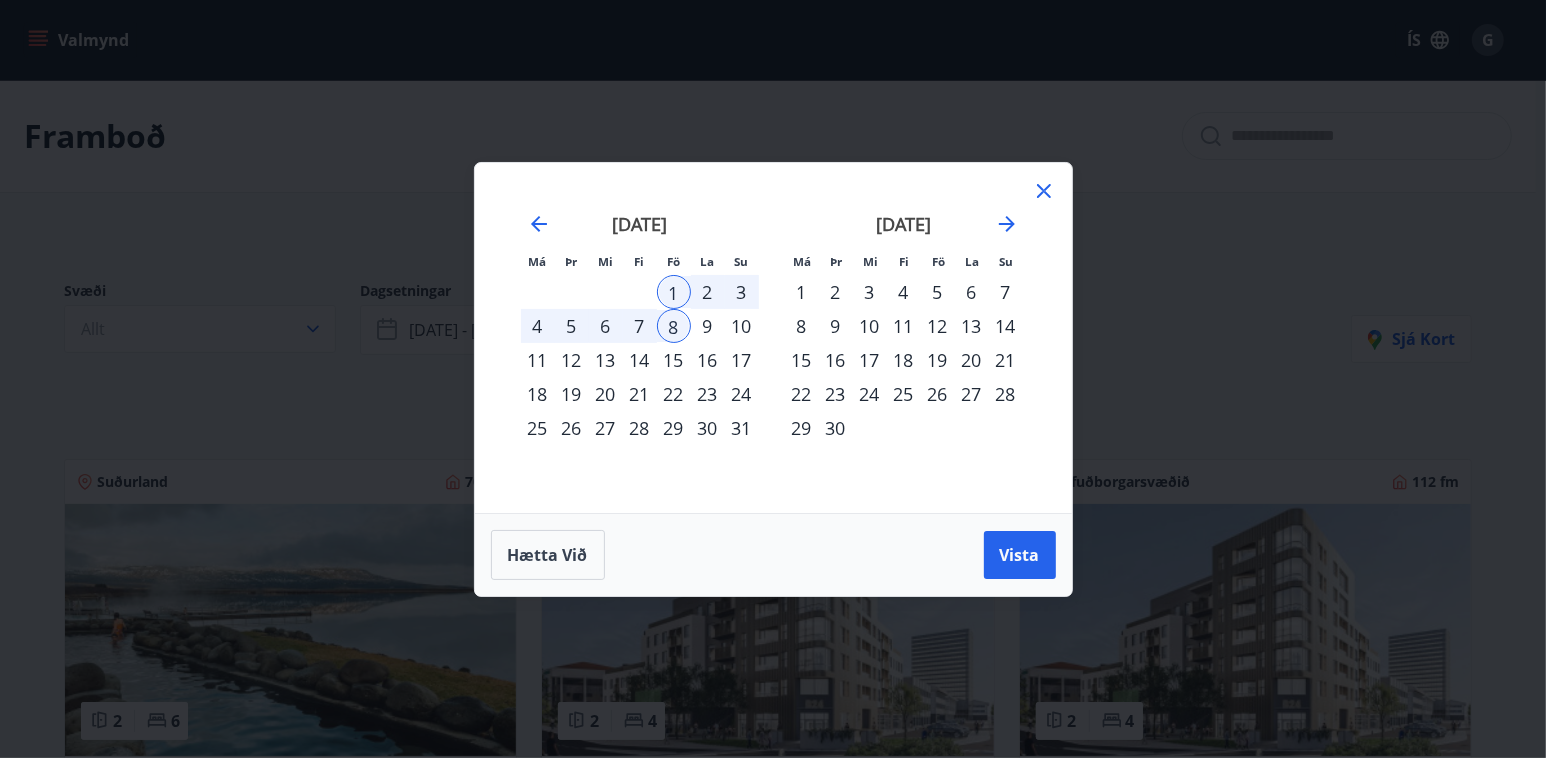click on "8" at bounding box center [674, 326] 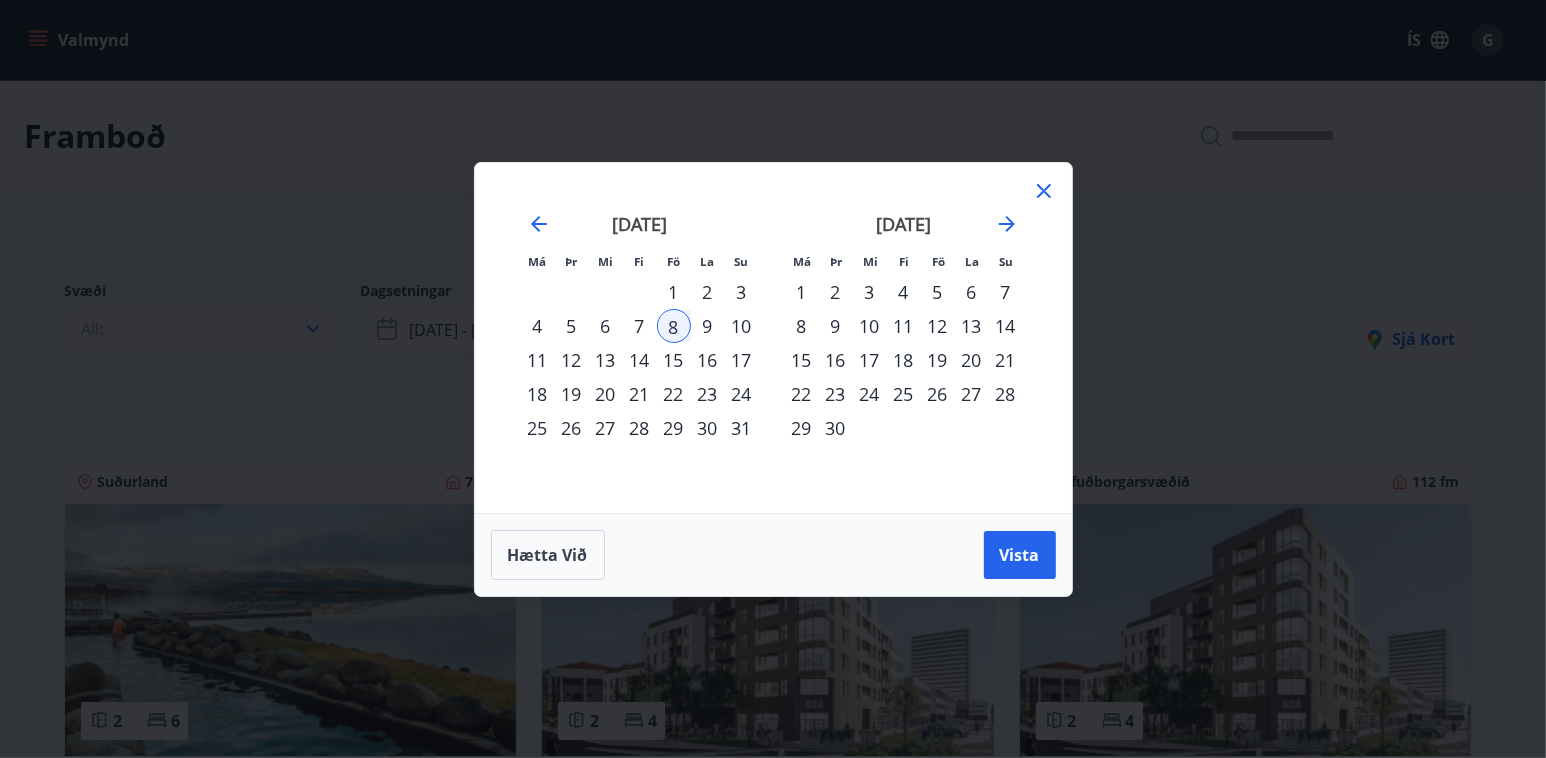 click on "15" at bounding box center [674, 360] 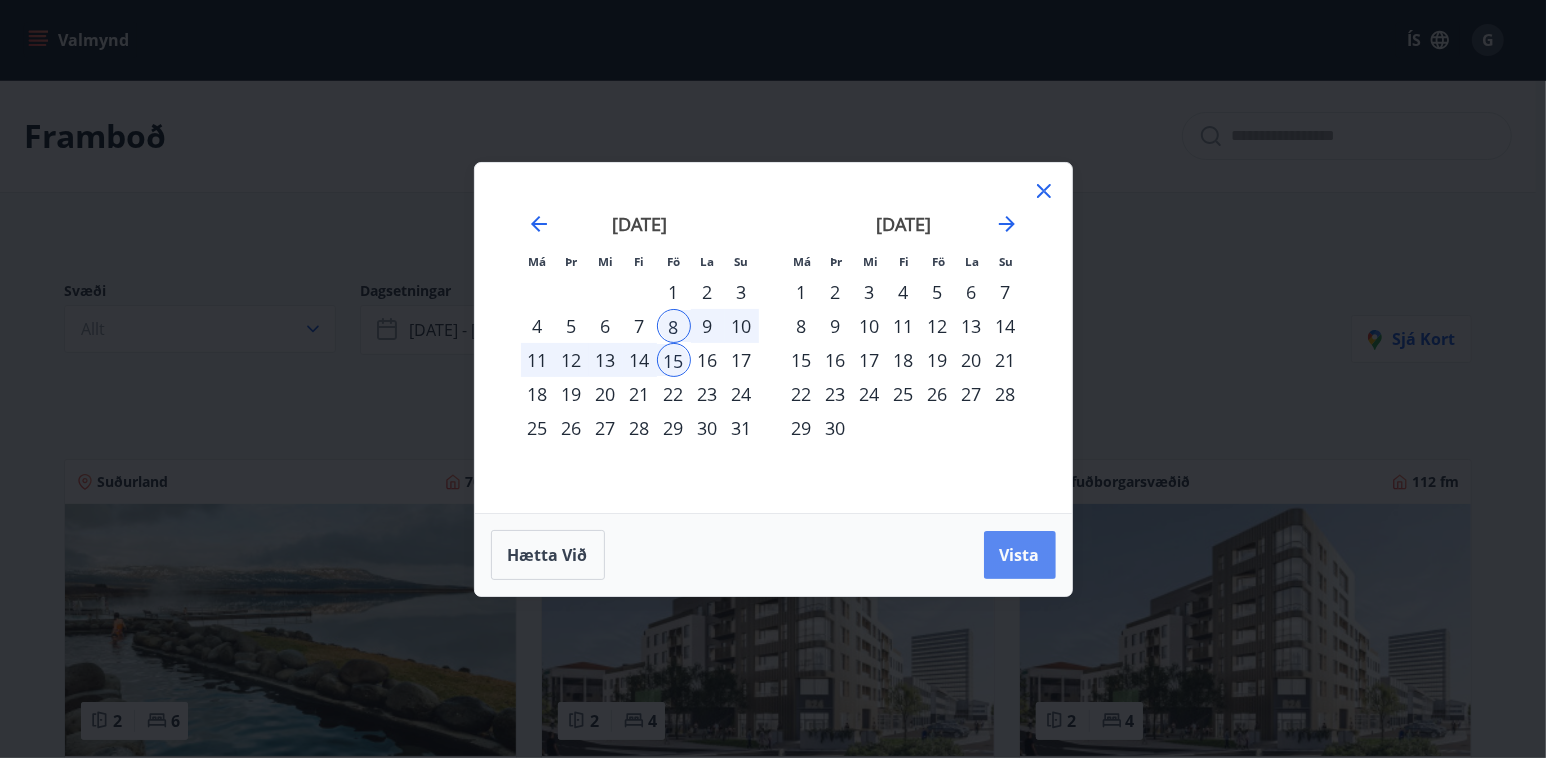 click on "Vista" at bounding box center (1020, 555) 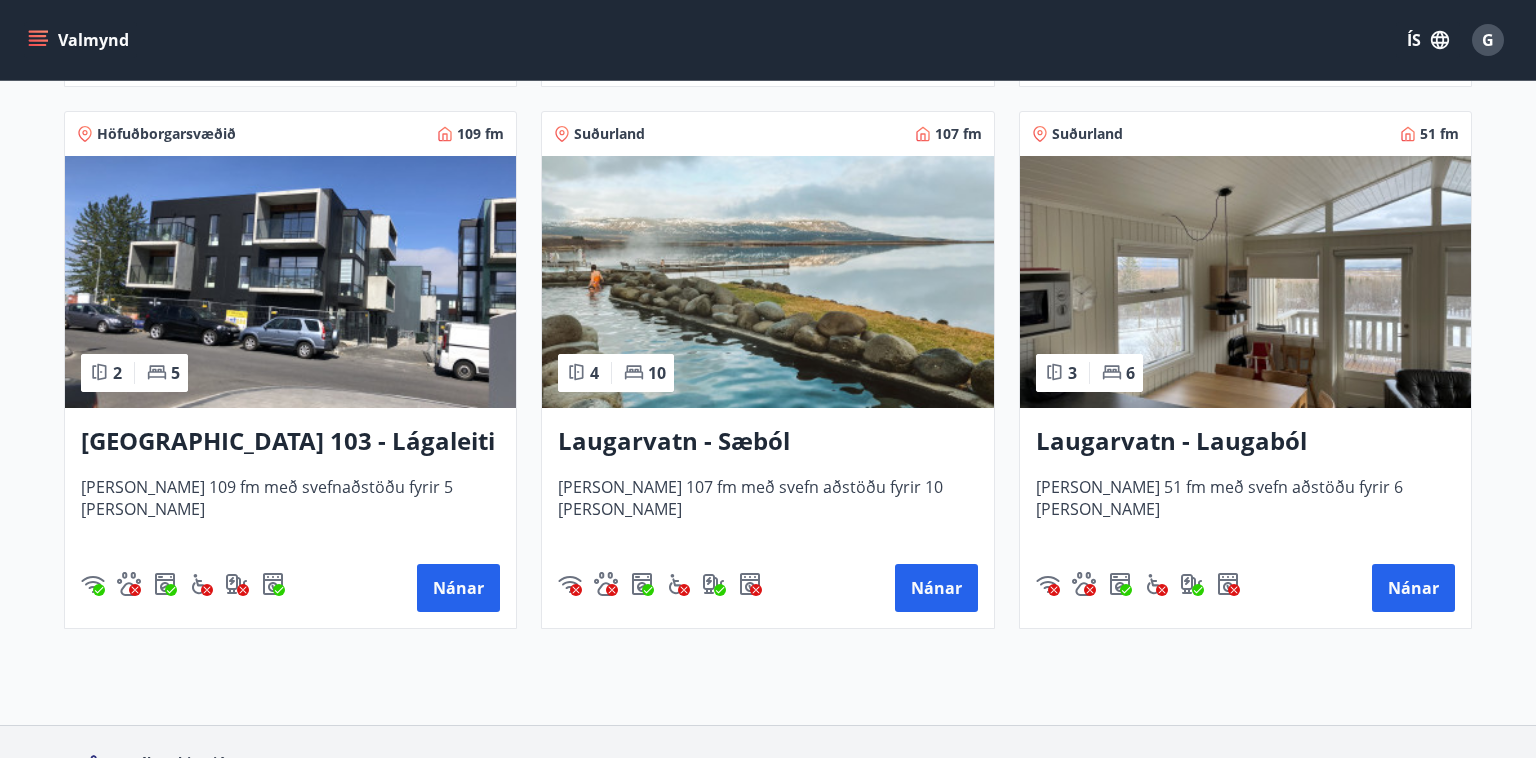 scroll, scrollTop: 1365, scrollLeft: 0, axis: vertical 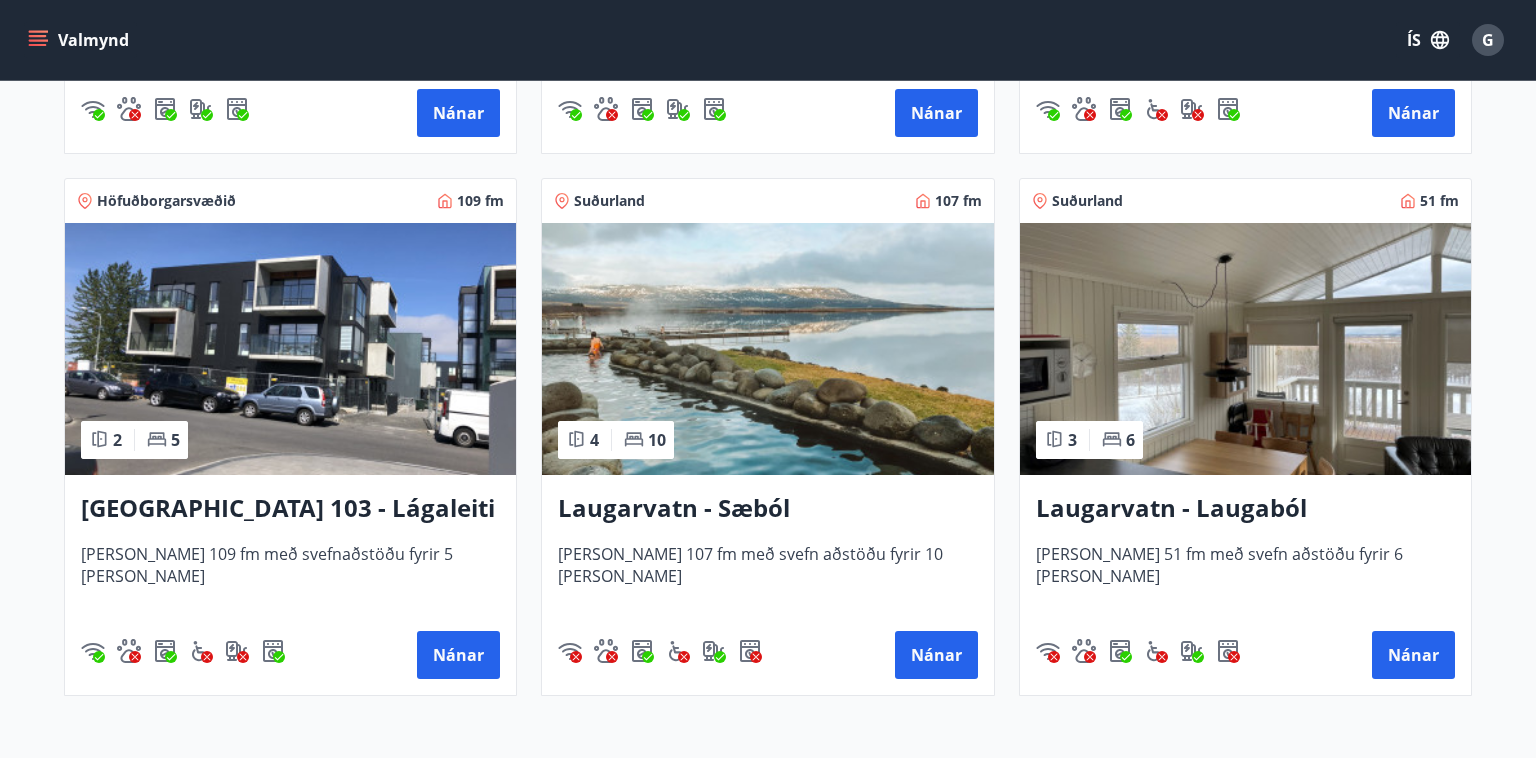 click at bounding box center (767, 349) 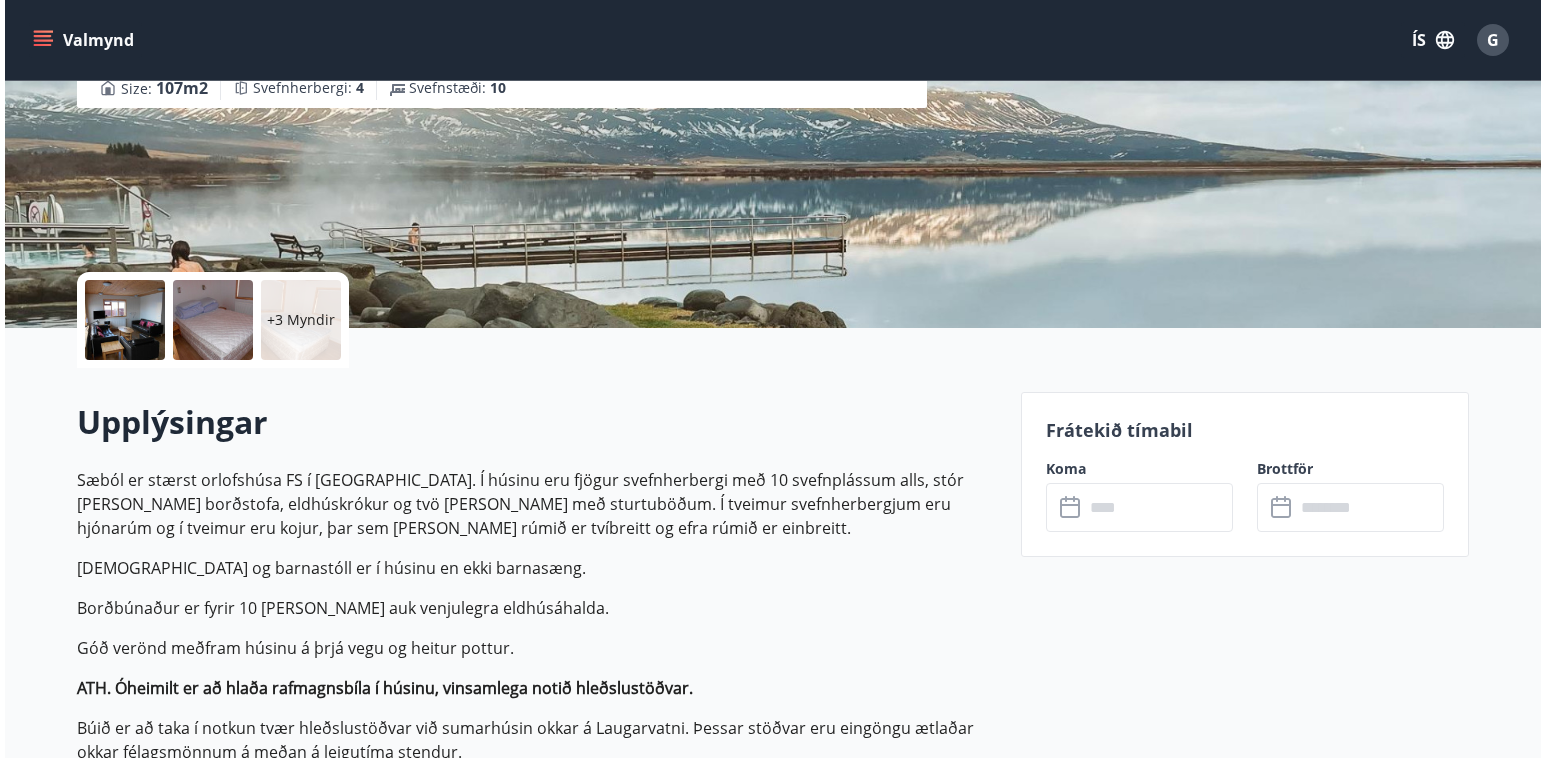 scroll, scrollTop: 266, scrollLeft: 0, axis: vertical 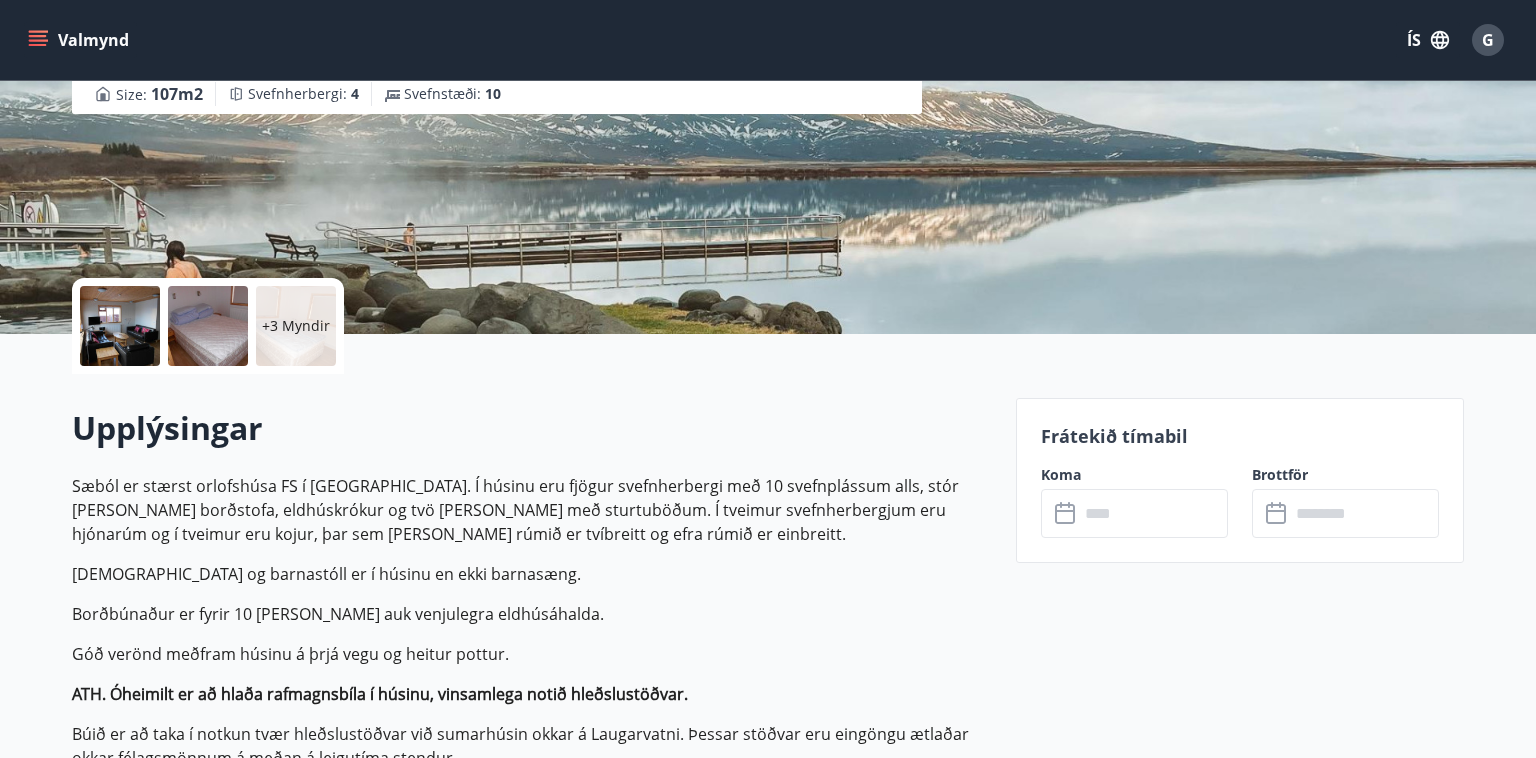 click at bounding box center (120, 326) 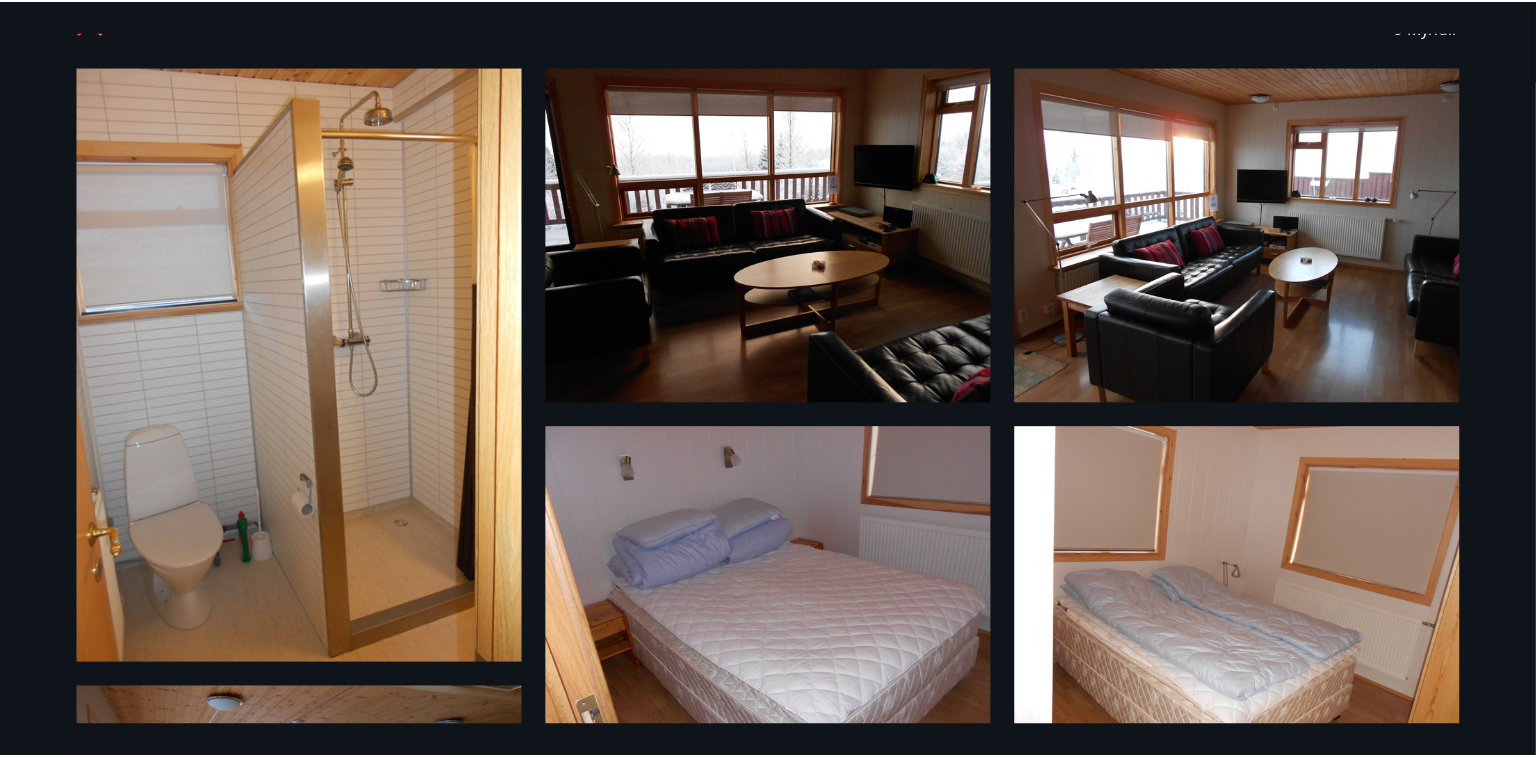 scroll, scrollTop: 0, scrollLeft: 0, axis: both 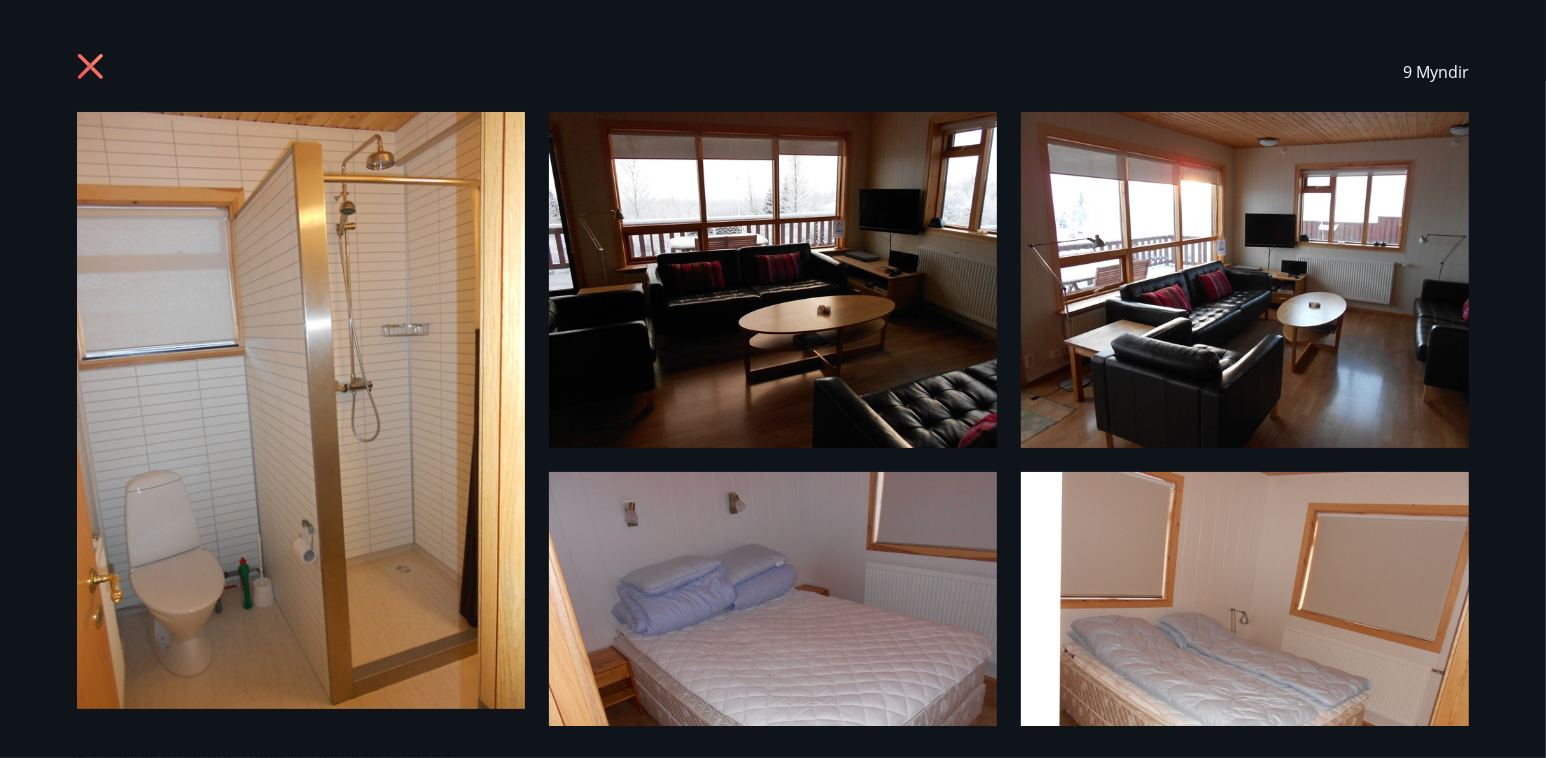 click 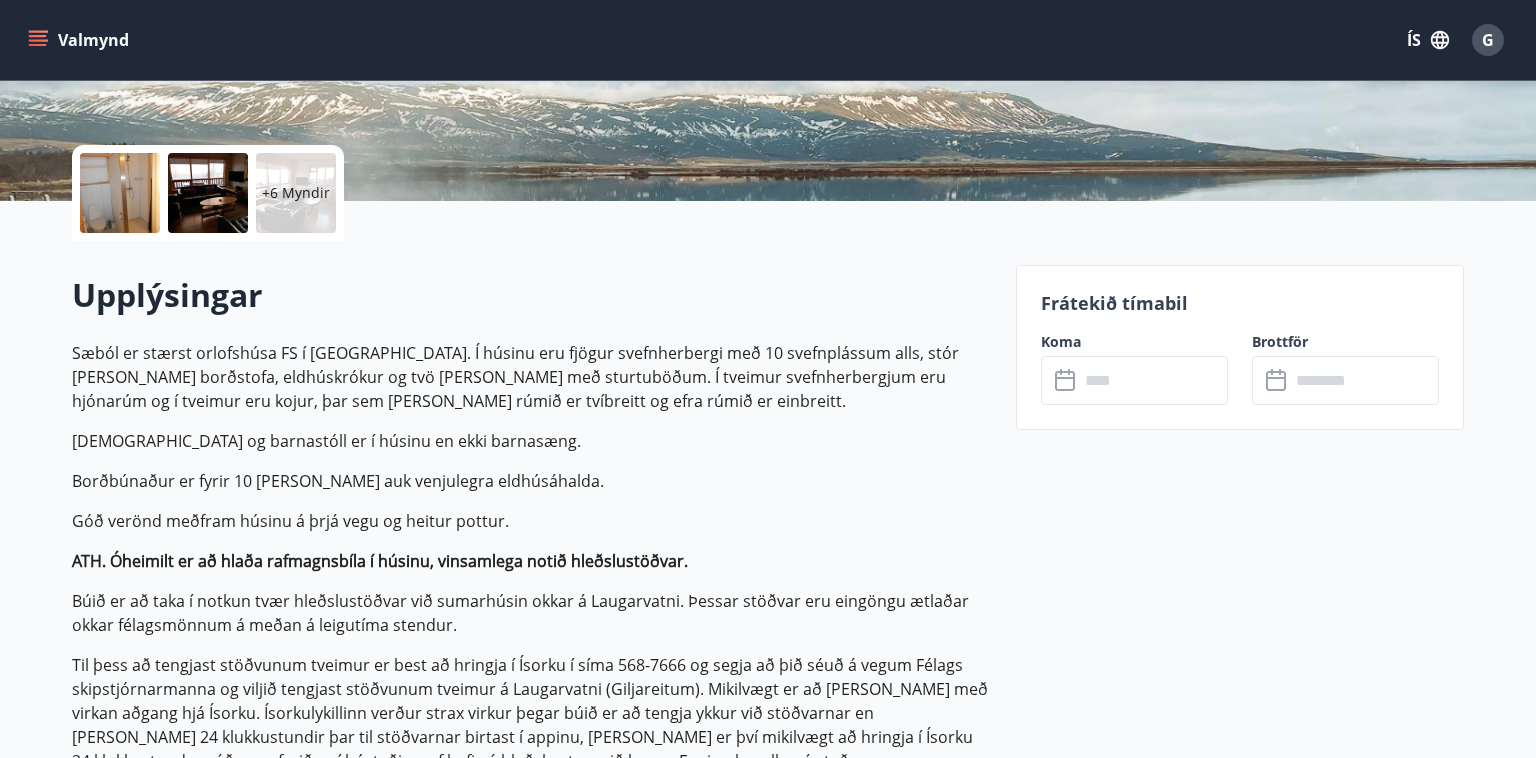 scroll, scrollTop: 400, scrollLeft: 0, axis: vertical 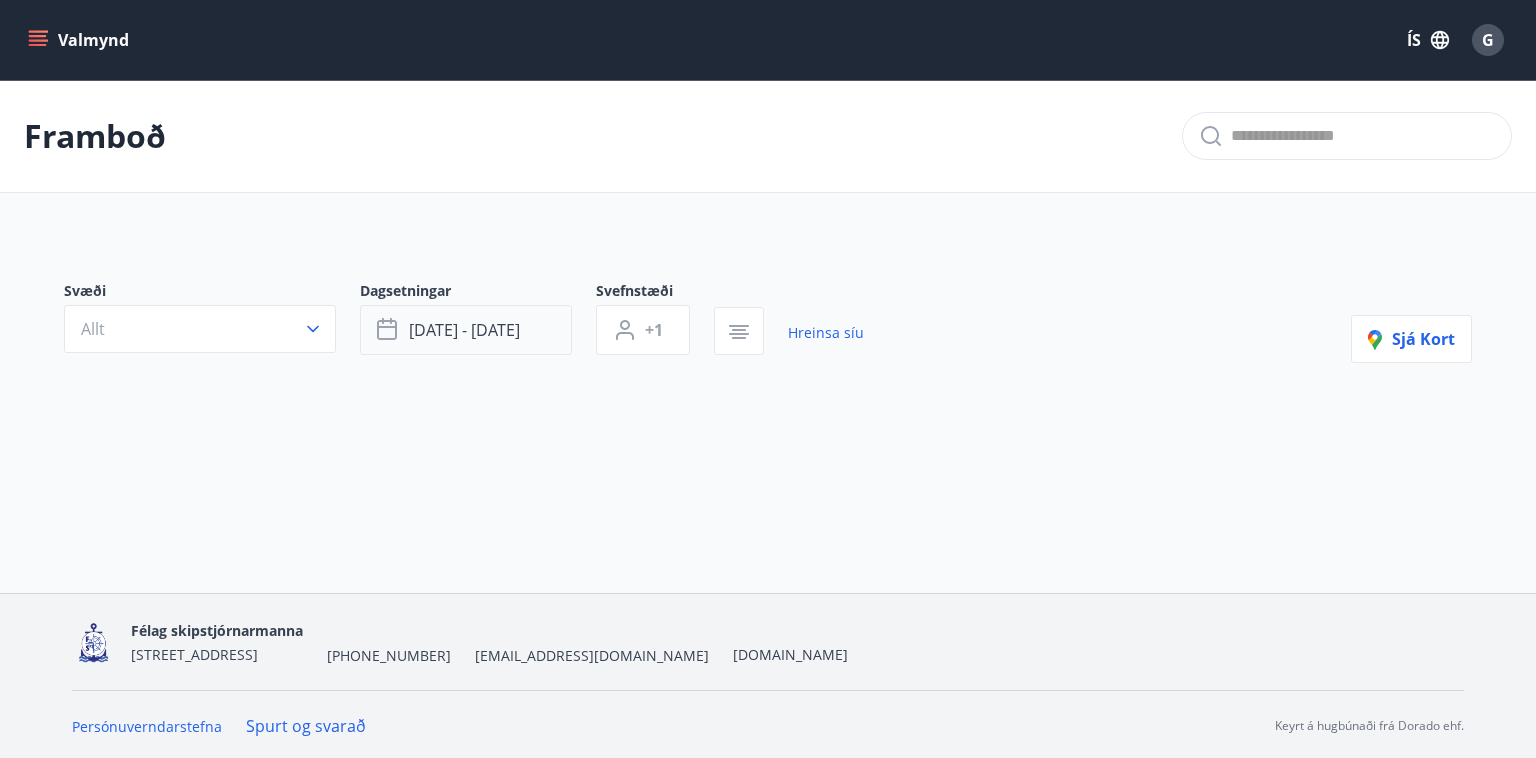 click on "[DATE] - [DATE]" at bounding box center [464, 330] 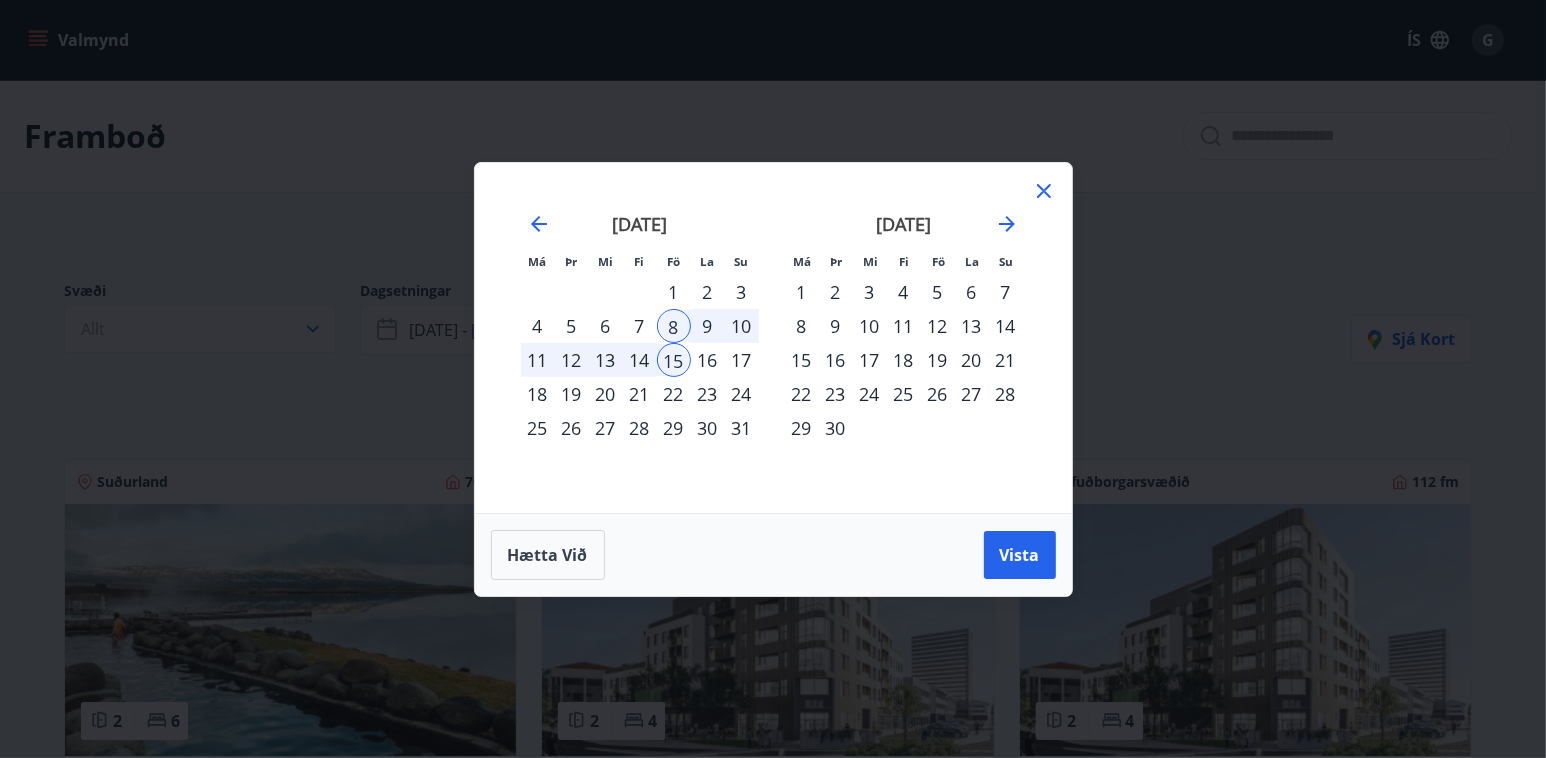click on "15" at bounding box center (674, 360) 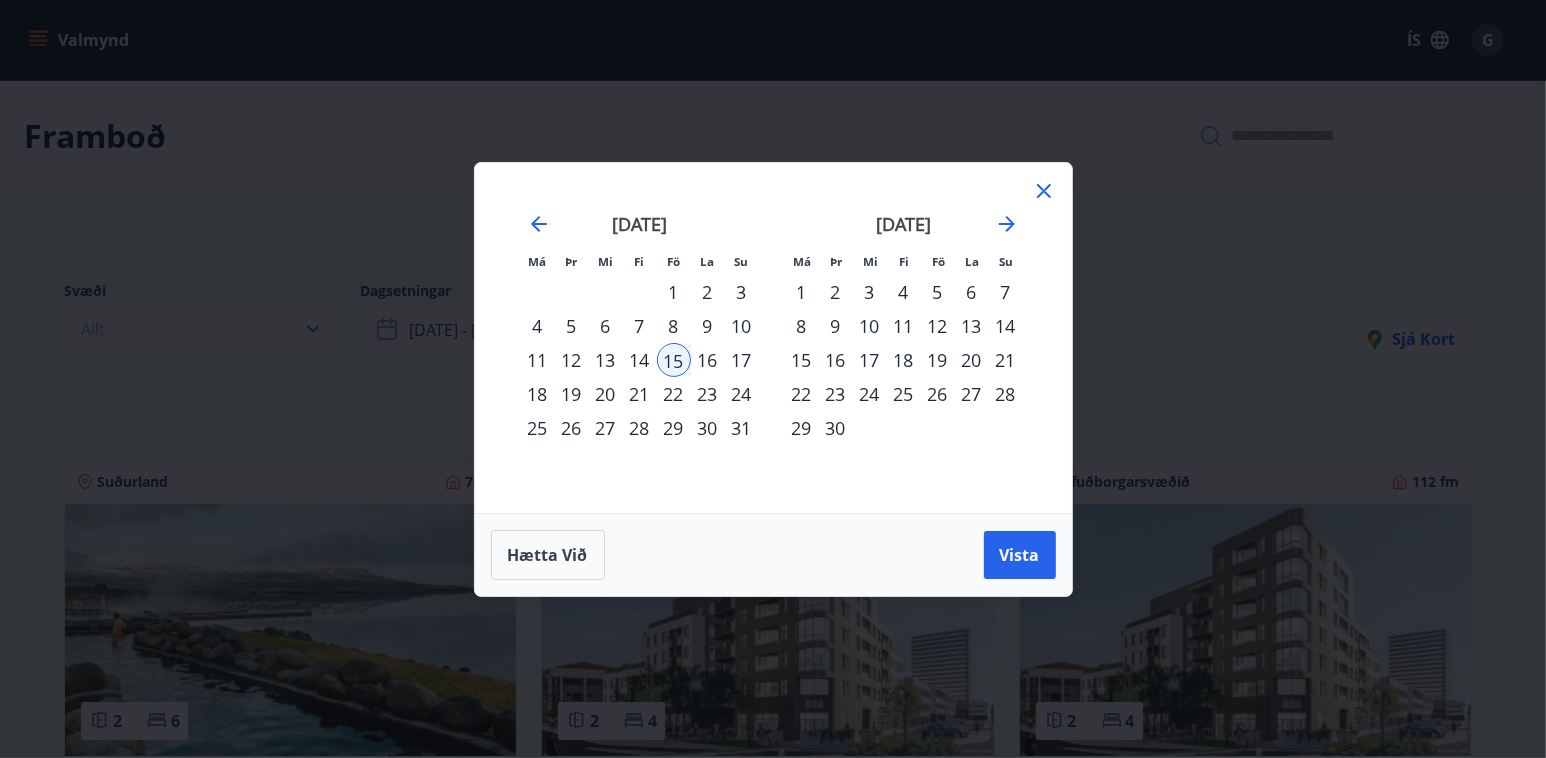 click on "22" at bounding box center (674, 394) 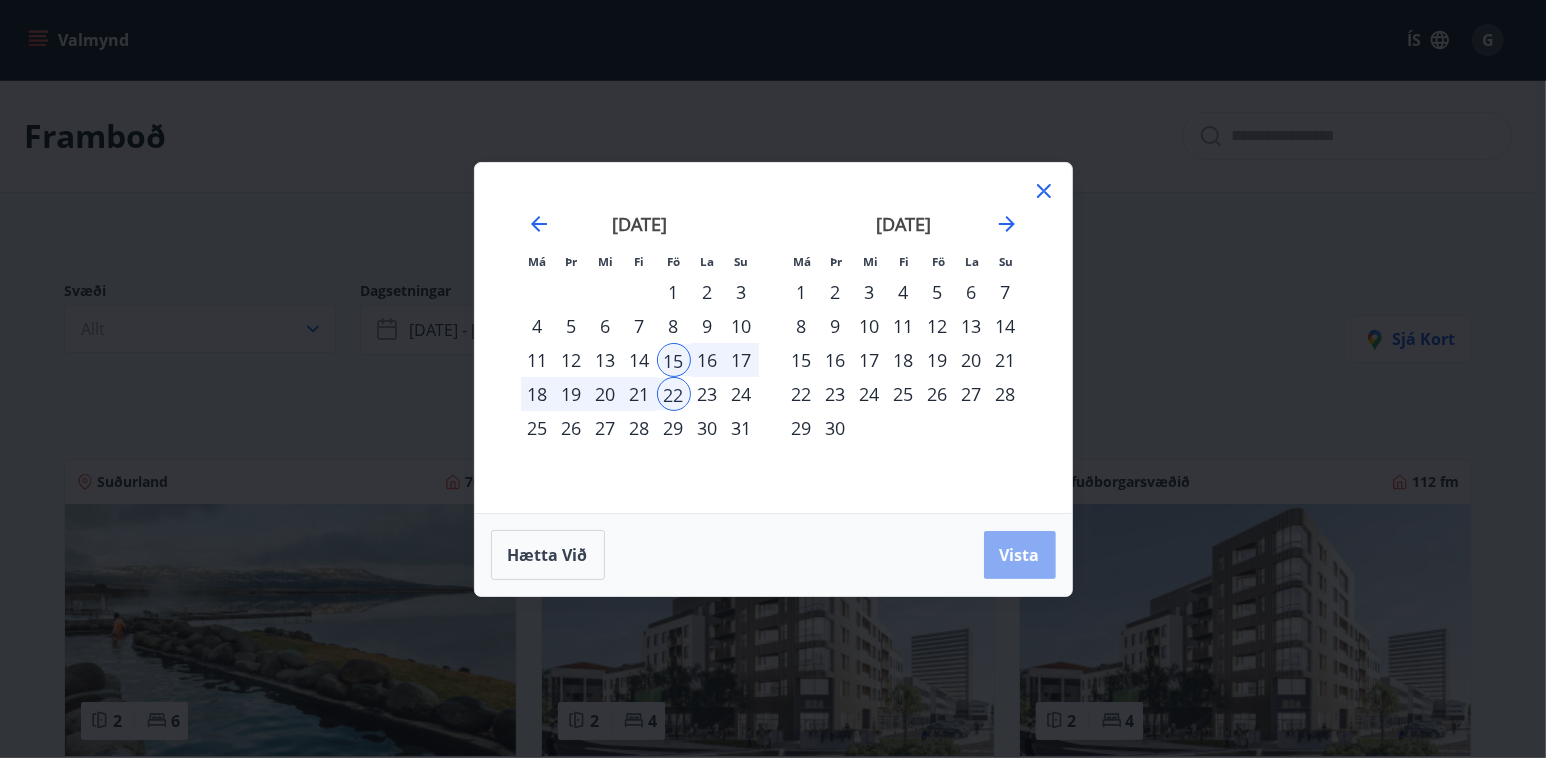 click on "Vista" at bounding box center (1020, 555) 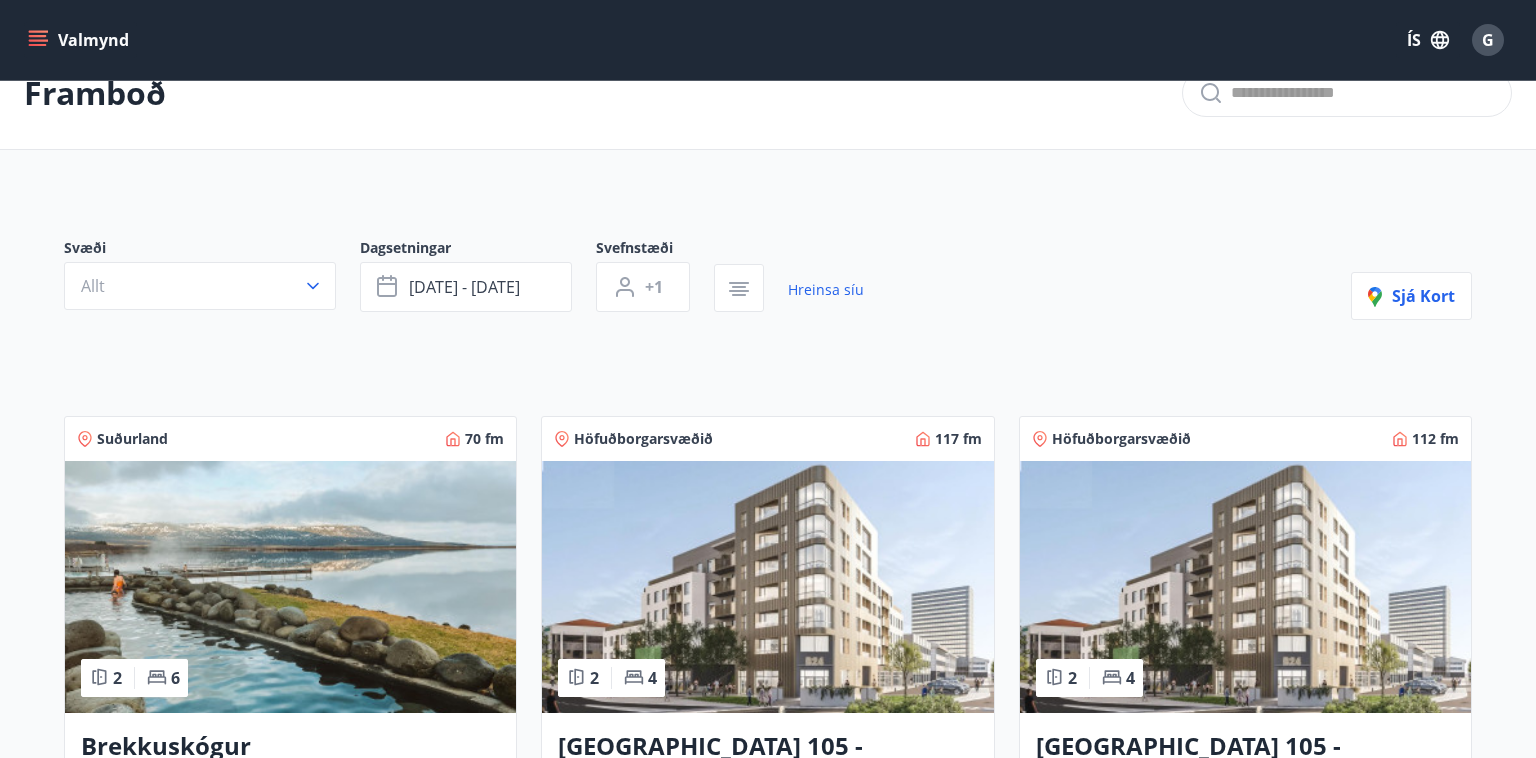 scroll, scrollTop: 66, scrollLeft: 0, axis: vertical 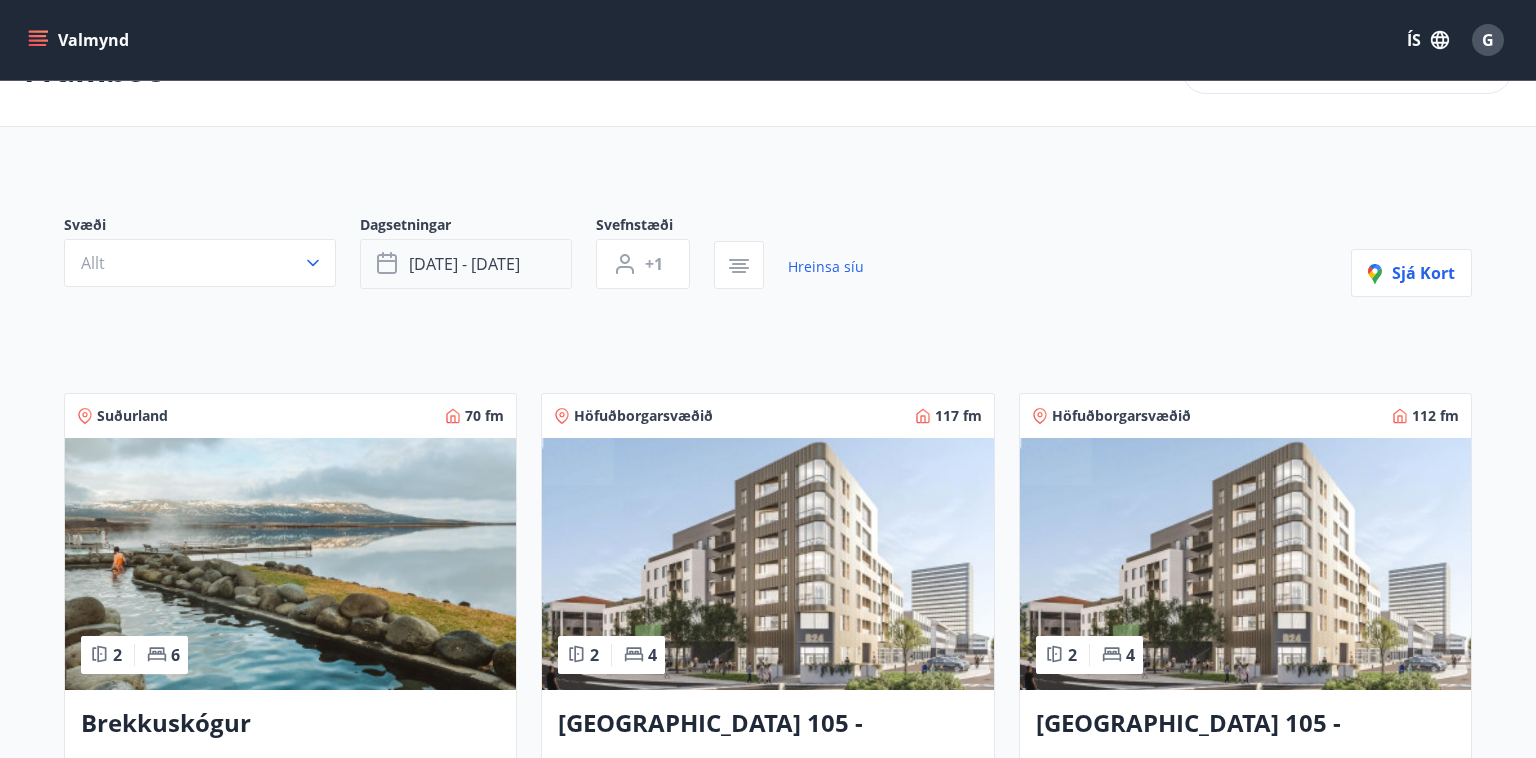 click on "[DATE] - [DATE]" at bounding box center (464, 264) 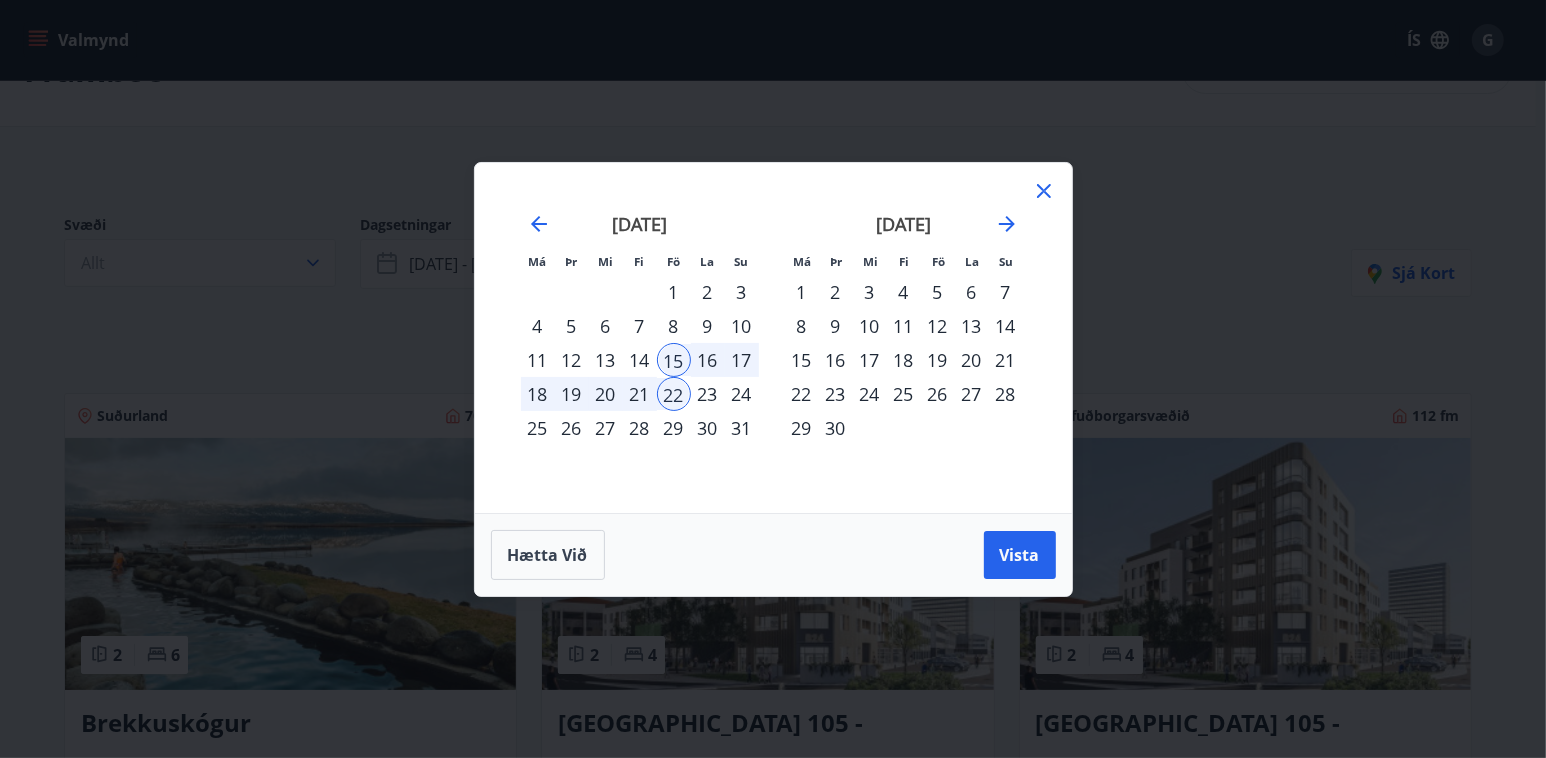 click on "22" at bounding box center (674, 394) 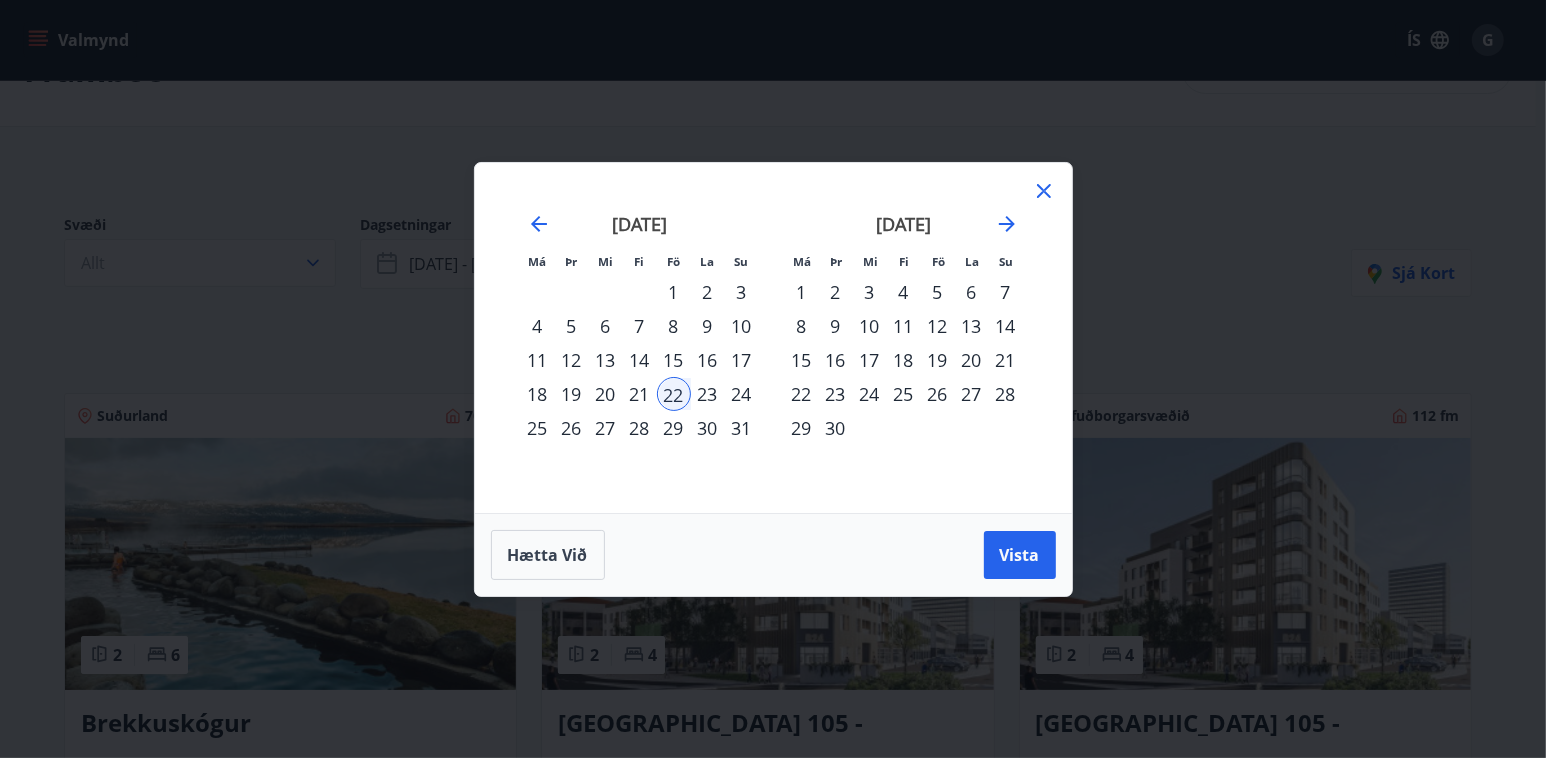 click on "29" at bounding box center [674, 428] 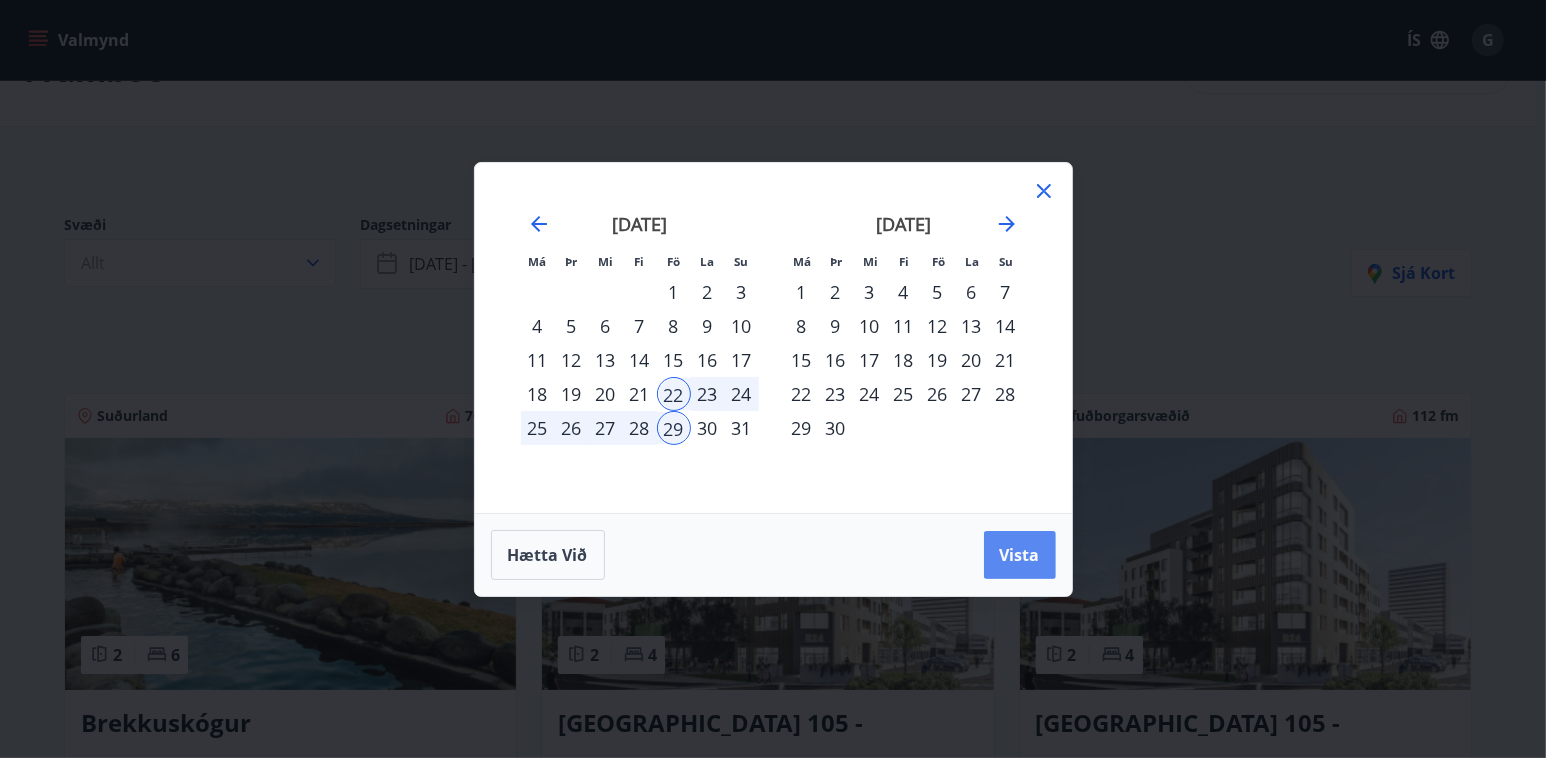 click on "Vista" at bounding box center [1020, 555] 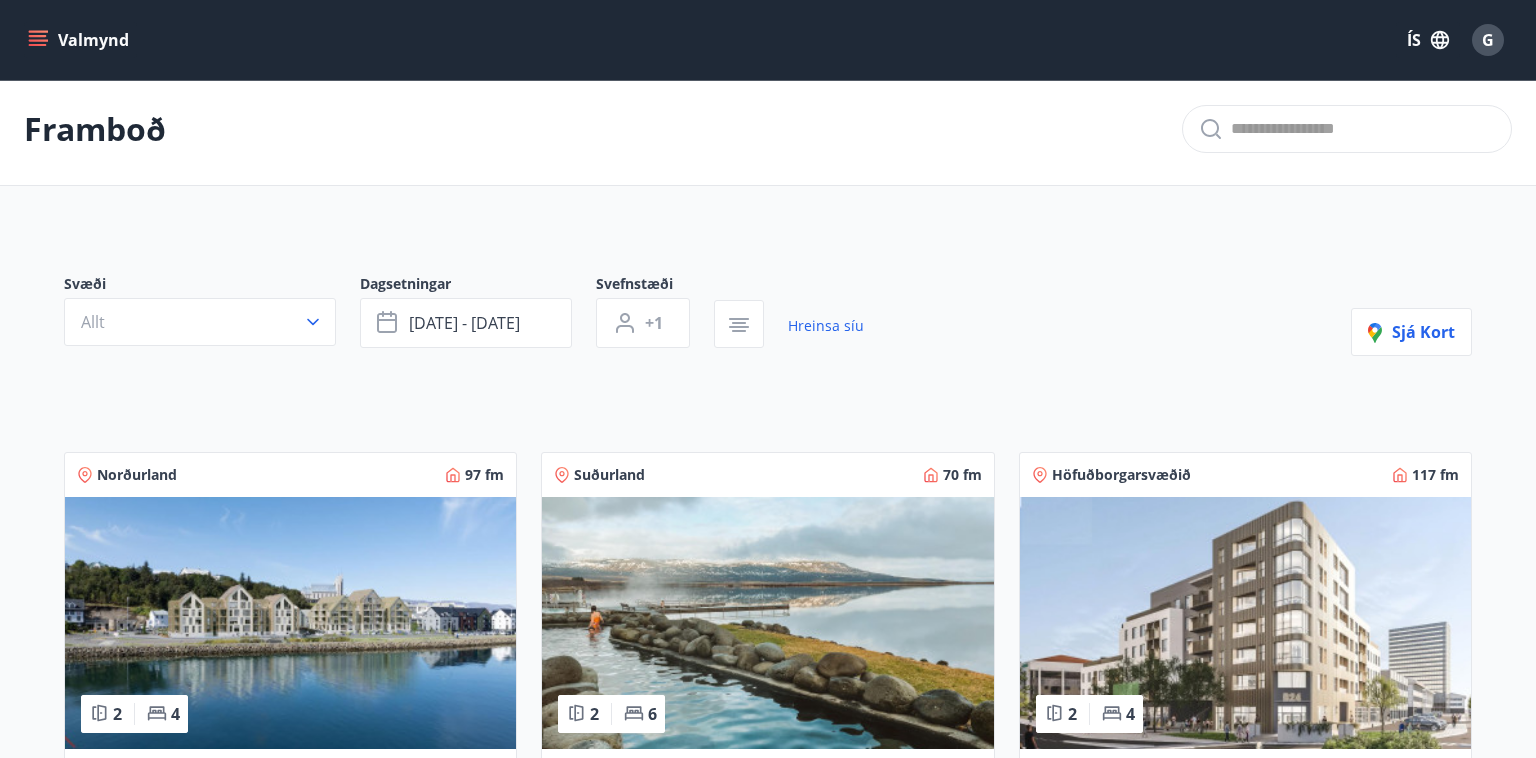 scroll, scrollTop: 0, scrollLeft: 0, axis: both 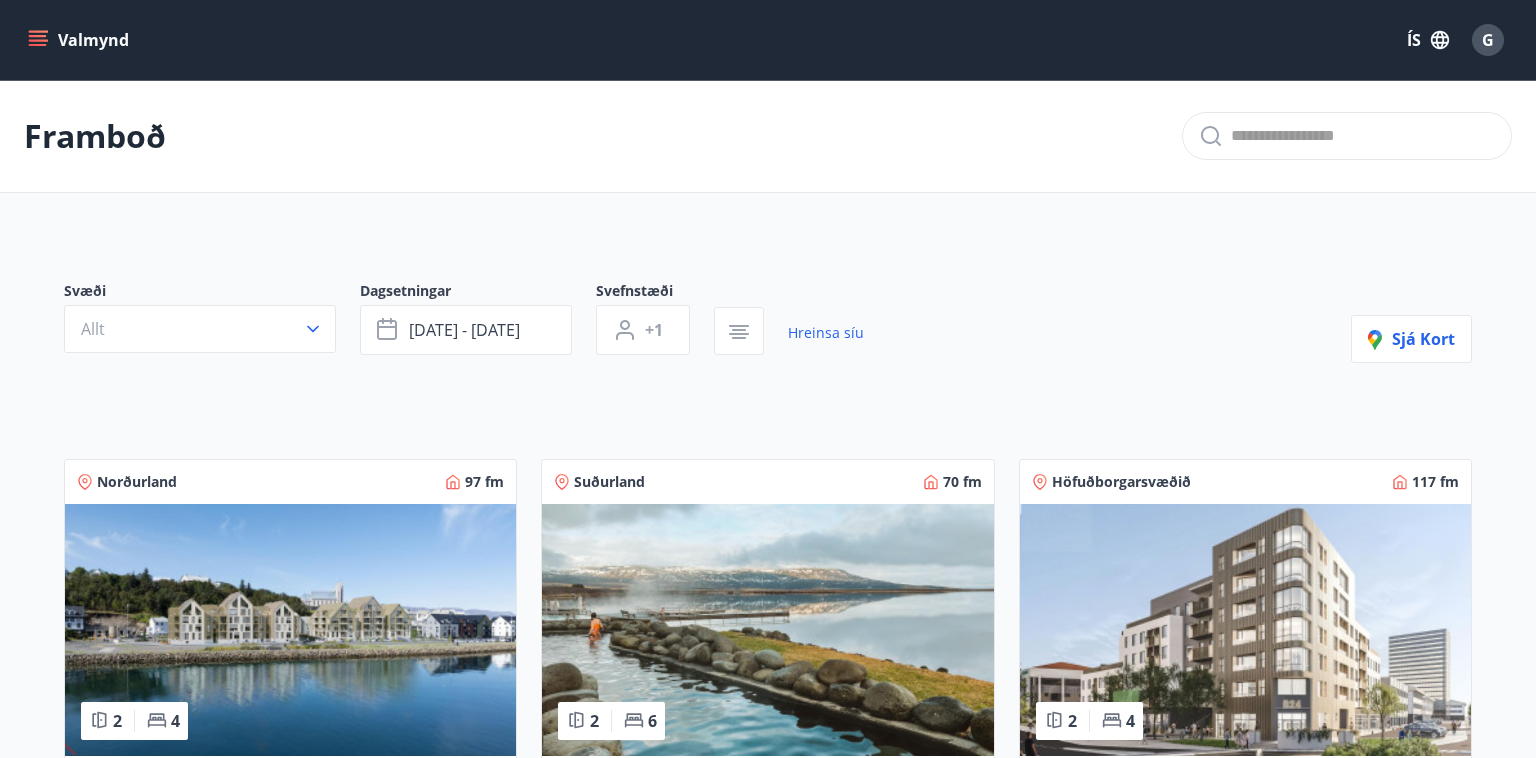 click on "Valmynd" at bounding box center [80, 40] 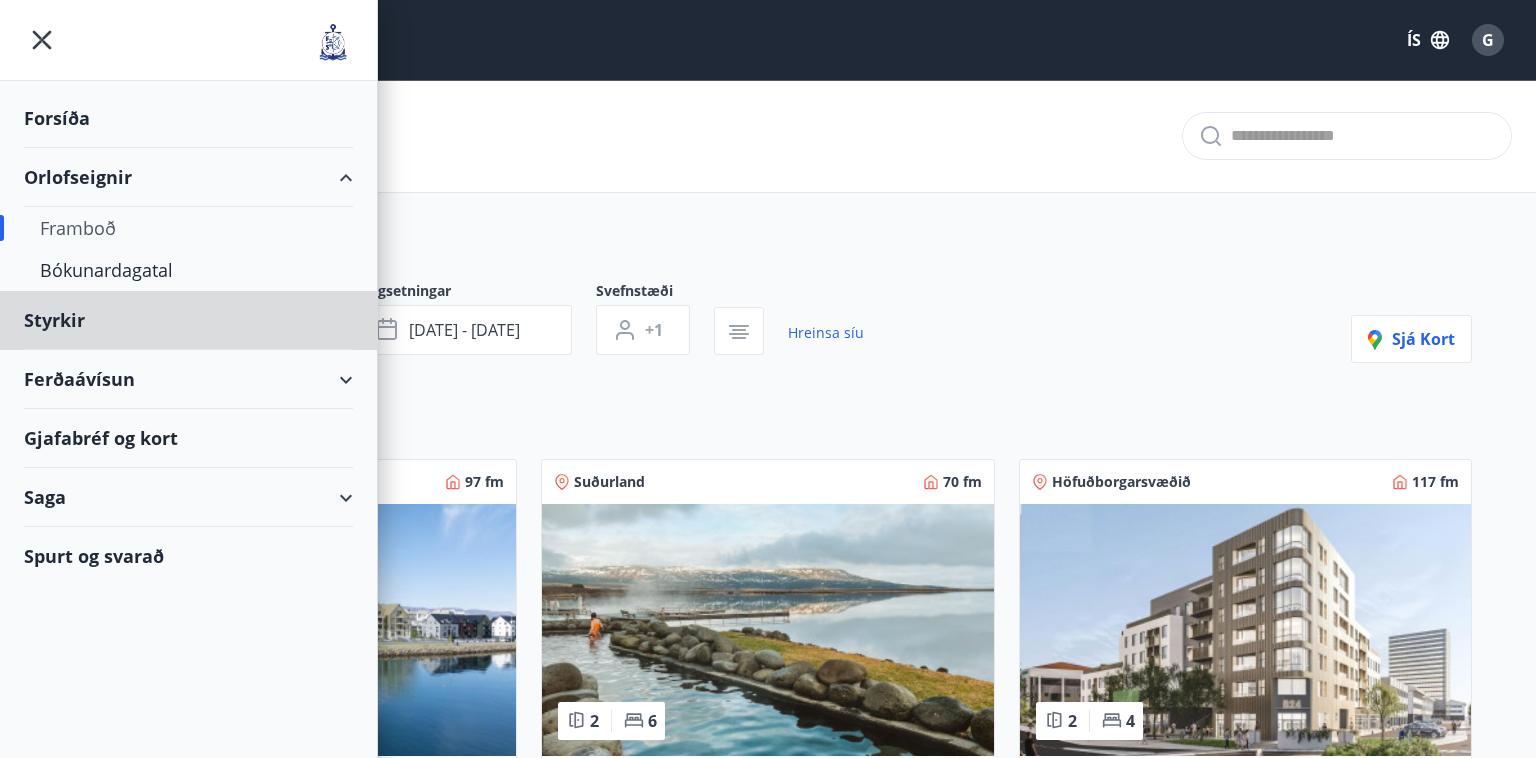 click on "Forsíða" at bounding box center (188, 118) 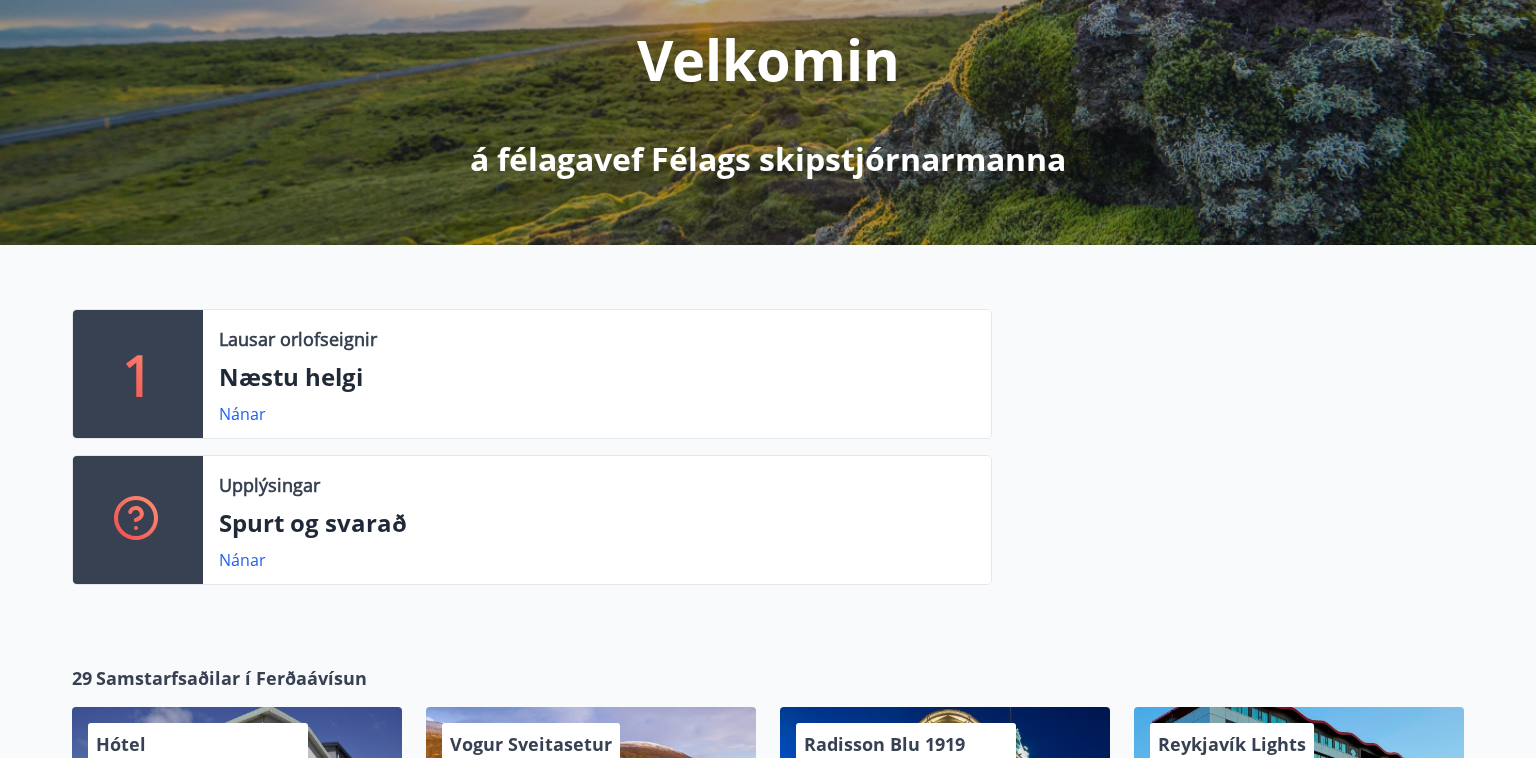scroll, scrollTop: 0, scrollLeft: 0, axis: both 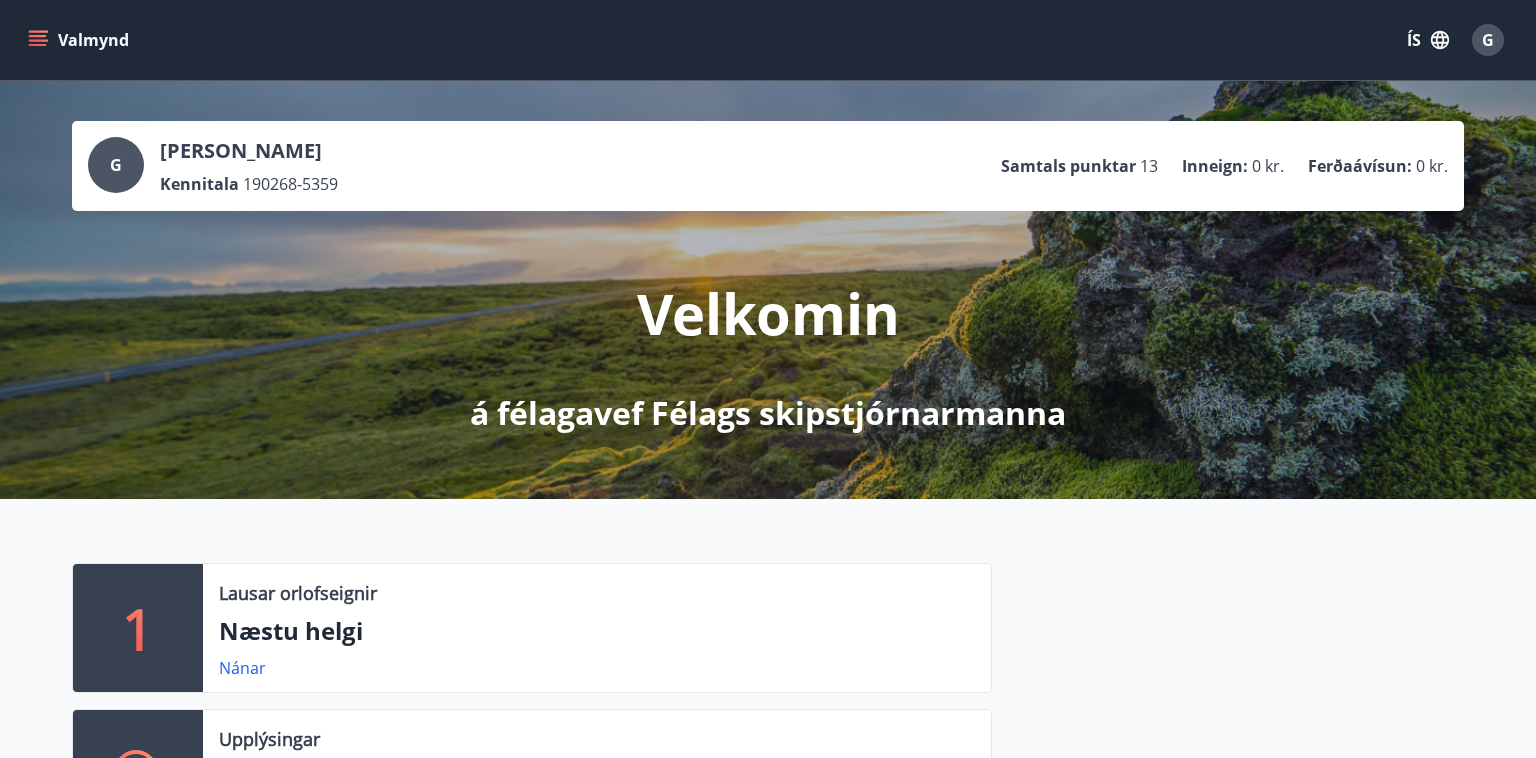 click 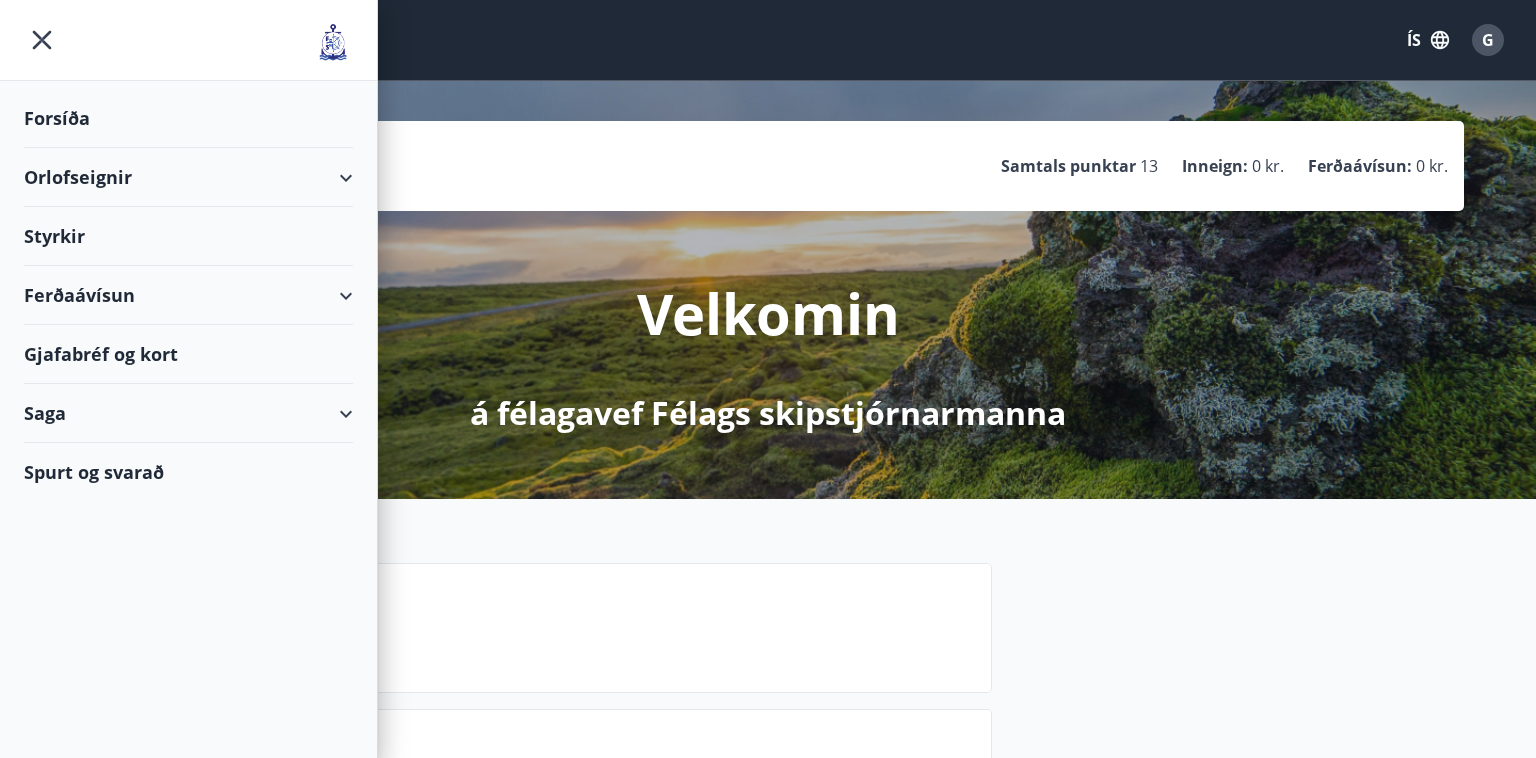 click on "Styrkir" at bounding box center [188, 118] 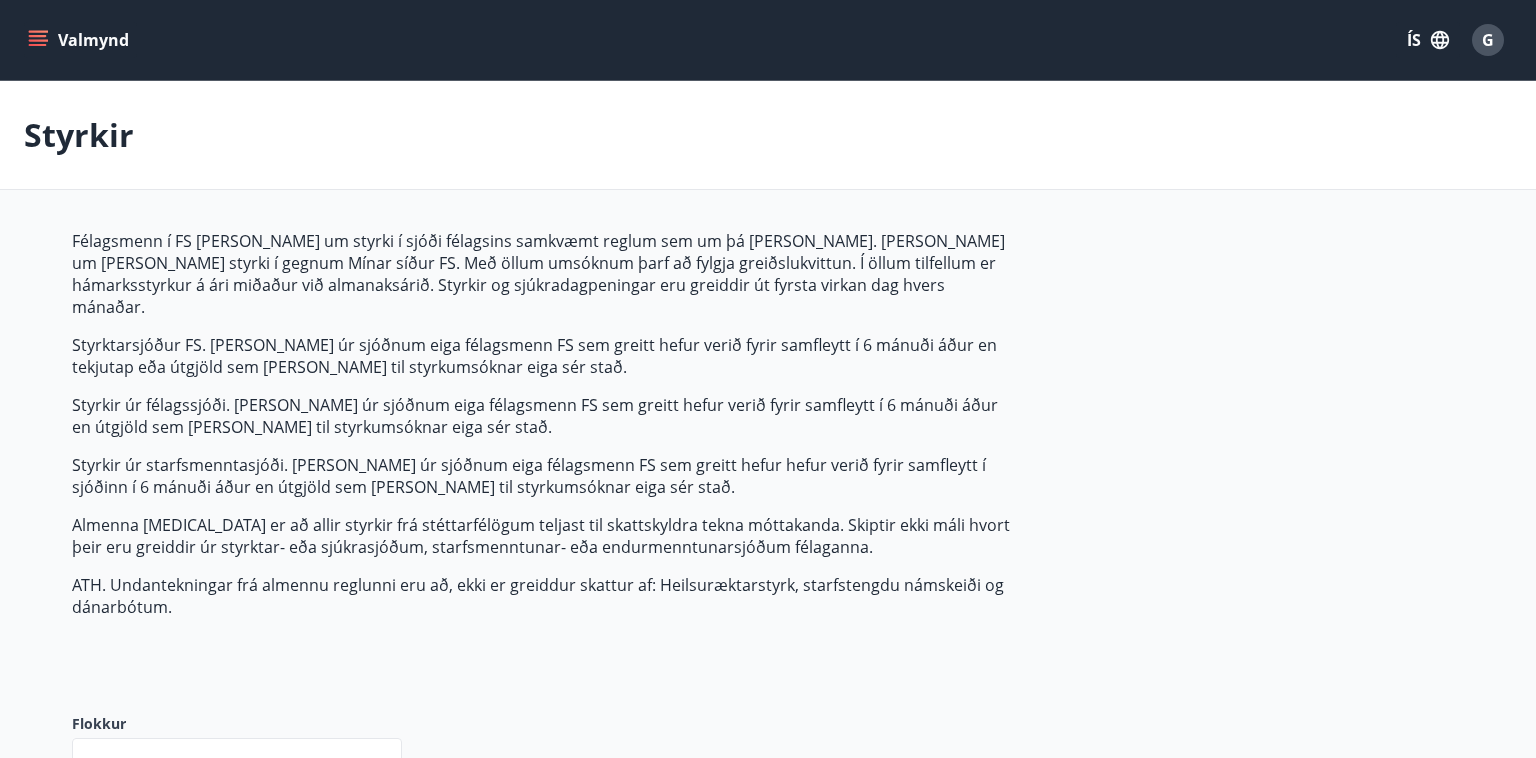 type on "***" 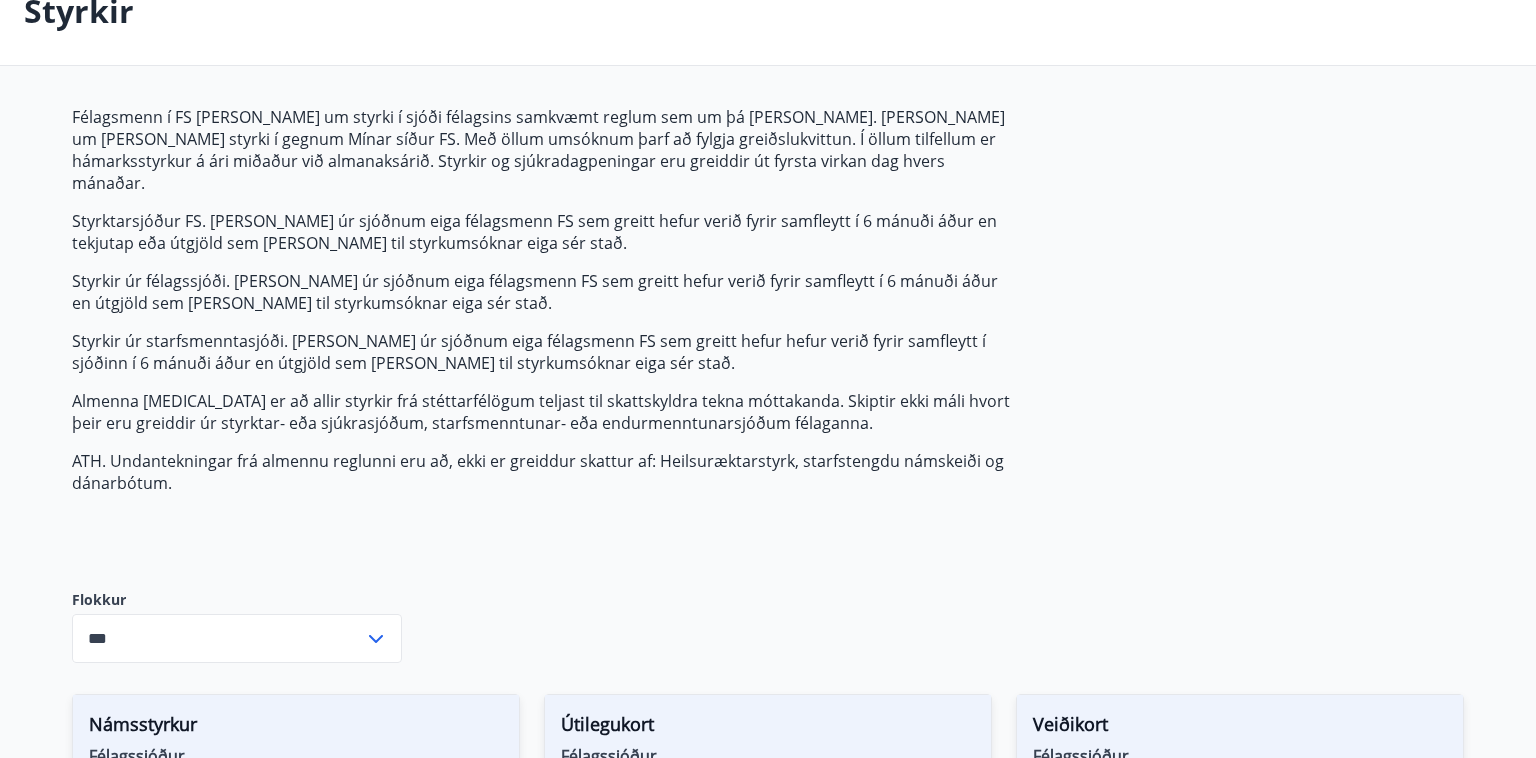scroll, scrollTop: 0, scrollLeft: 0, axis: both 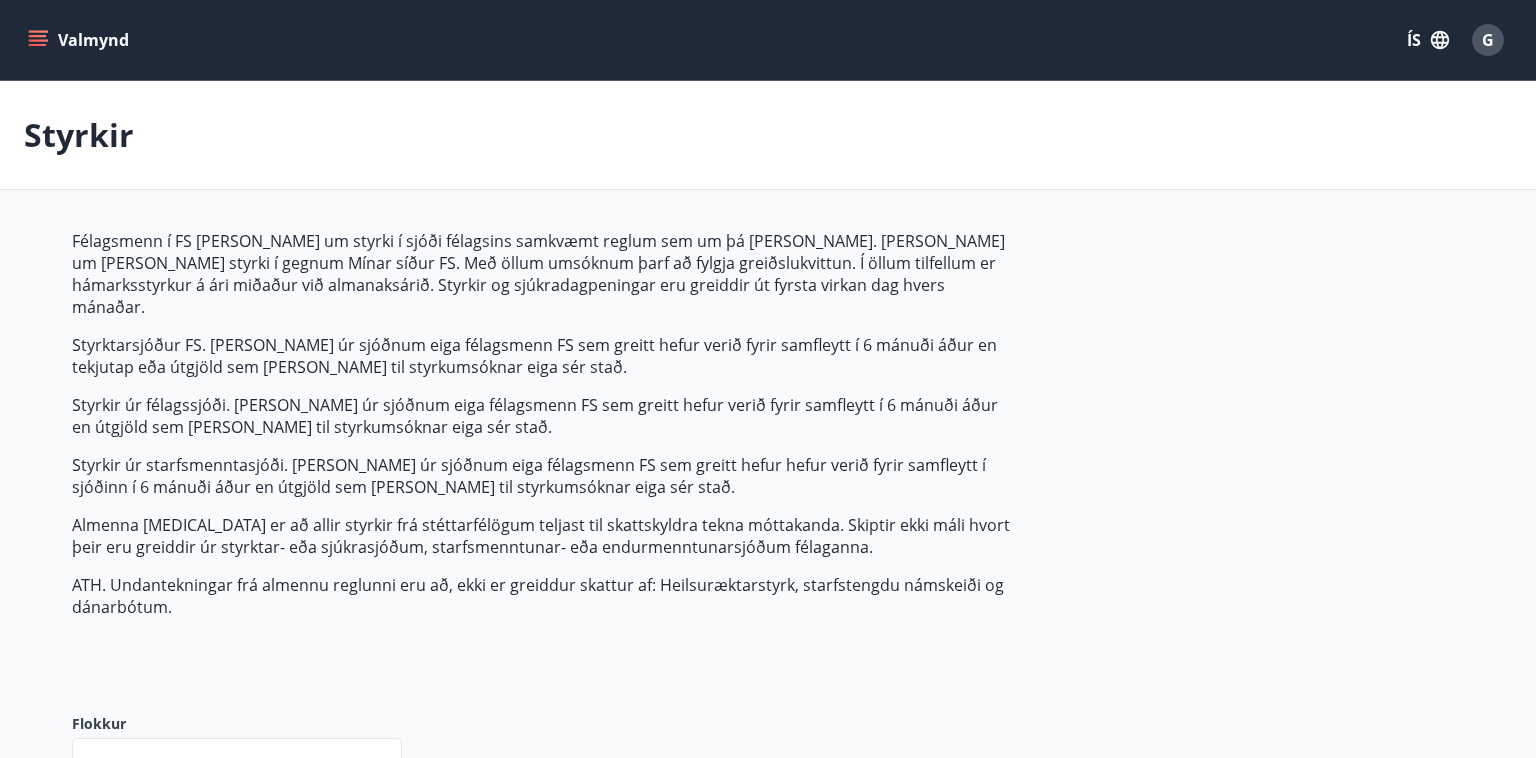 click 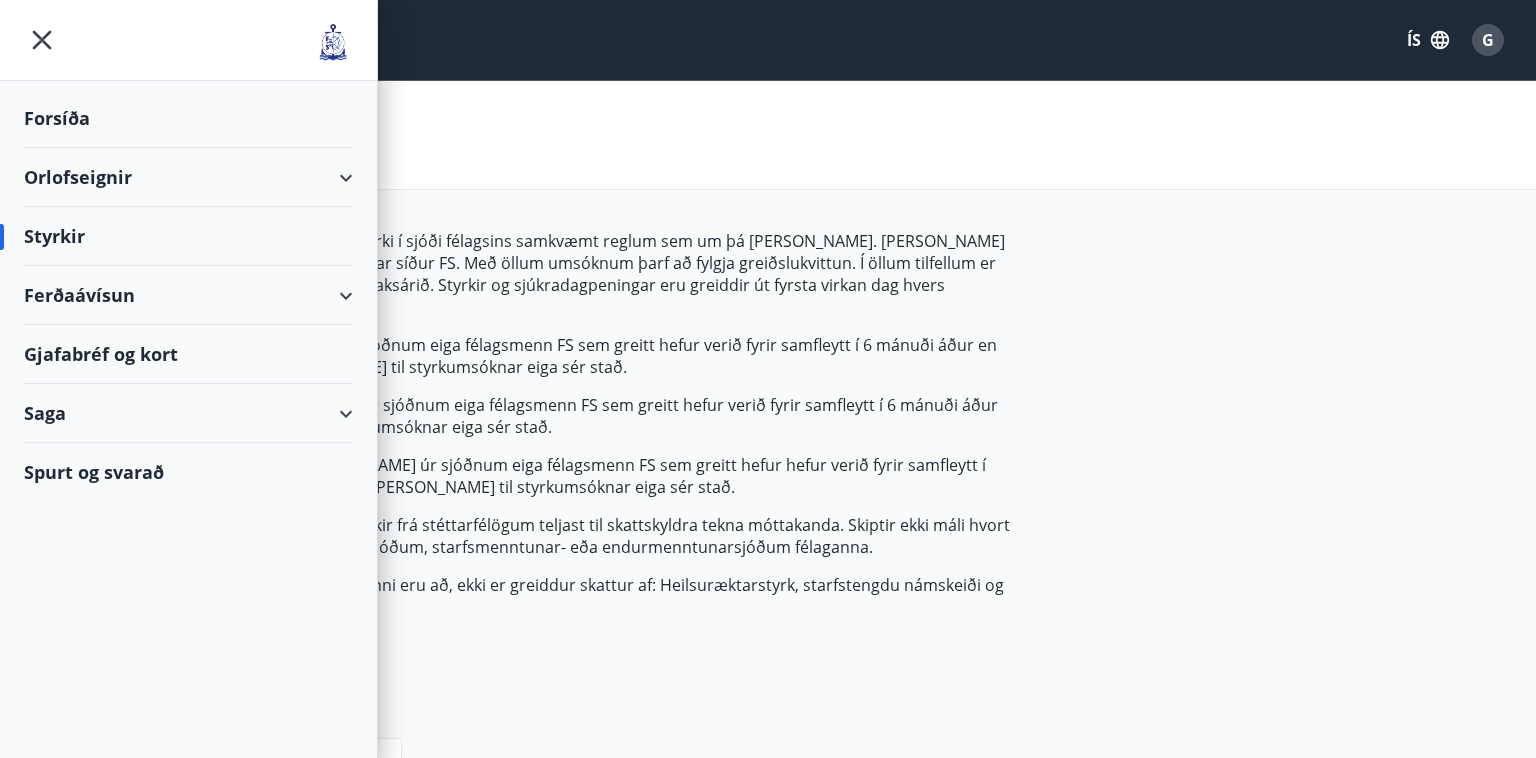 click on "Ferðaávísun" at bounding box center (188, 295) 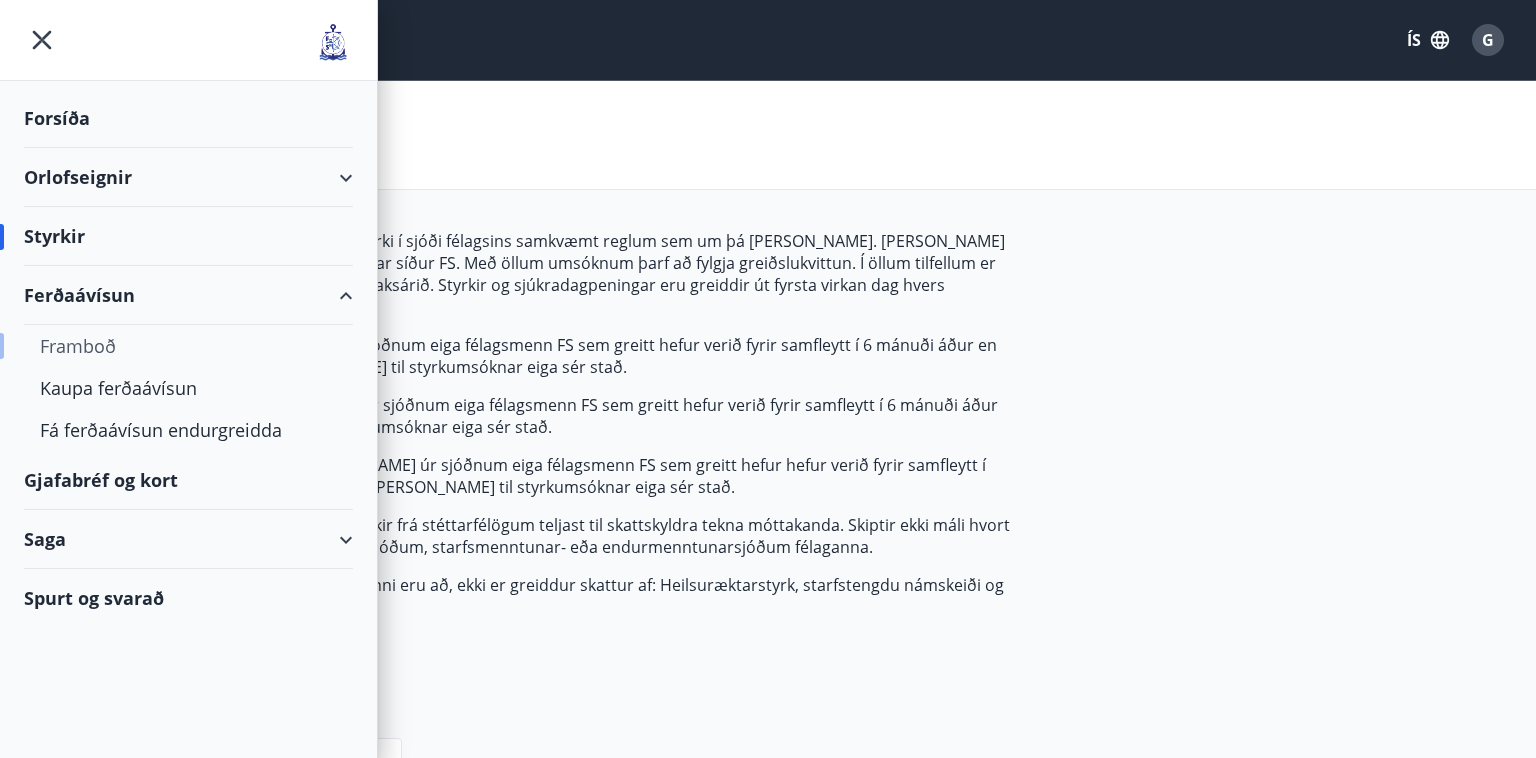 click on "Framboð" at bounding box center (188, 346) 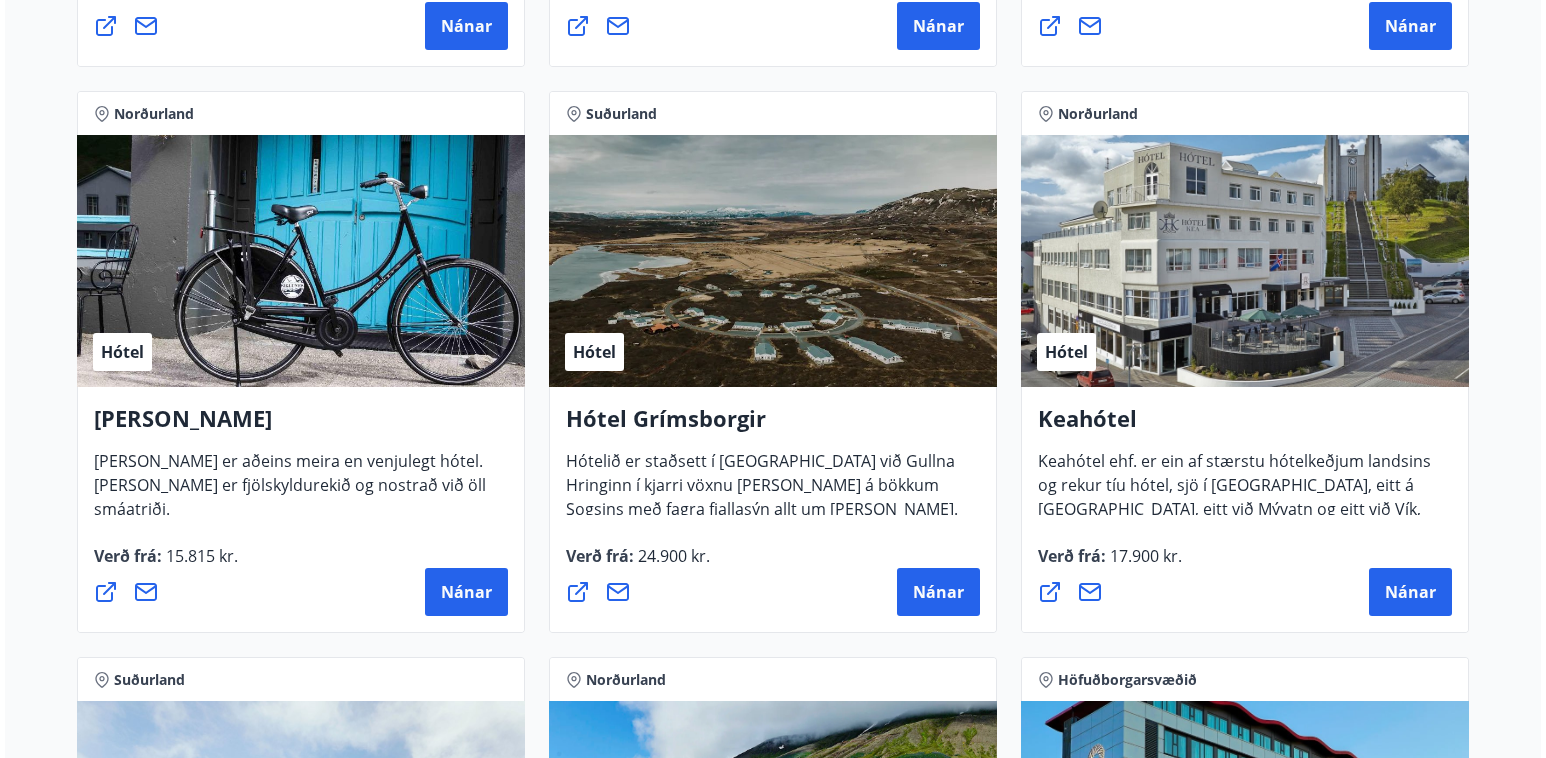 scroll, scrollTop: 866, scrollLeft: 0, axis: vertical 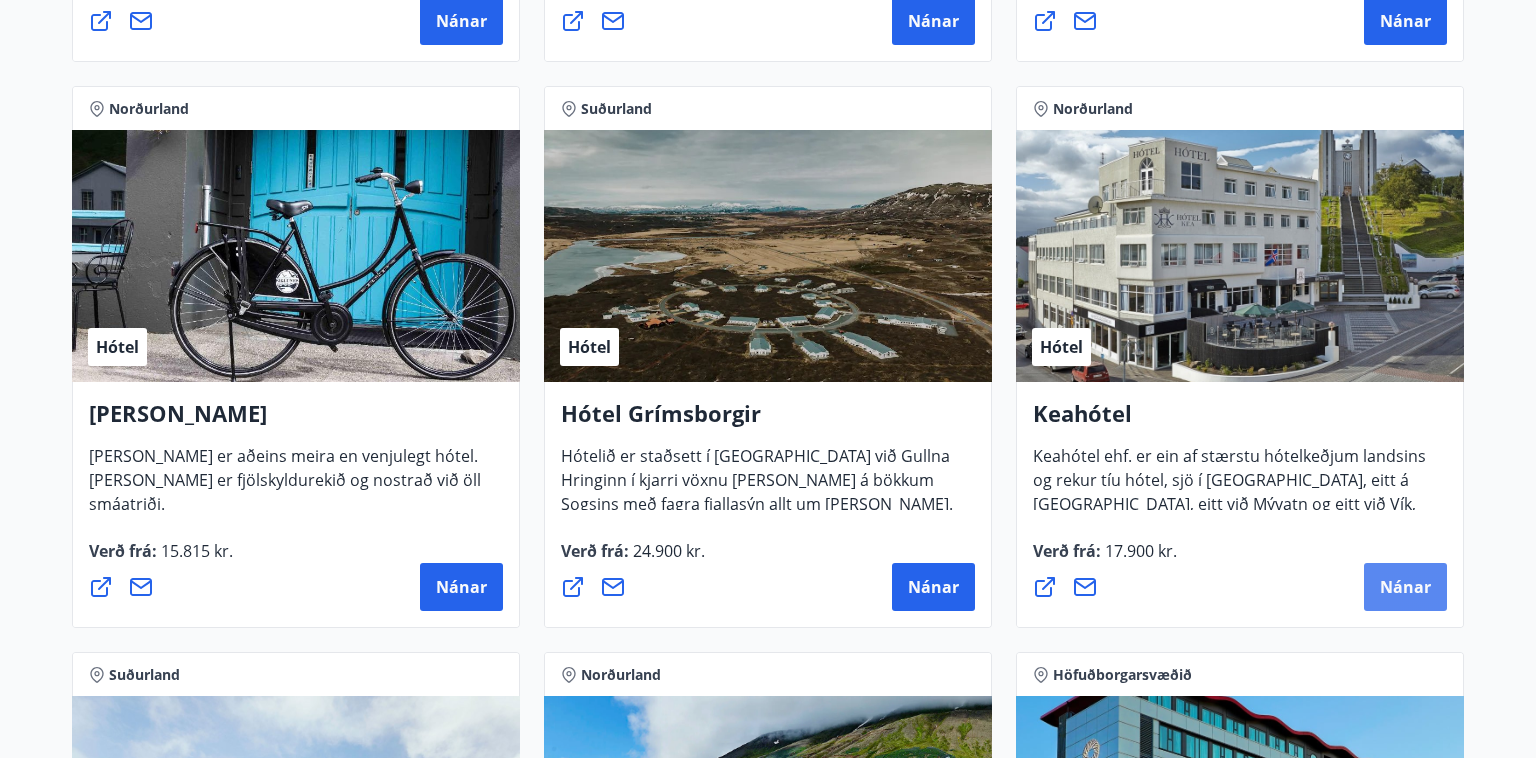 click on "Nánar" at bounding box center [1405, 587] 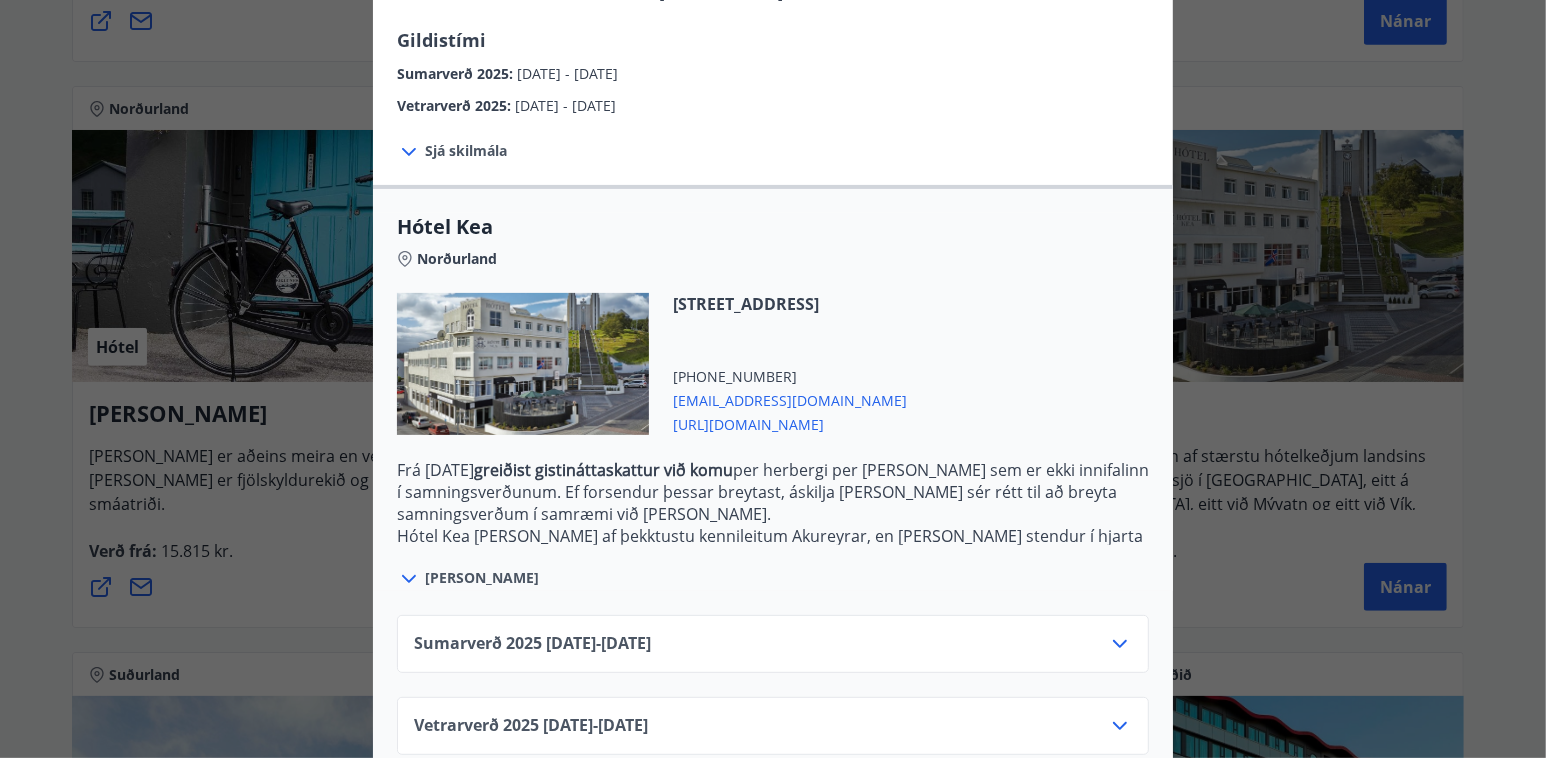 scroll, scrollTop: 354, scrollLeft: 0, axis: vertical 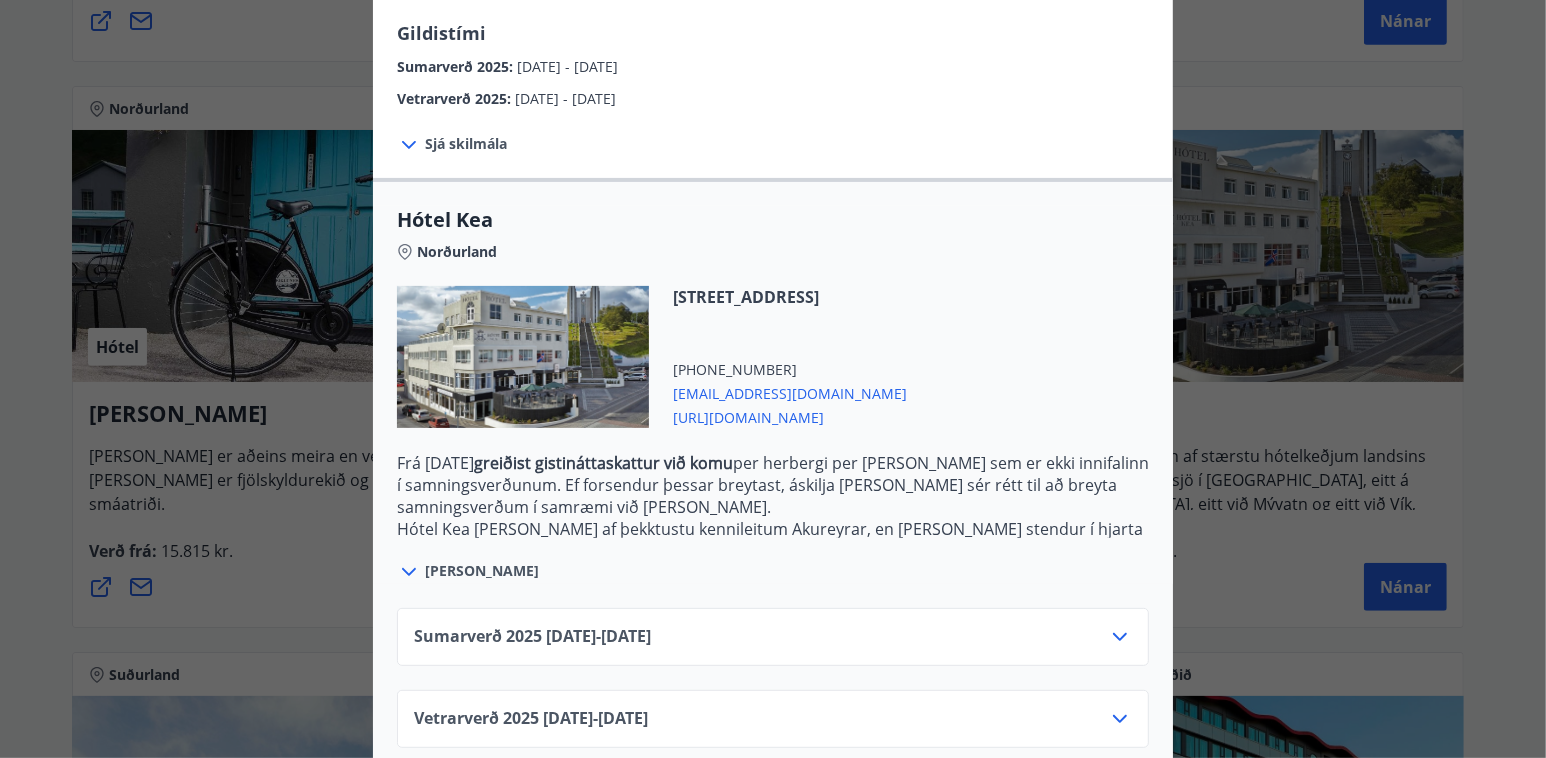click 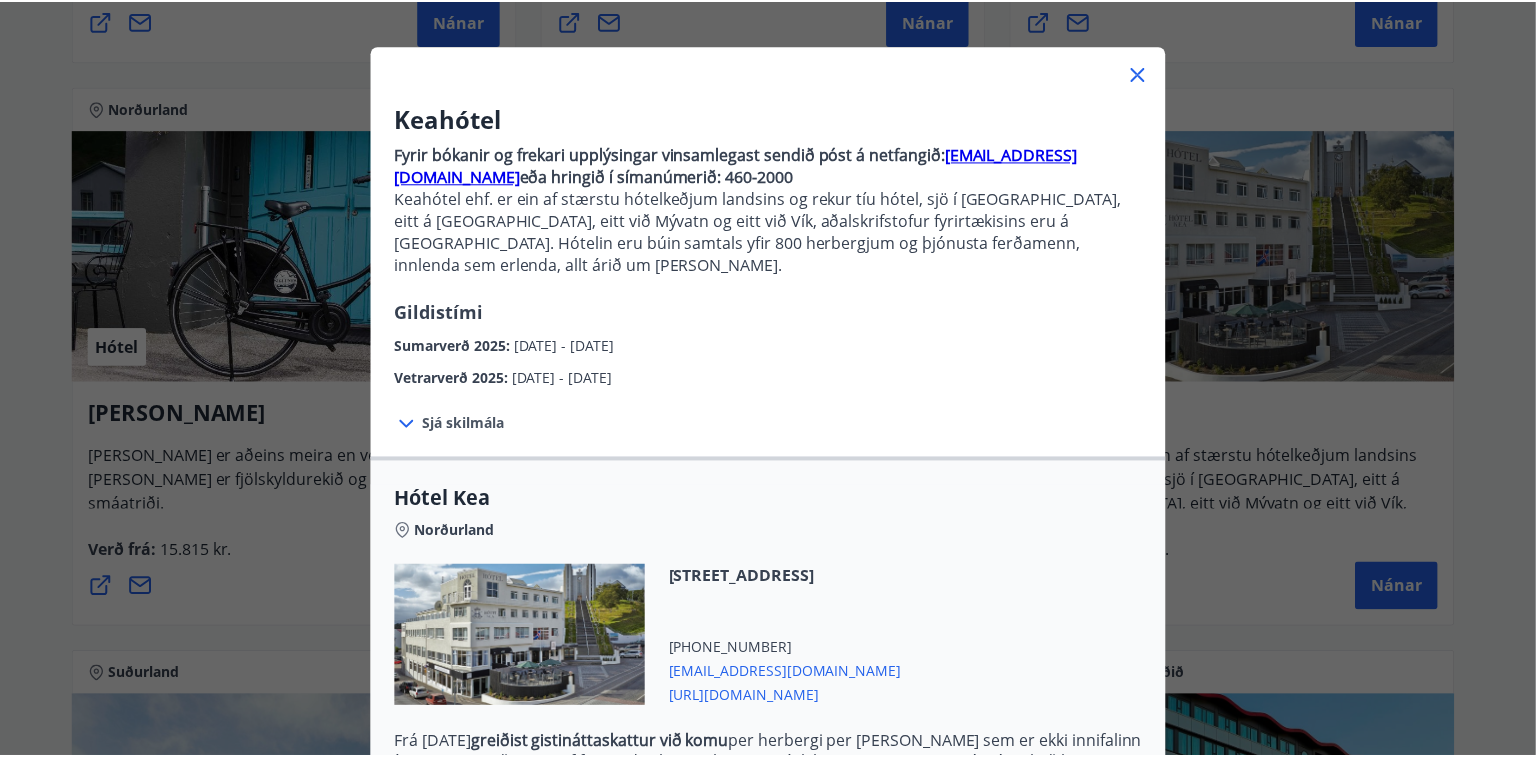 scroll, scrollTop: 0, scrollLeft: 0, axis: both 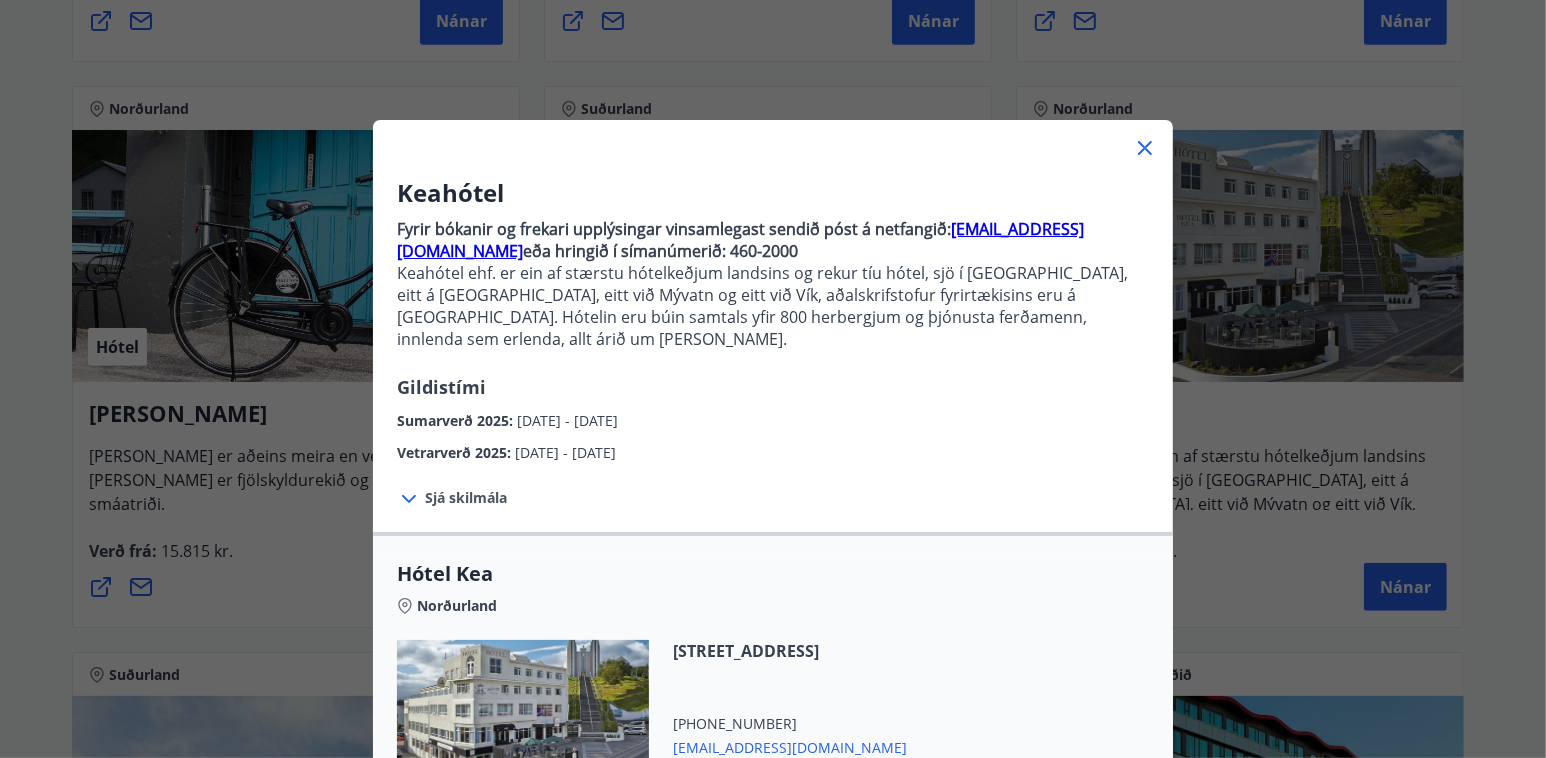 click 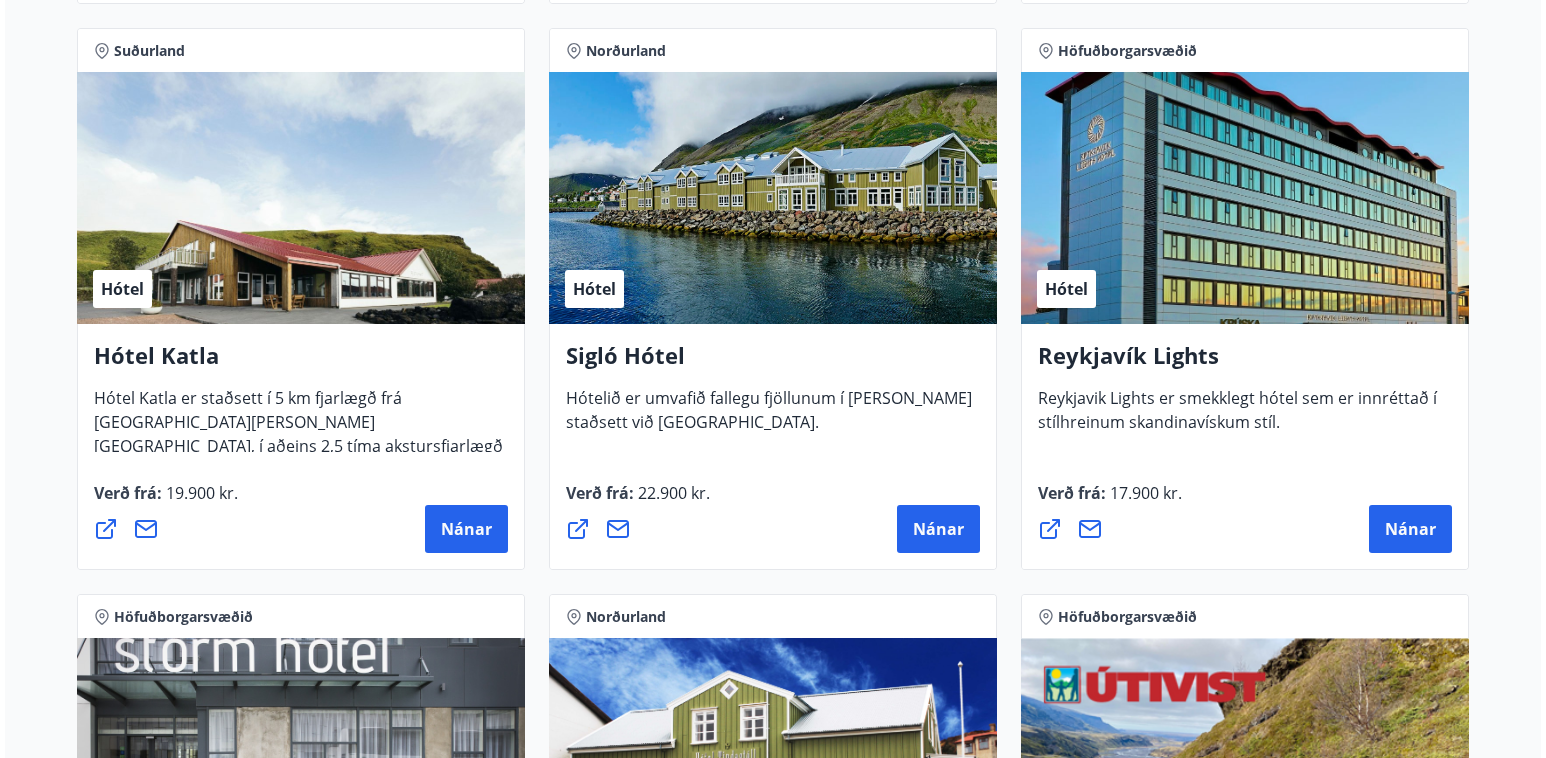 scroll, scrollTop: 1466, scrollLeft: 0, axis: vertical 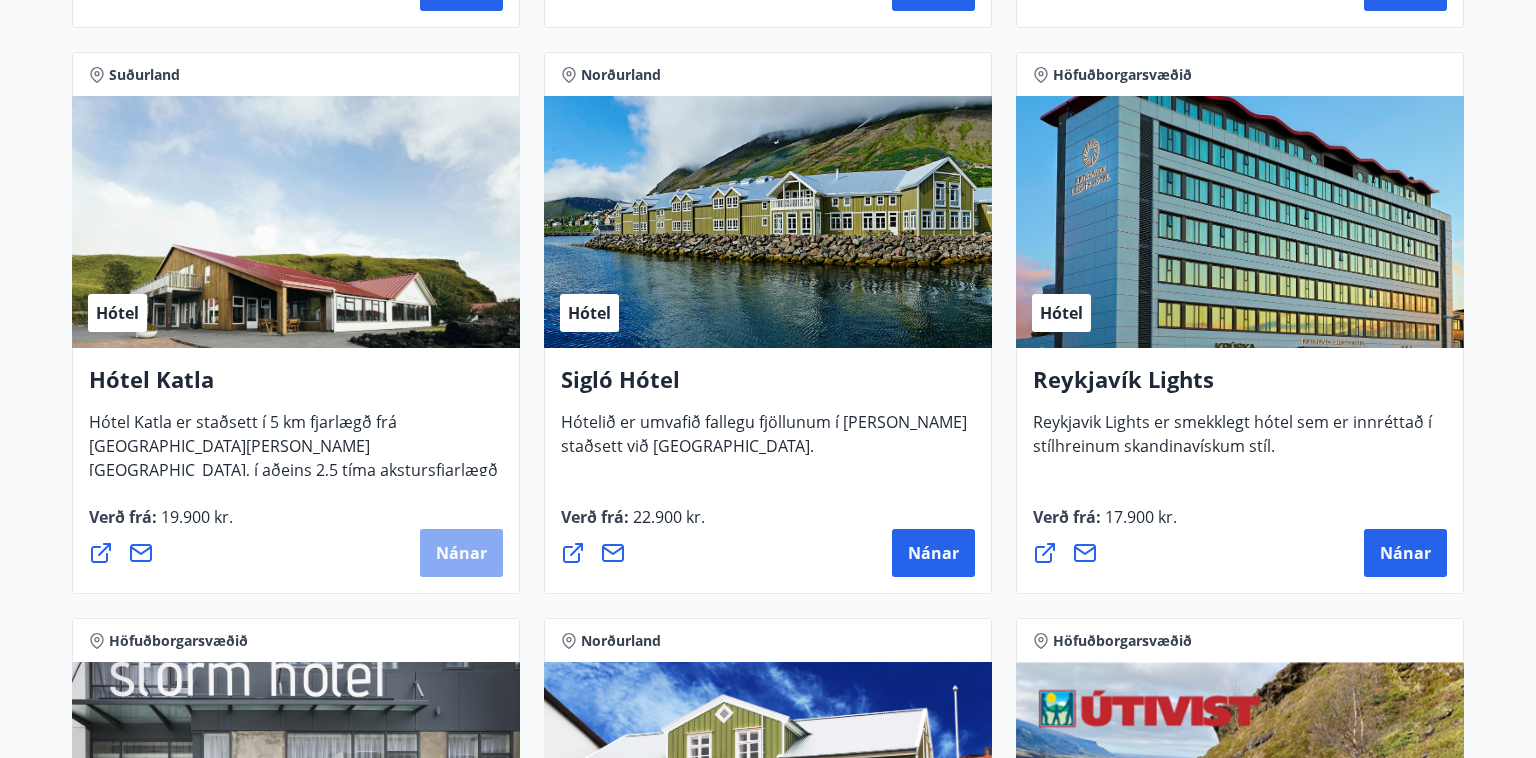 click on "Nánar" at bounding box center (461, 553) 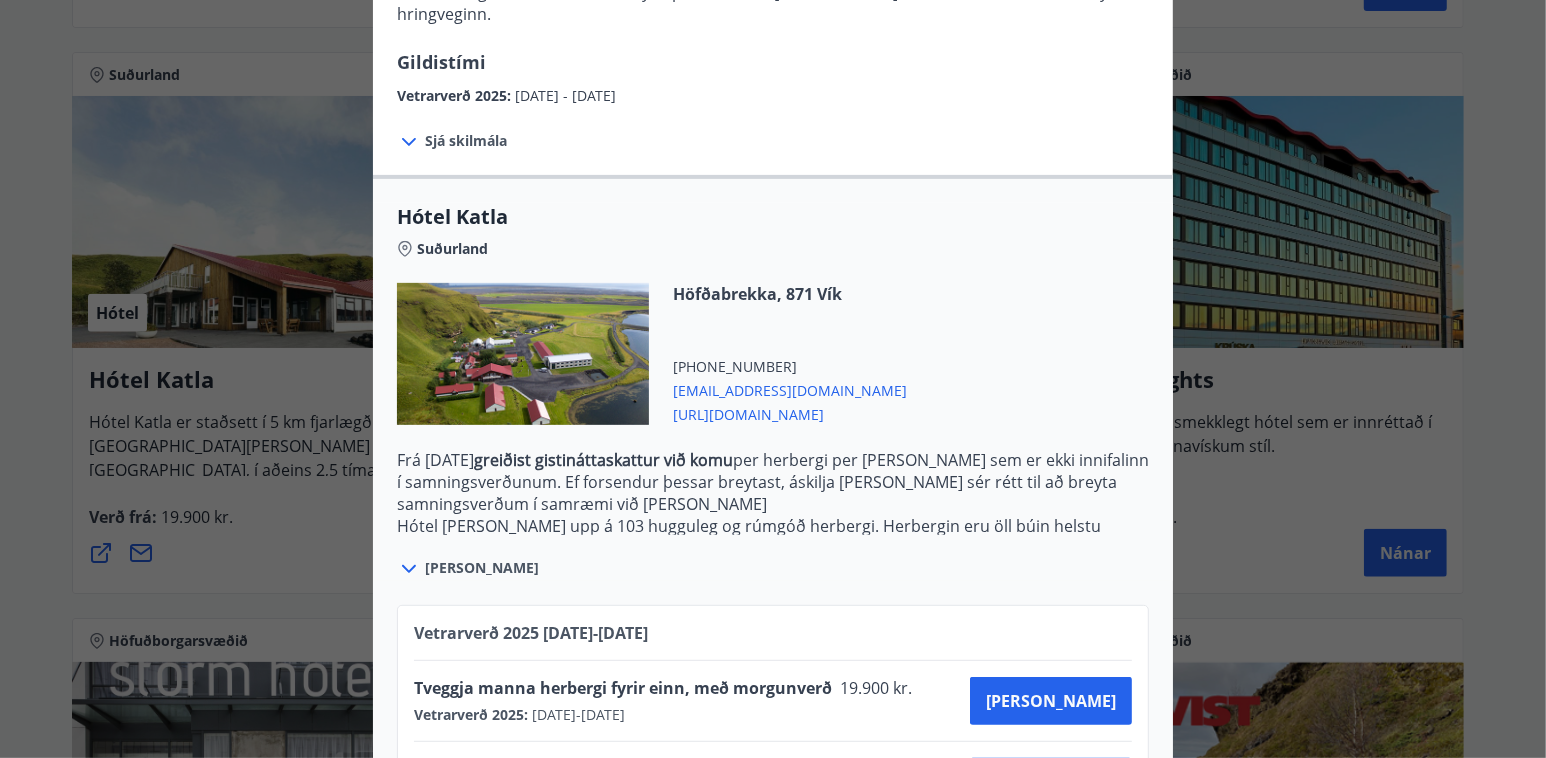 scroll, scrollTop: 600, scrollLeft: 0, axis: vertical 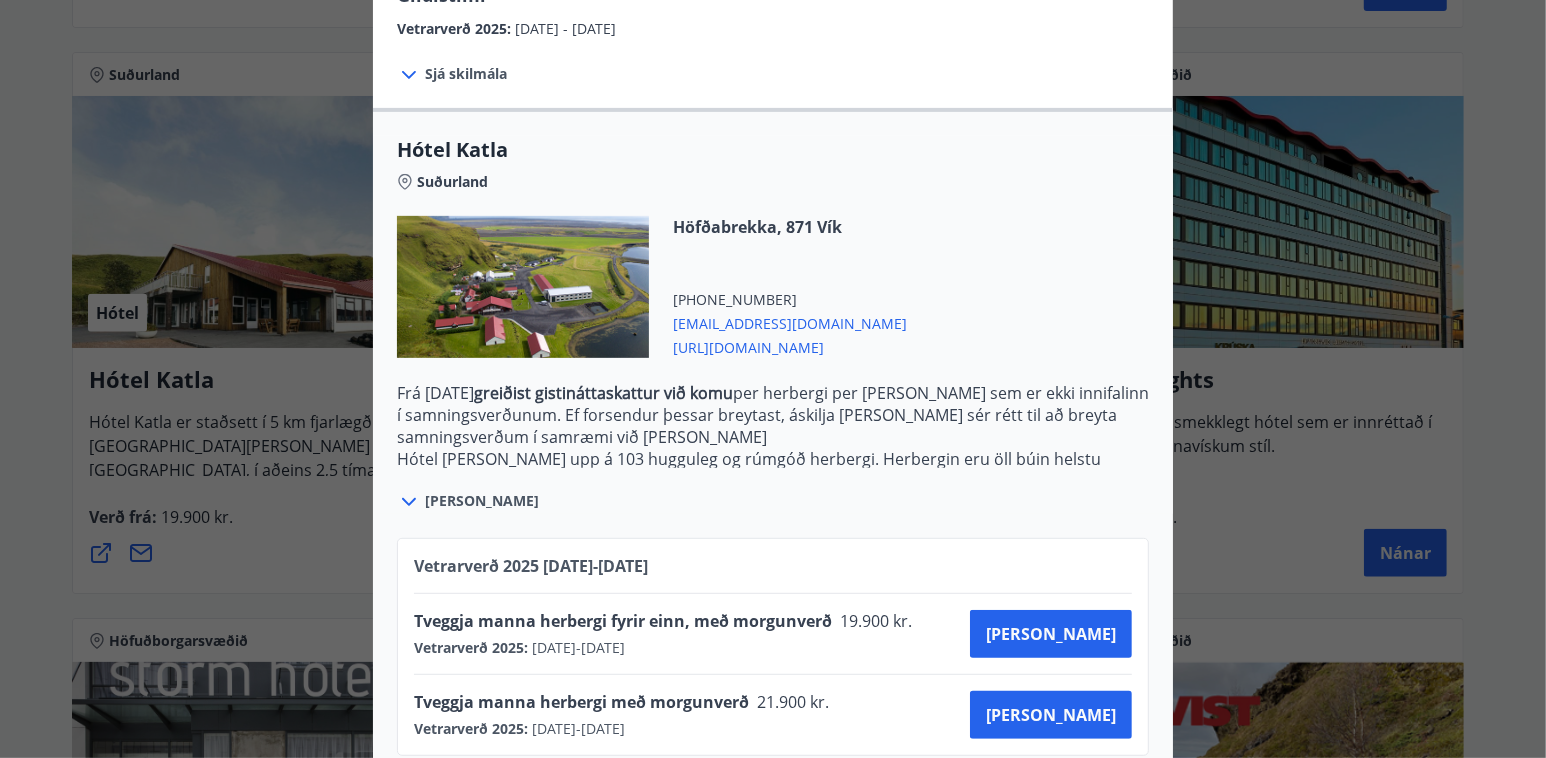 click at bounding box center [523, 287] 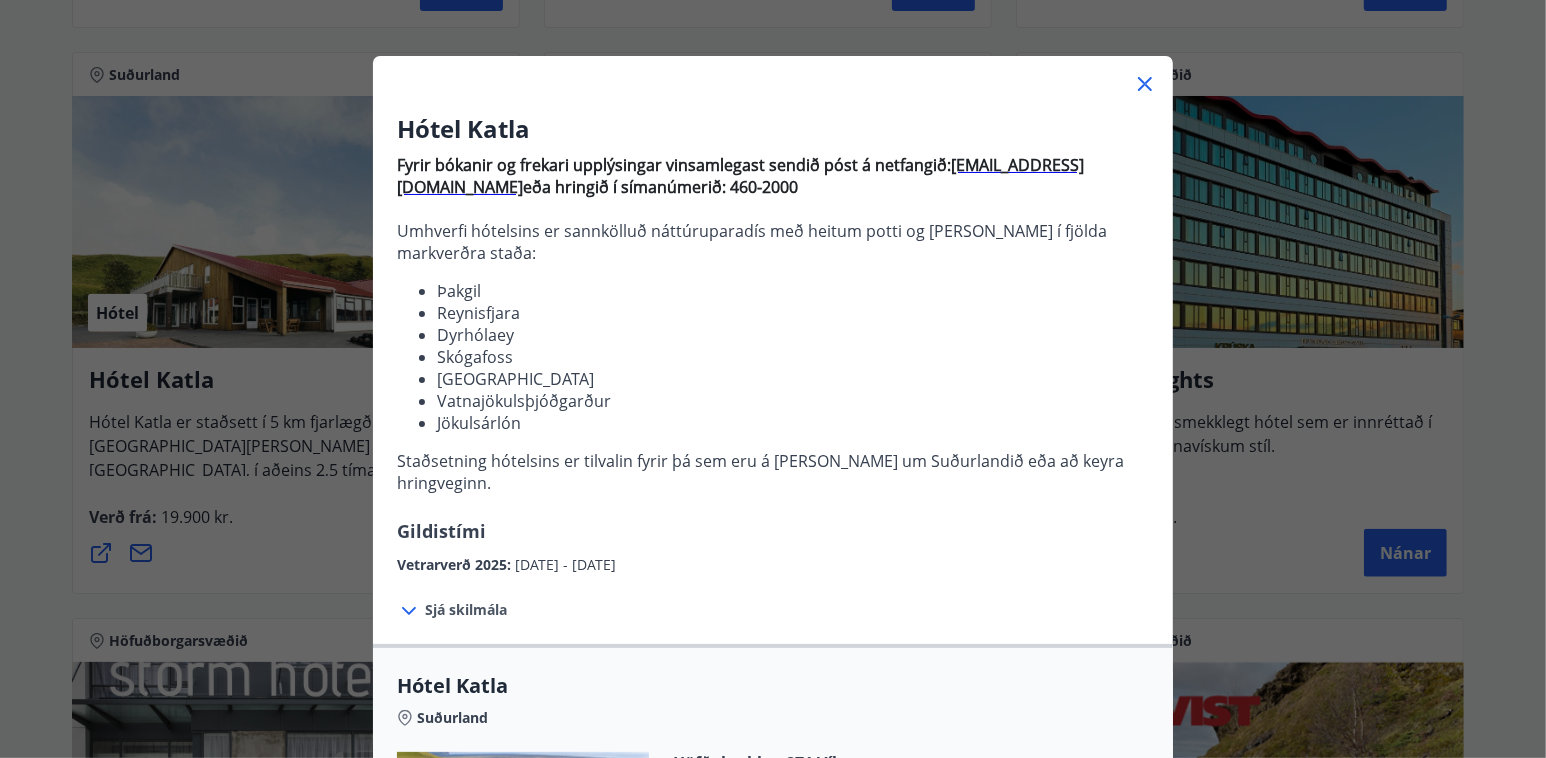 scroll, scrollTop: 0, scrollLeft: 0, axis: both 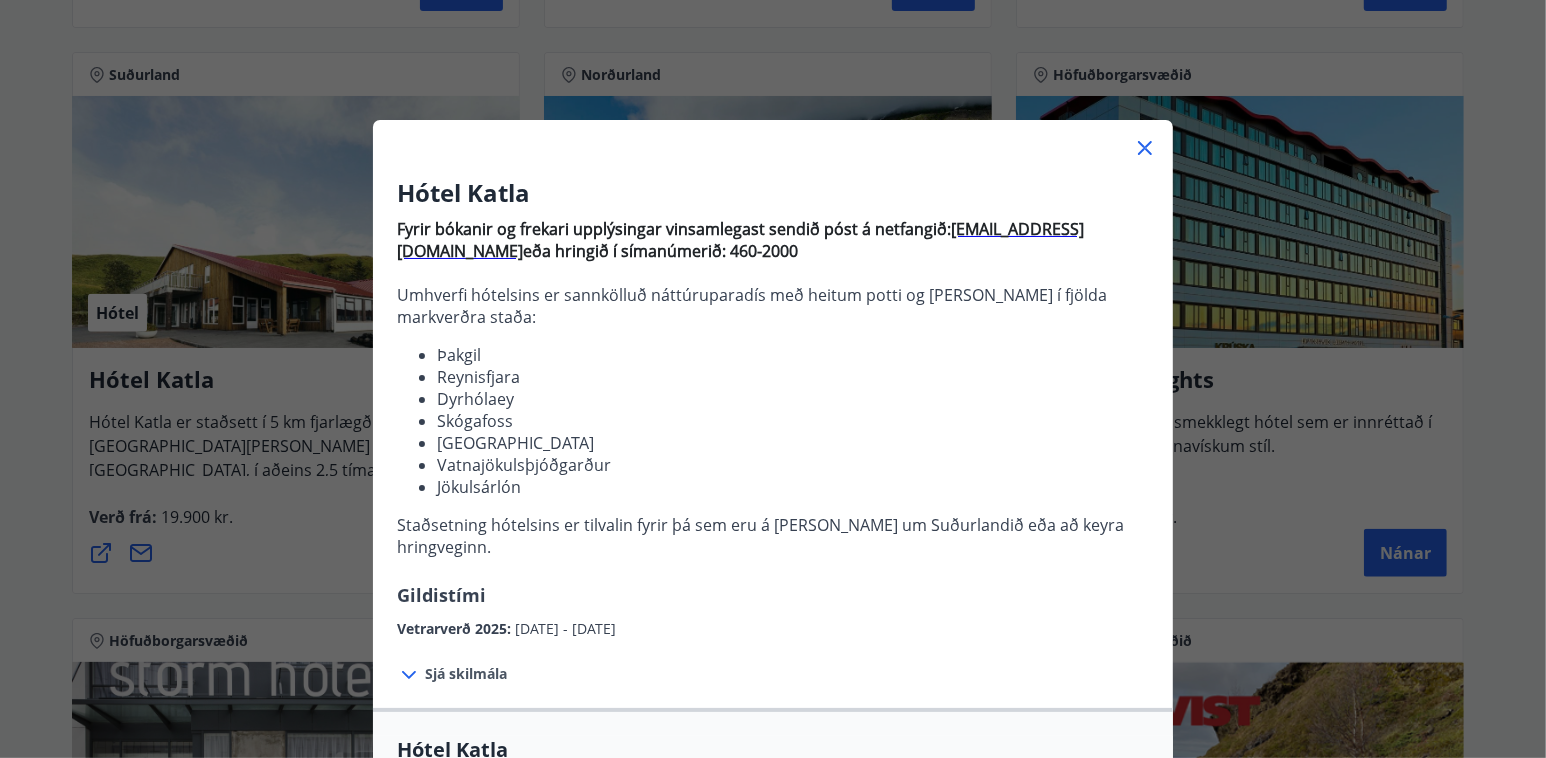 drag, startPoint x: 1138, startPoint y: 140, endPoint x: 1125, endPoint y: 150, distance: 16.40122 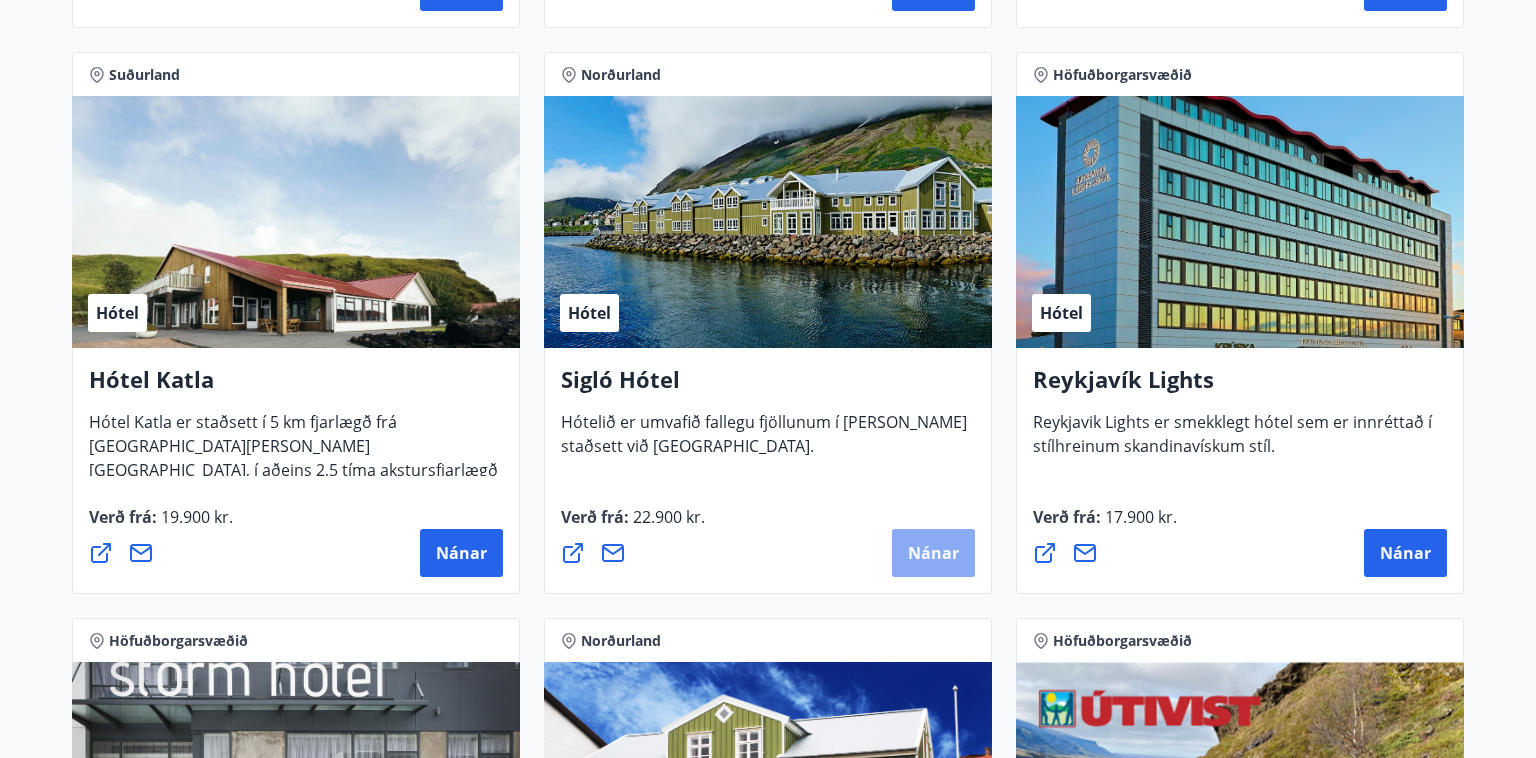 click on "Nánar" at bounding box center (933, 553) 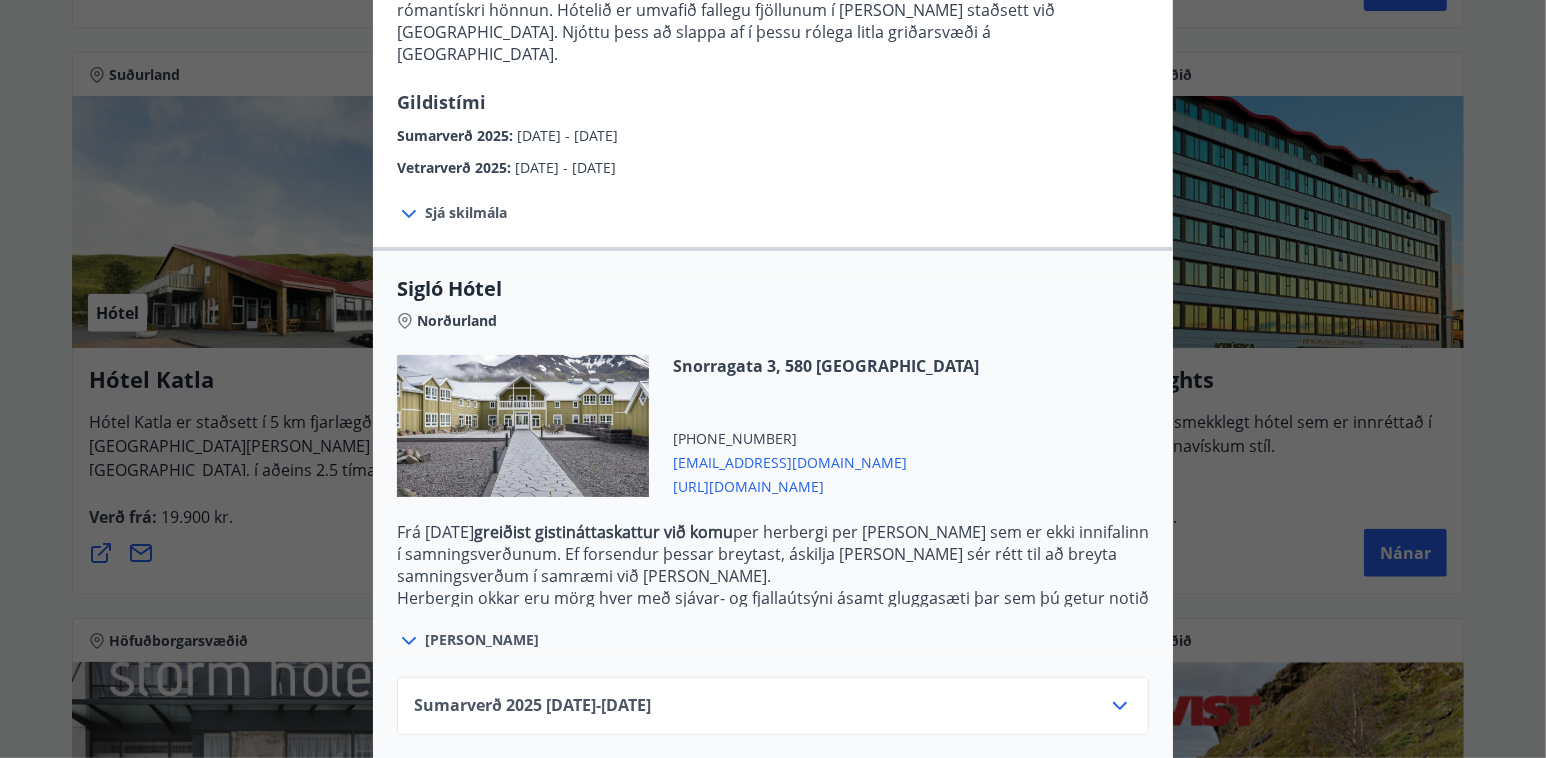 scroll, scrollTop: 376, scrollLeft: 0, axis: vertical 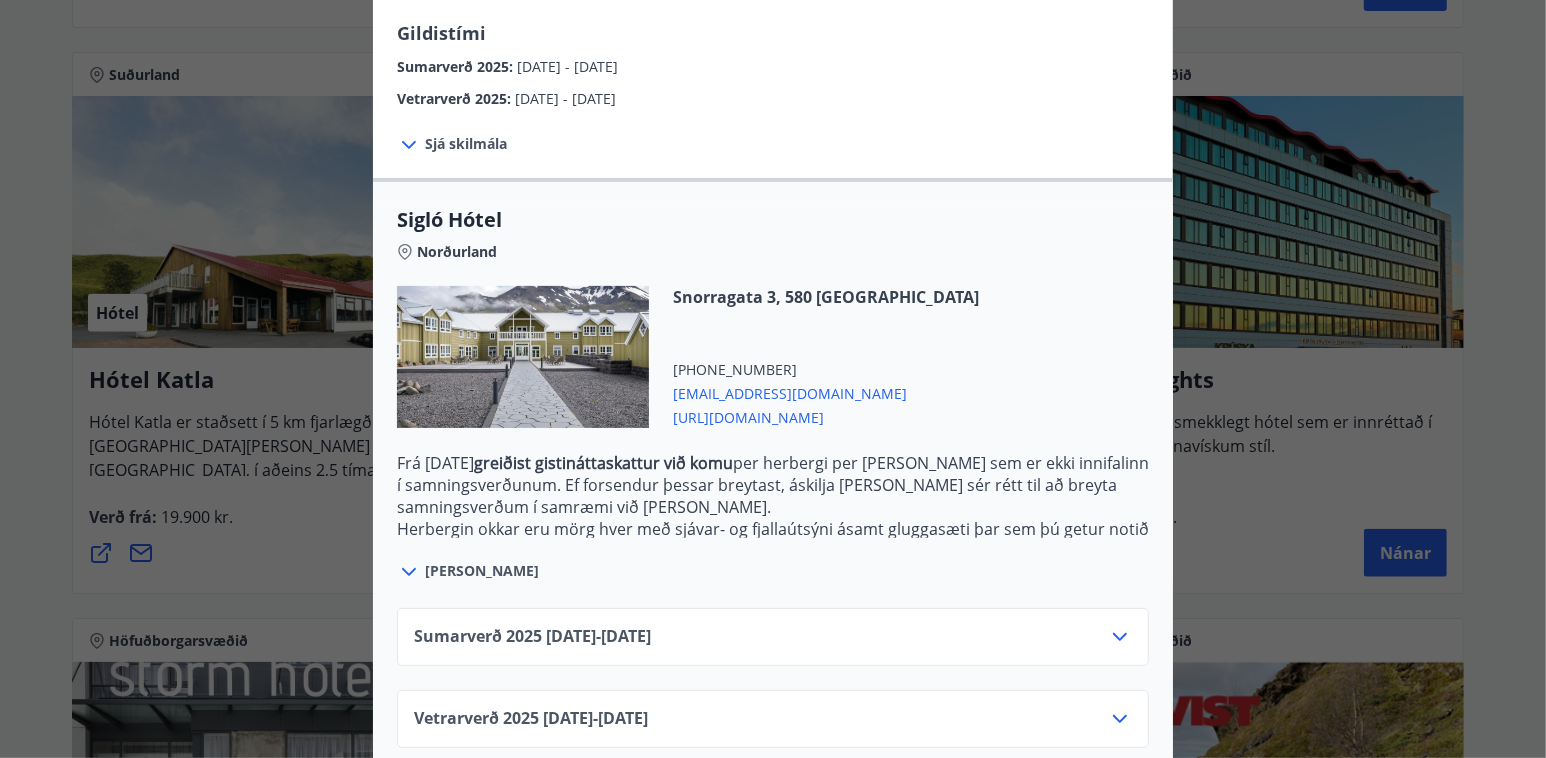 click 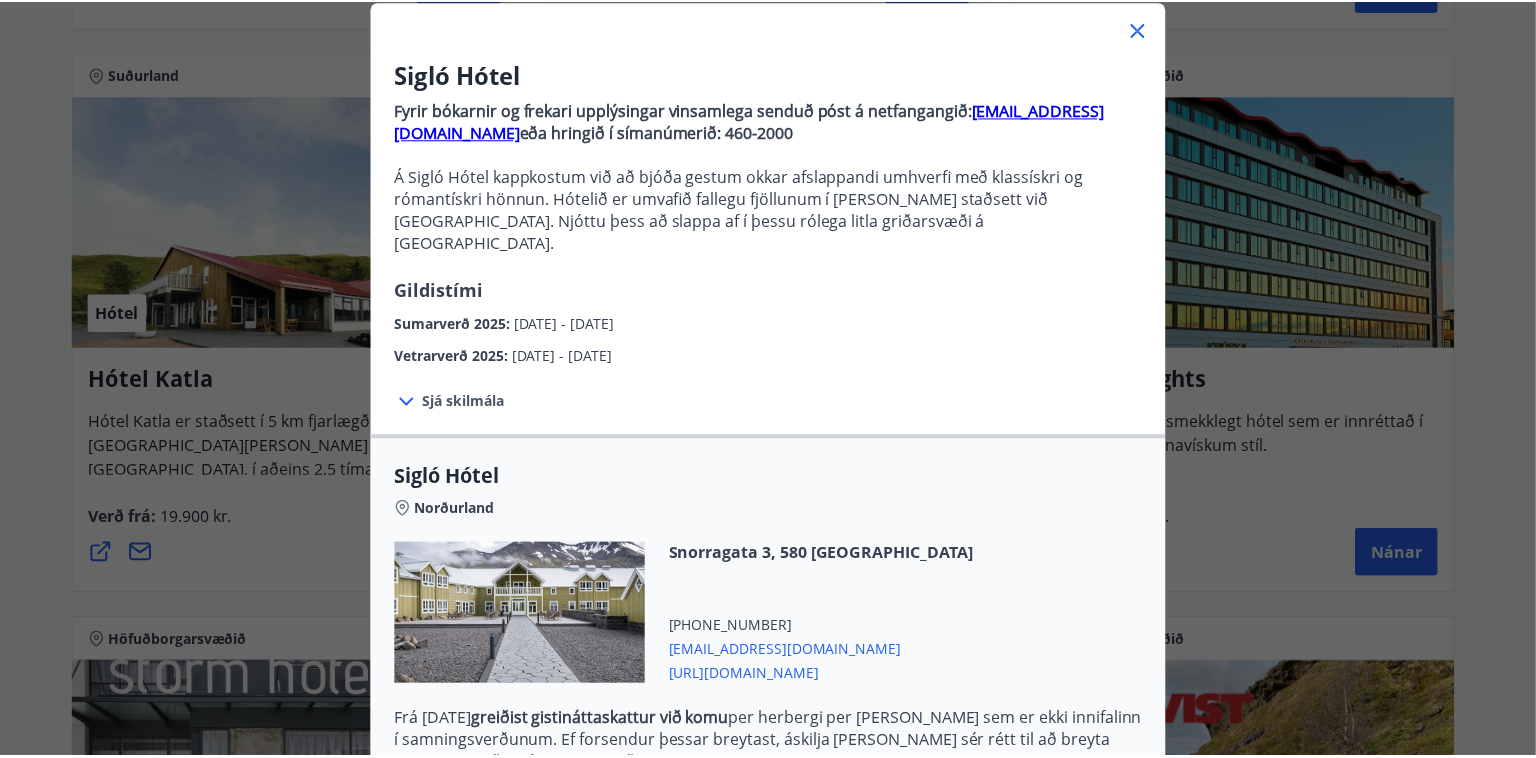 scroll, scrollTop: 0, scrollLeft: 0, axis: both 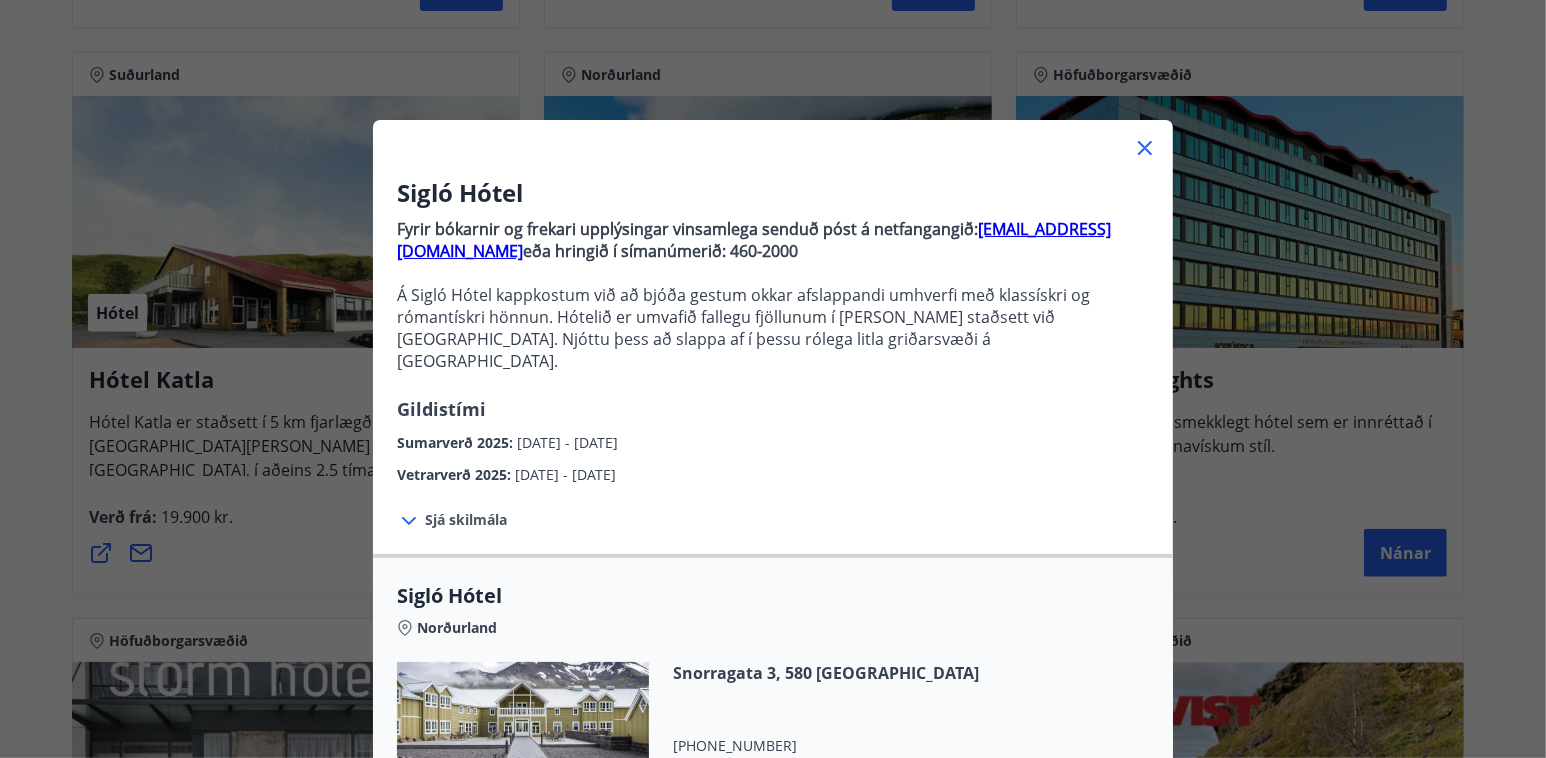 click 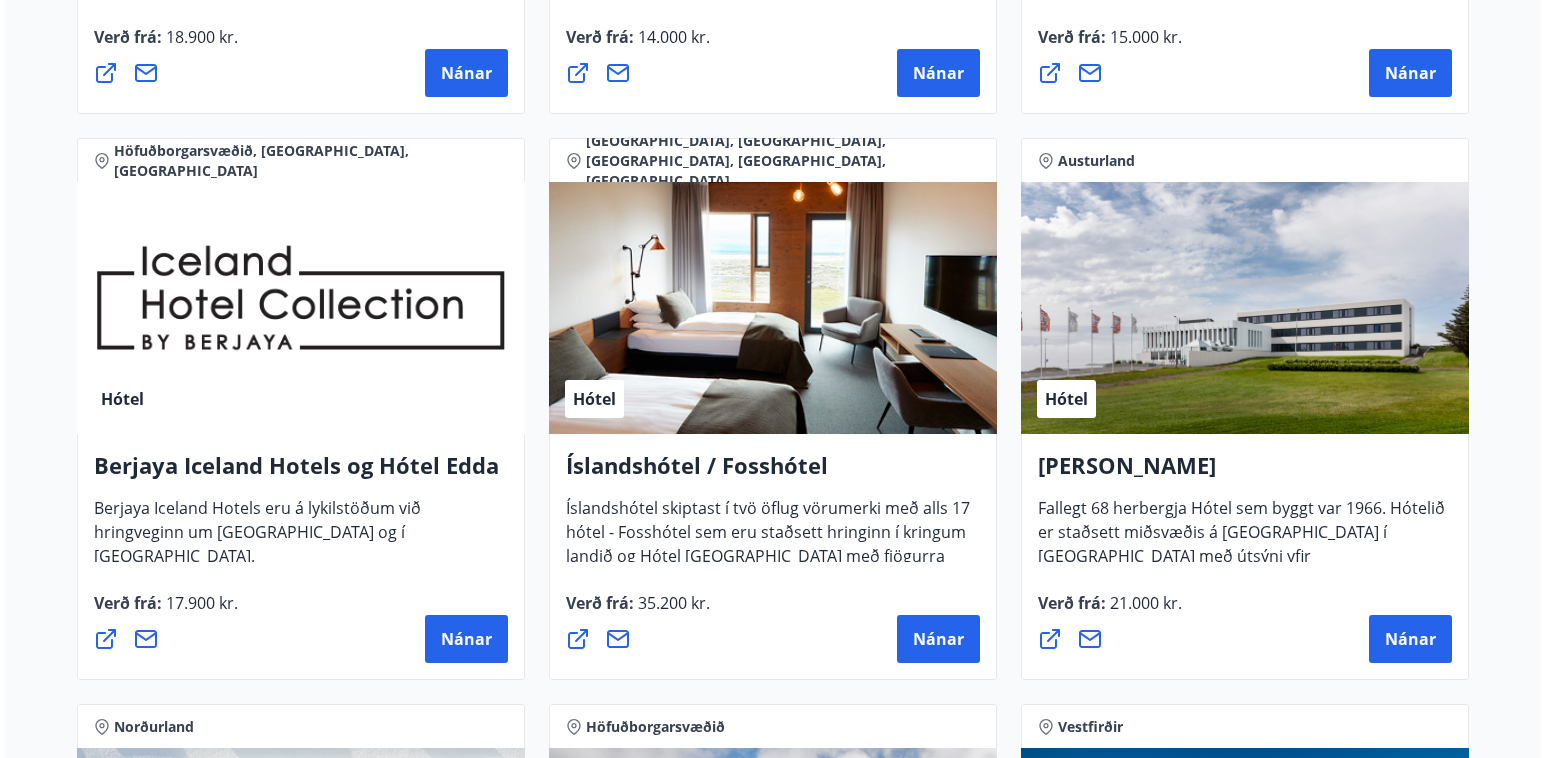 scroll, scrollTop: 2533, scrollLeft: 0, axis: vertical 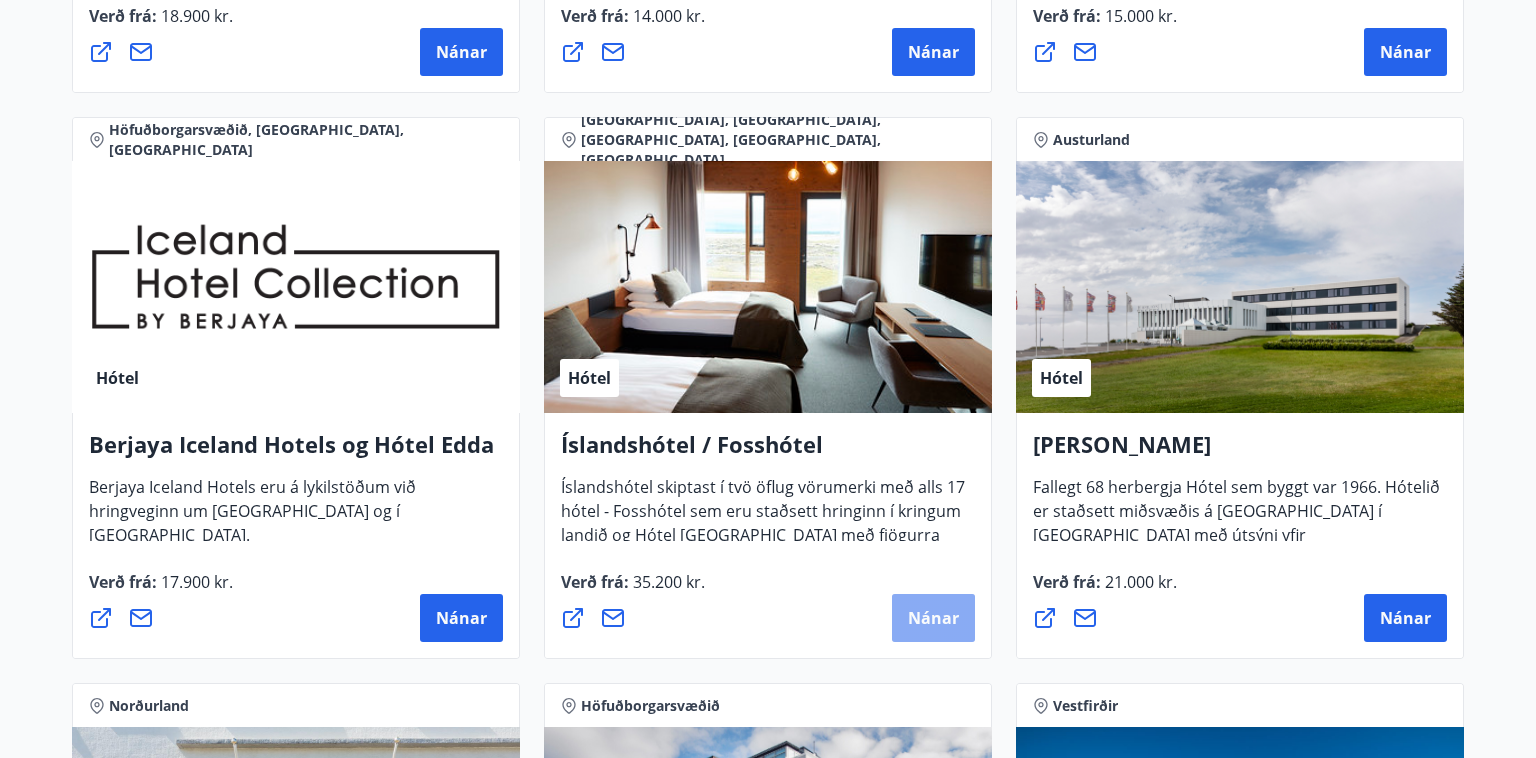 click on "Nánar" at bounding box center [933, 618] 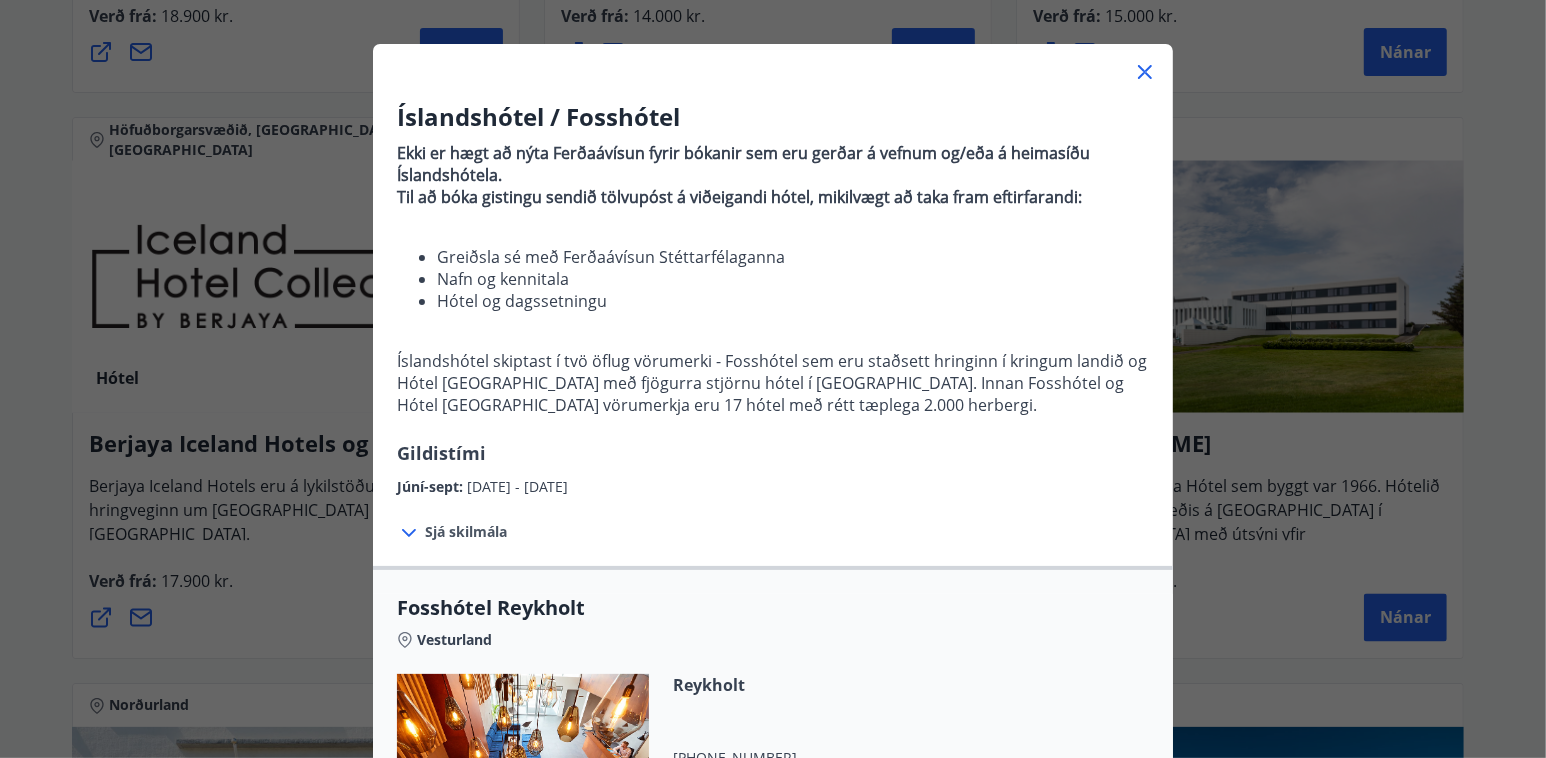 scroll, scrollTop: 0, scrollLeft: 0, axis: both 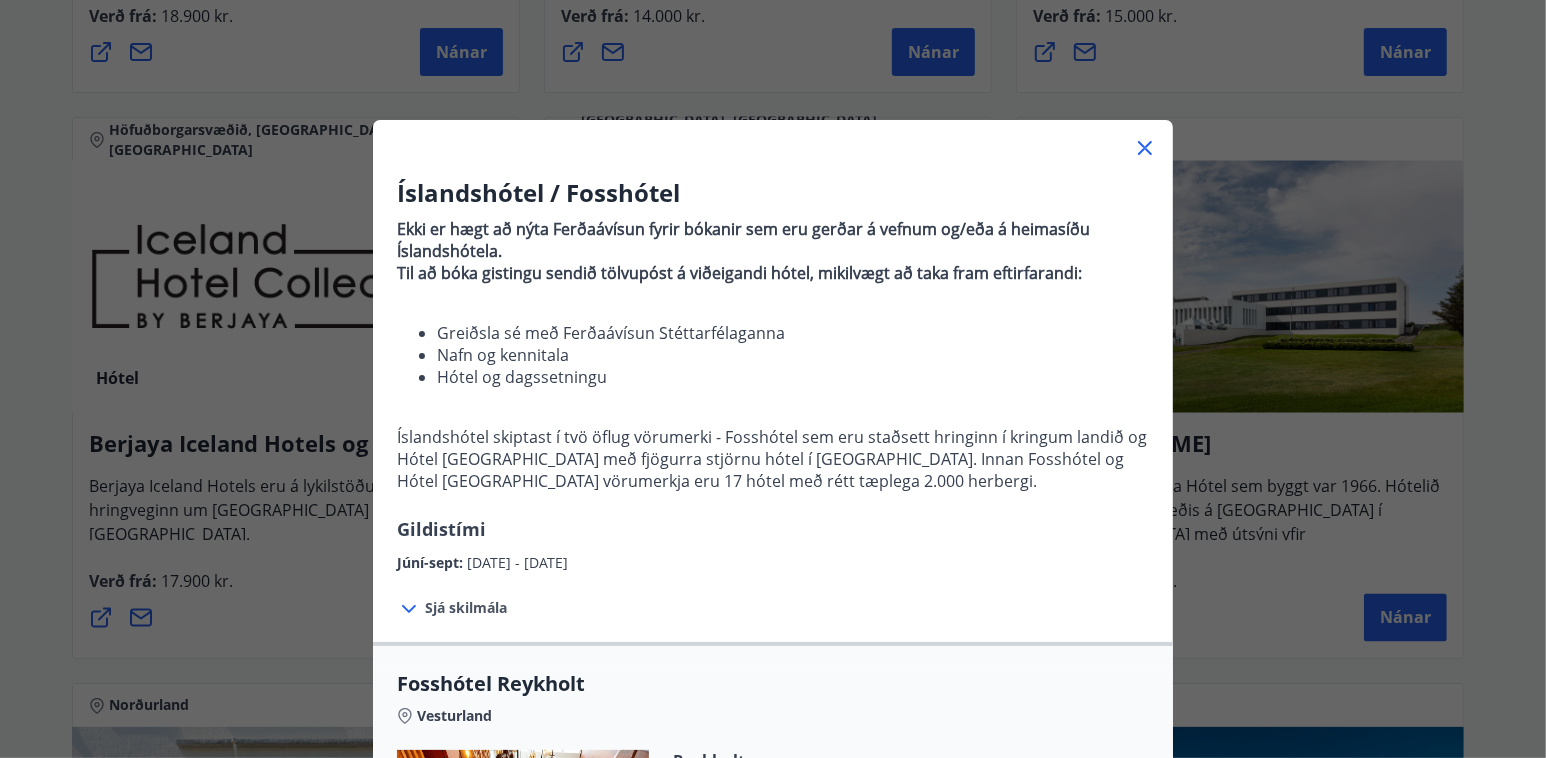 click 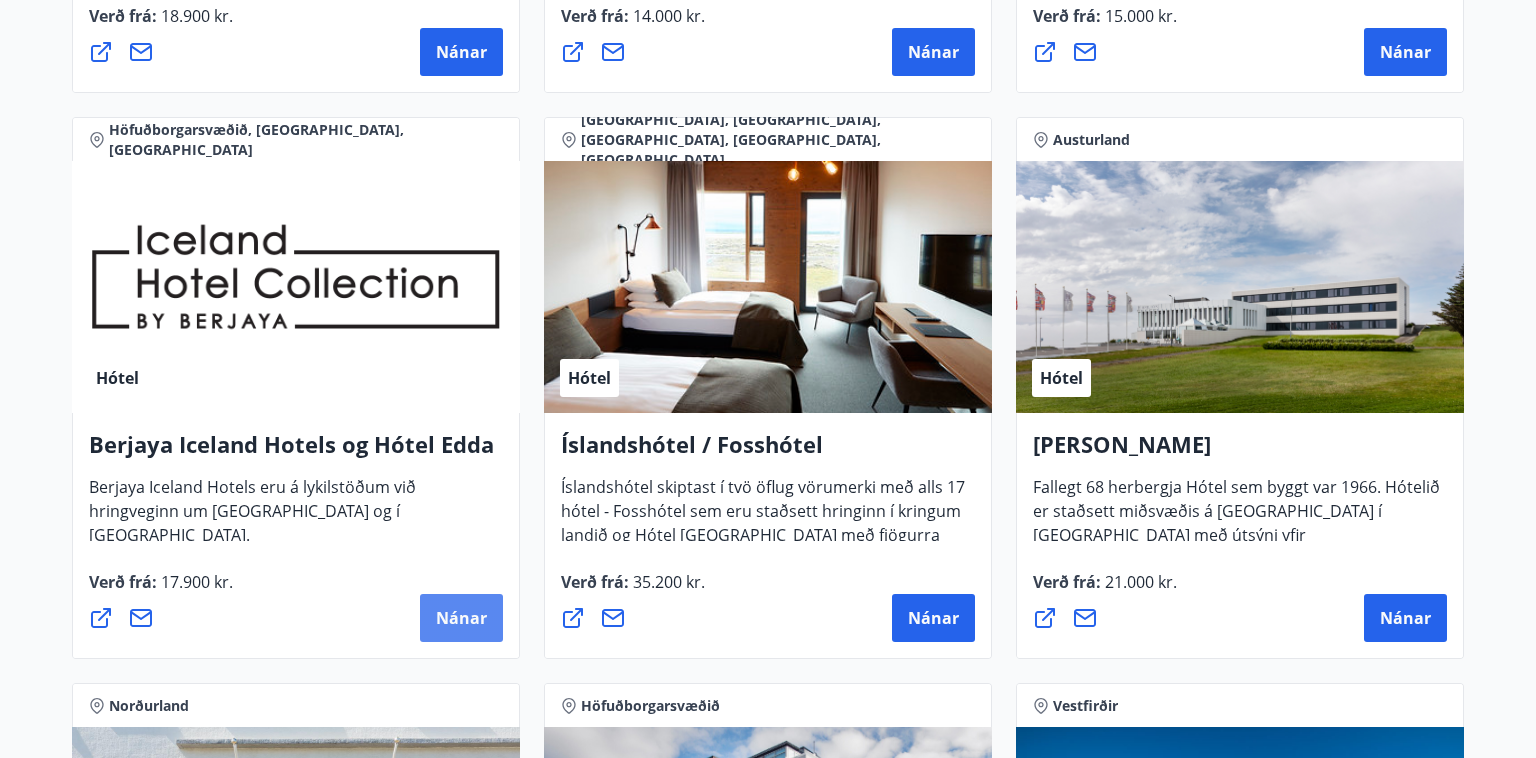 click on "Nánar" at bounding box center (461, 618) 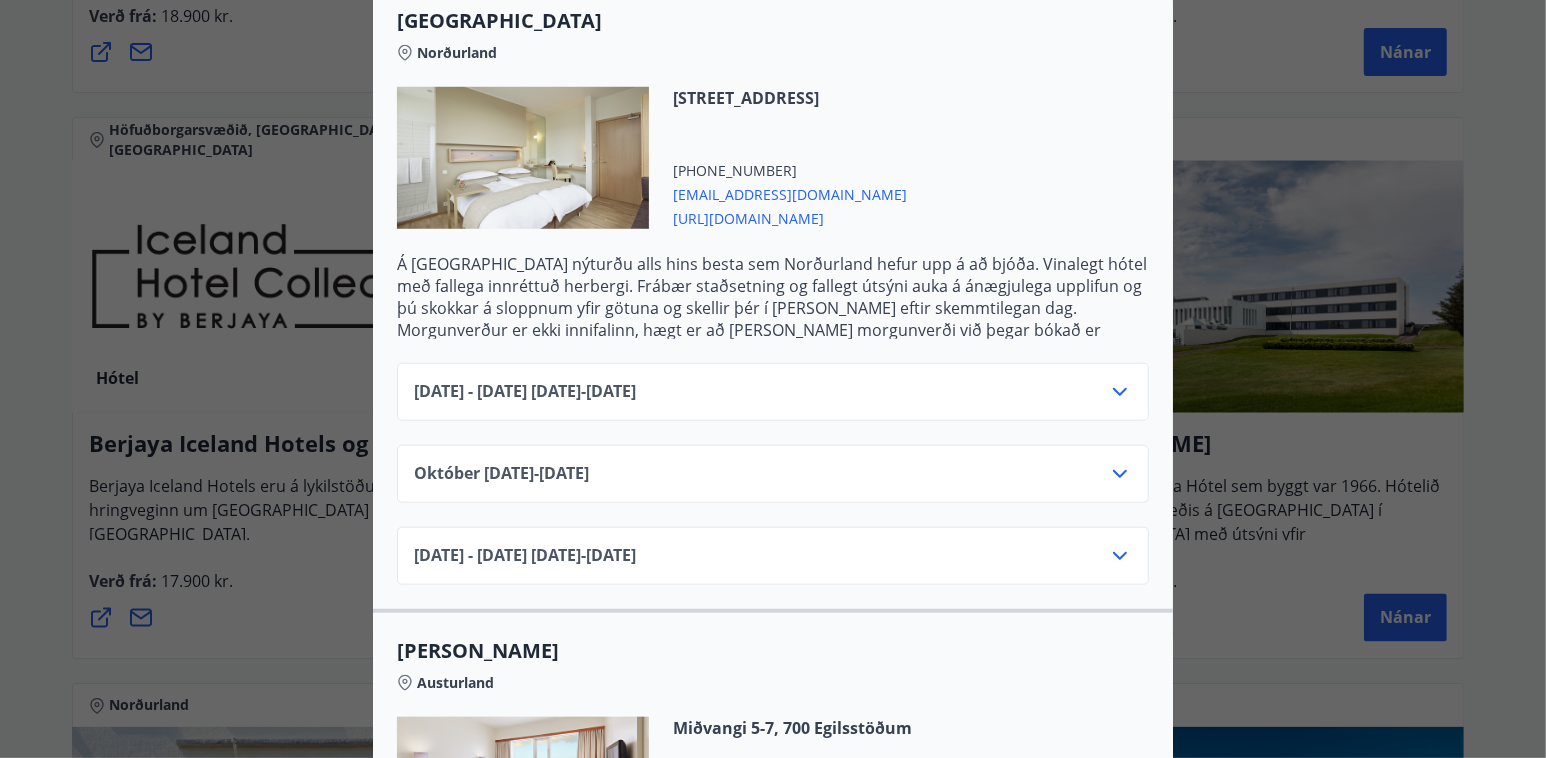 scroll, scrollTop: 1266, scrollLeft: 0, axis: vertical 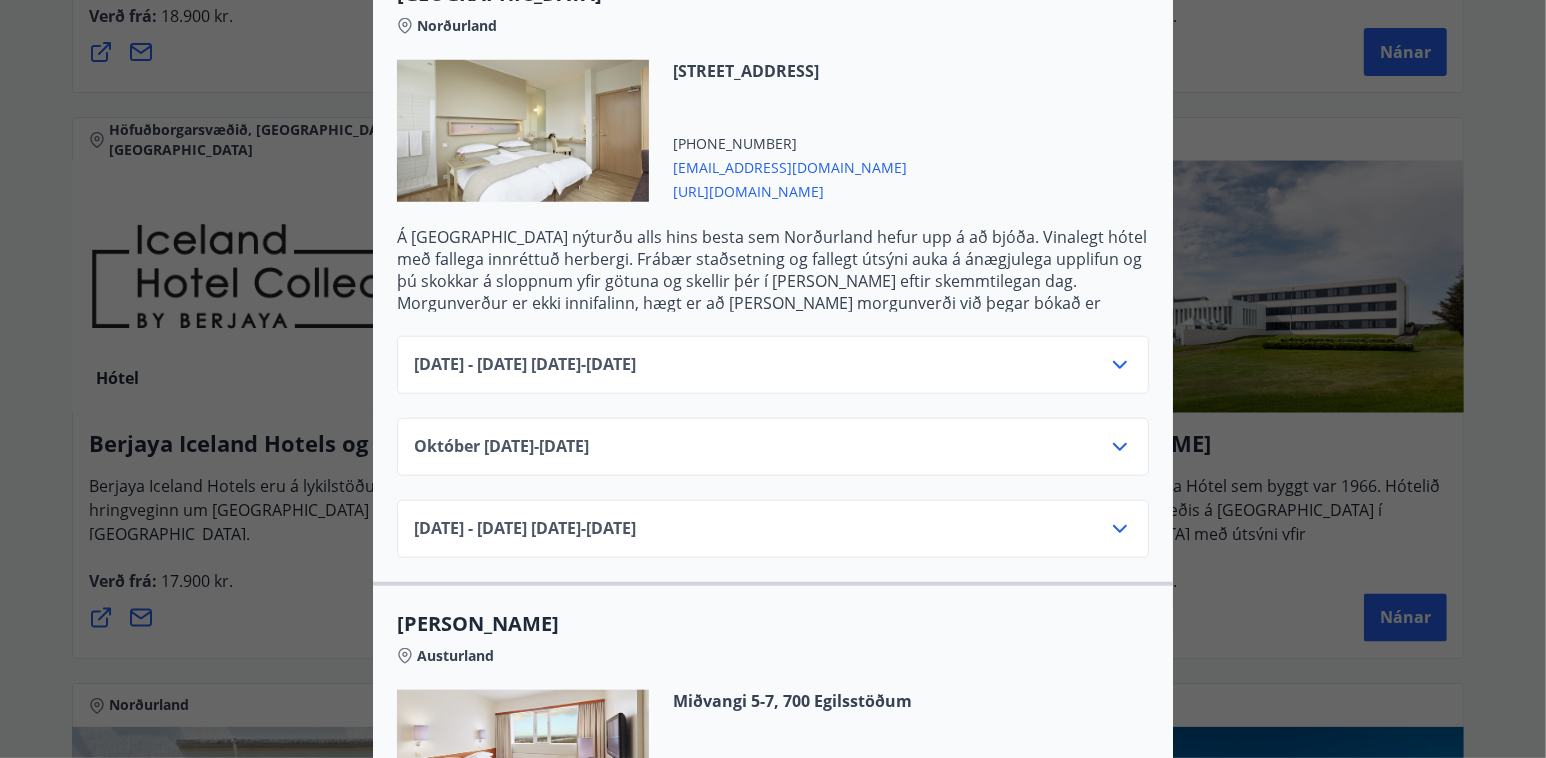 click 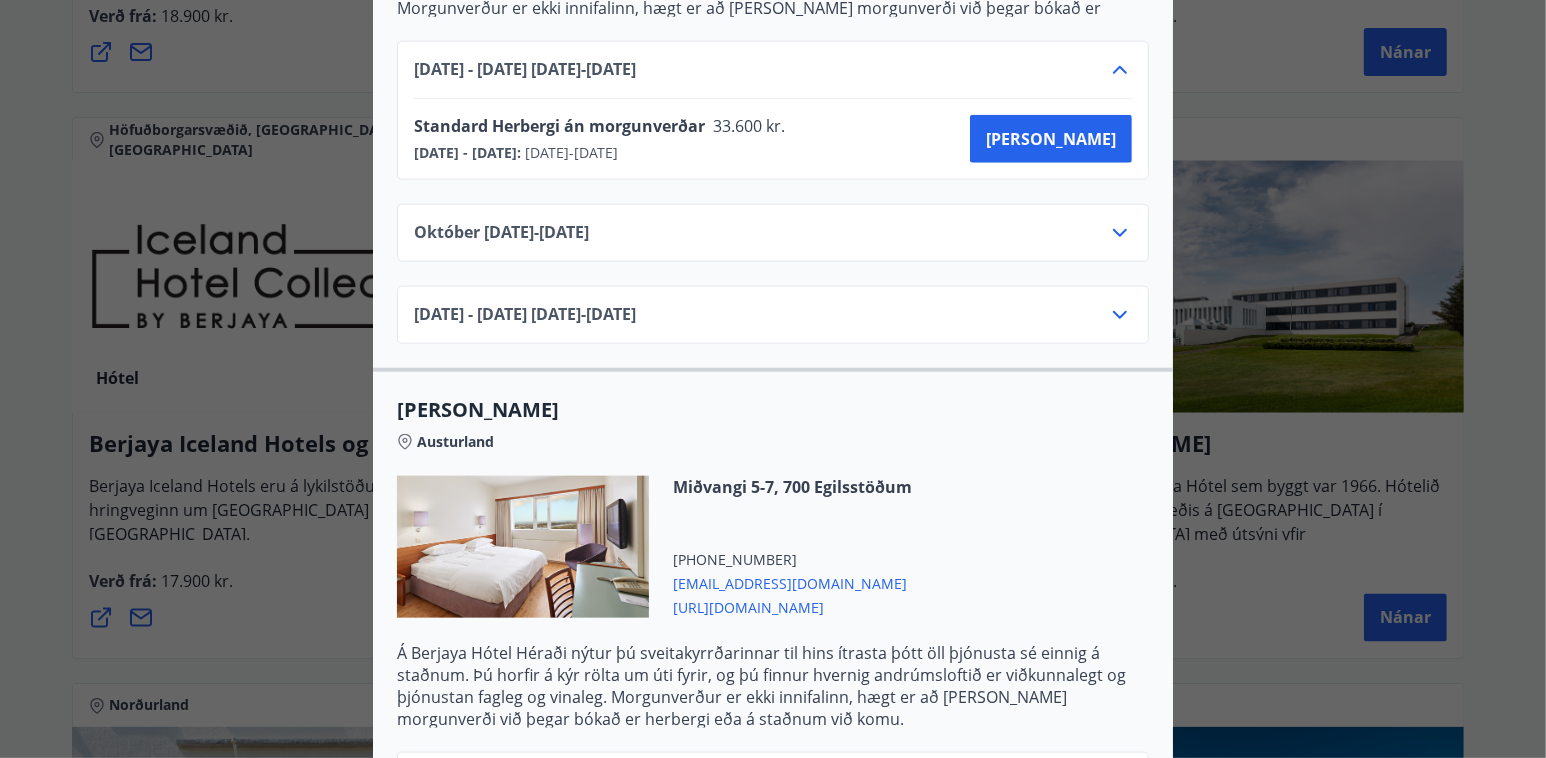 scroll, scrollTop: 1799, scrollLeft: 0, axis: vertical 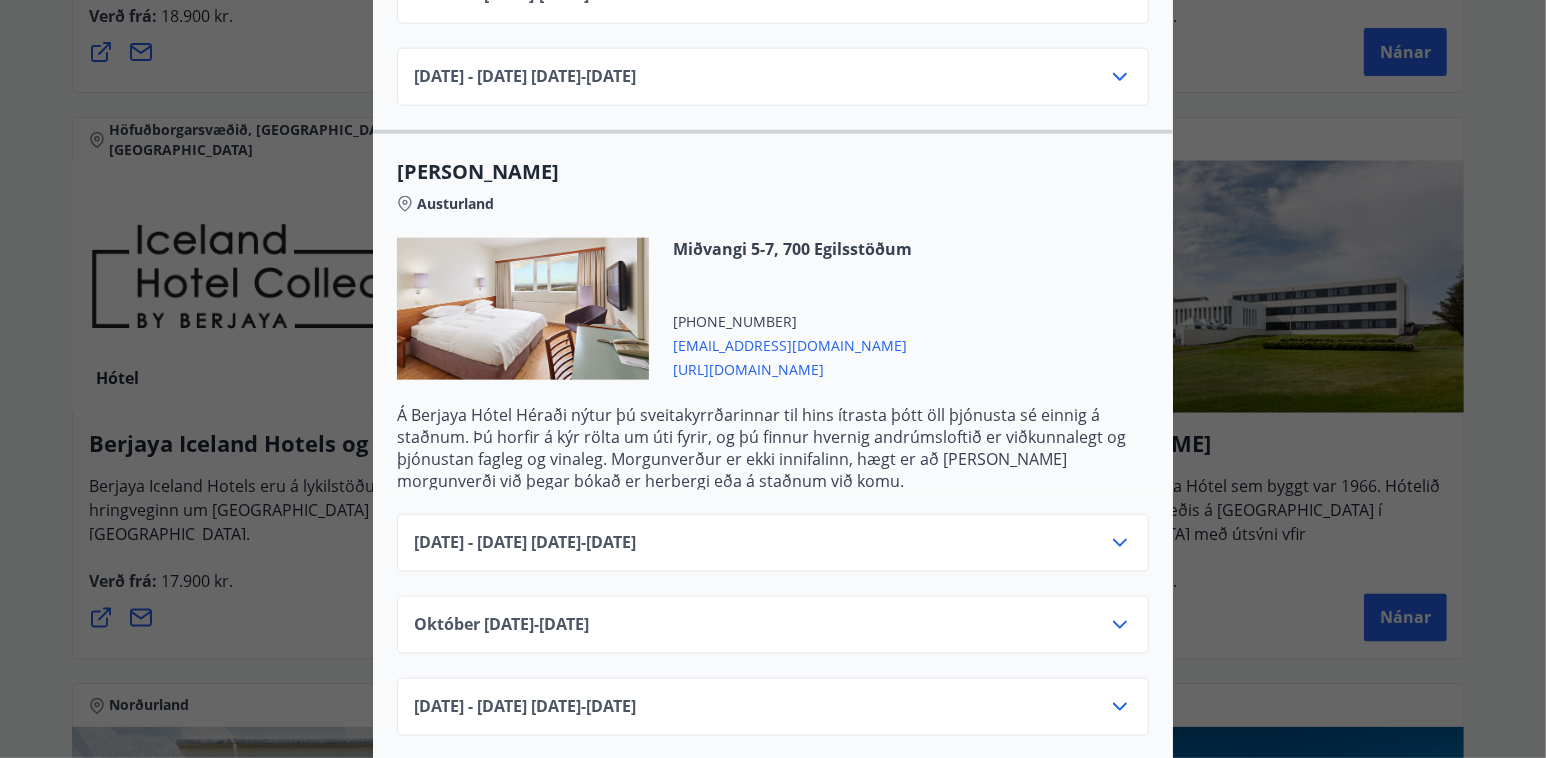 click 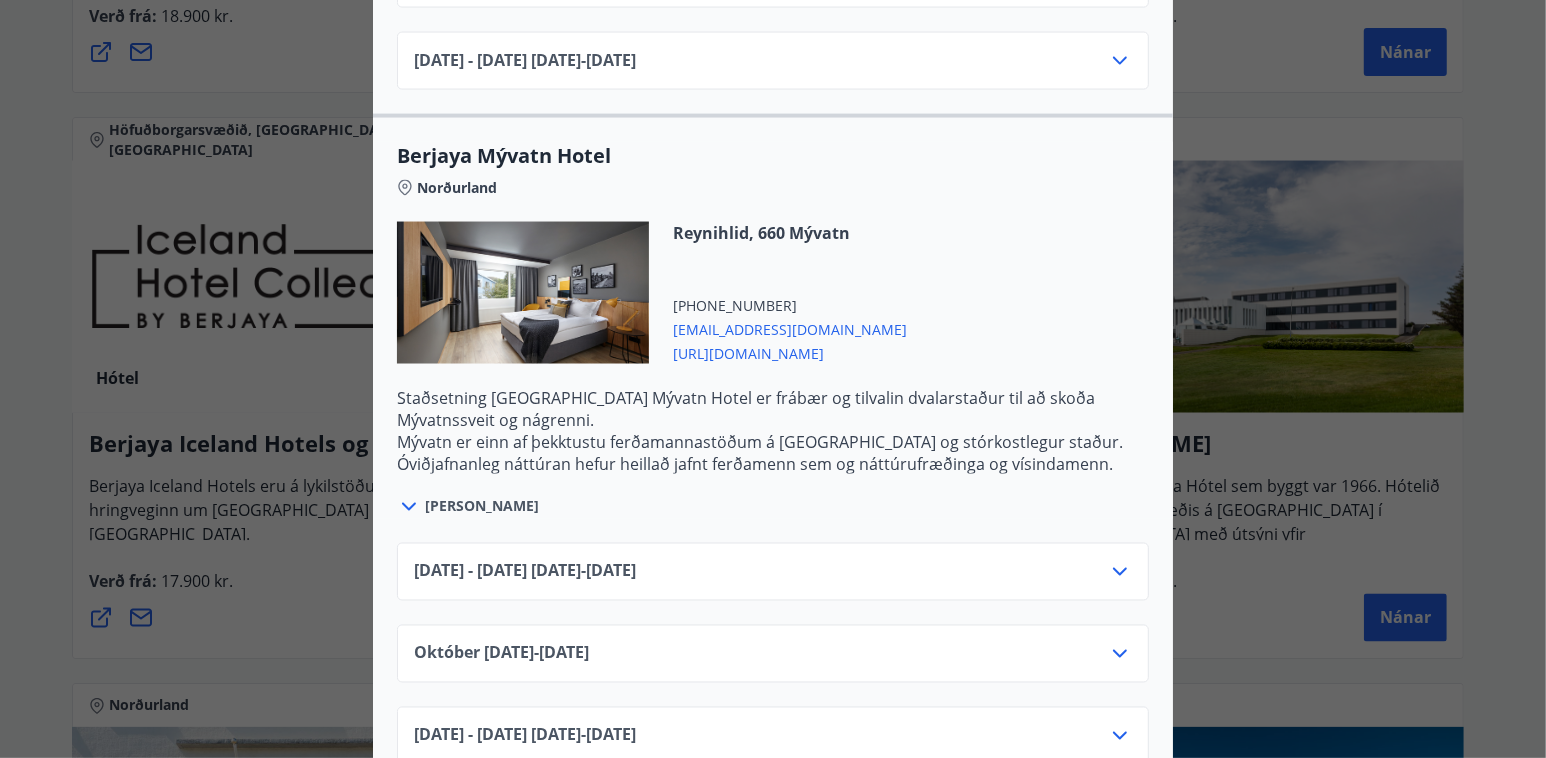 scroll, scrollTop: 2533, scrollLeft: 0, axis: vertical 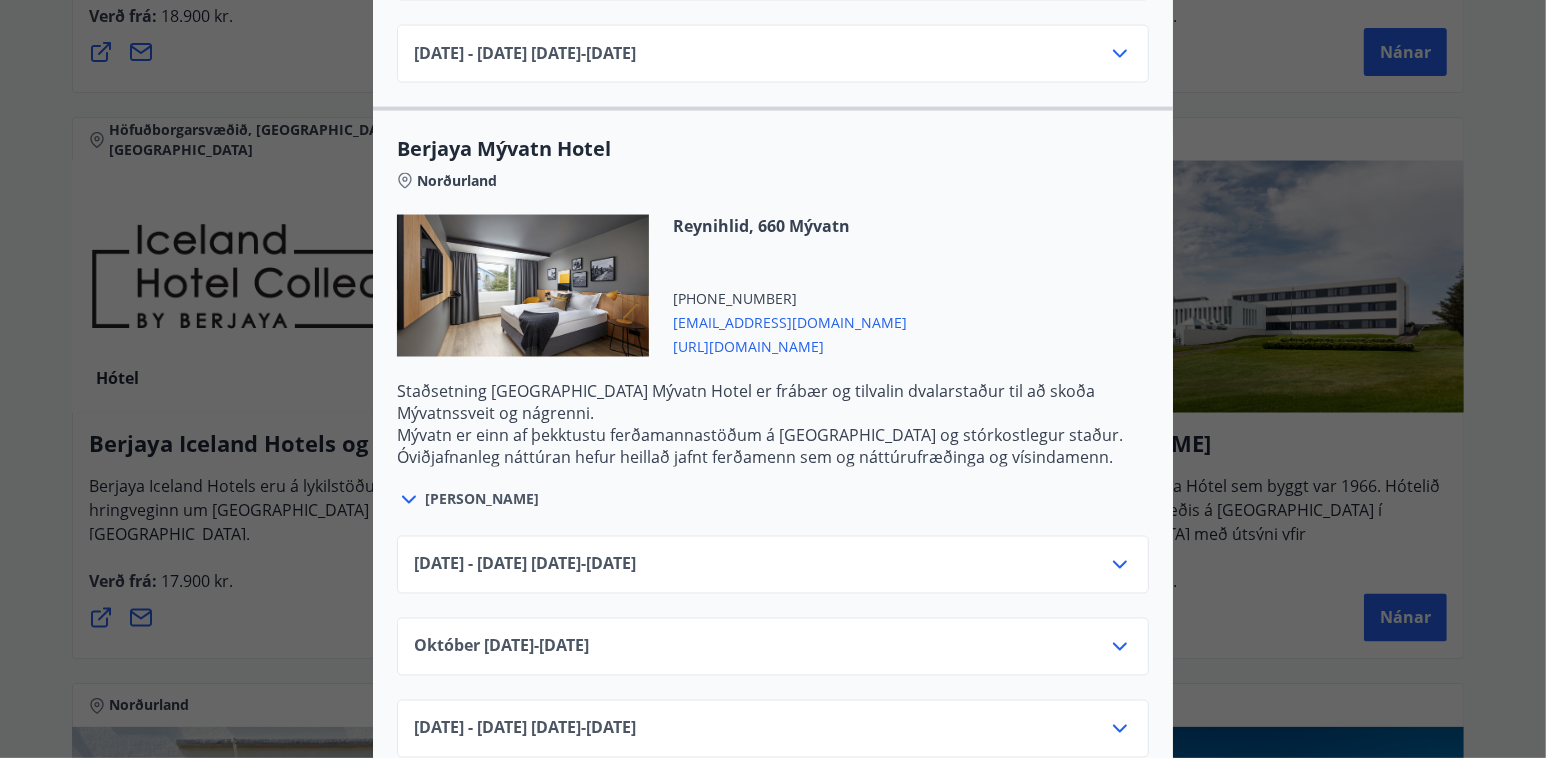 click 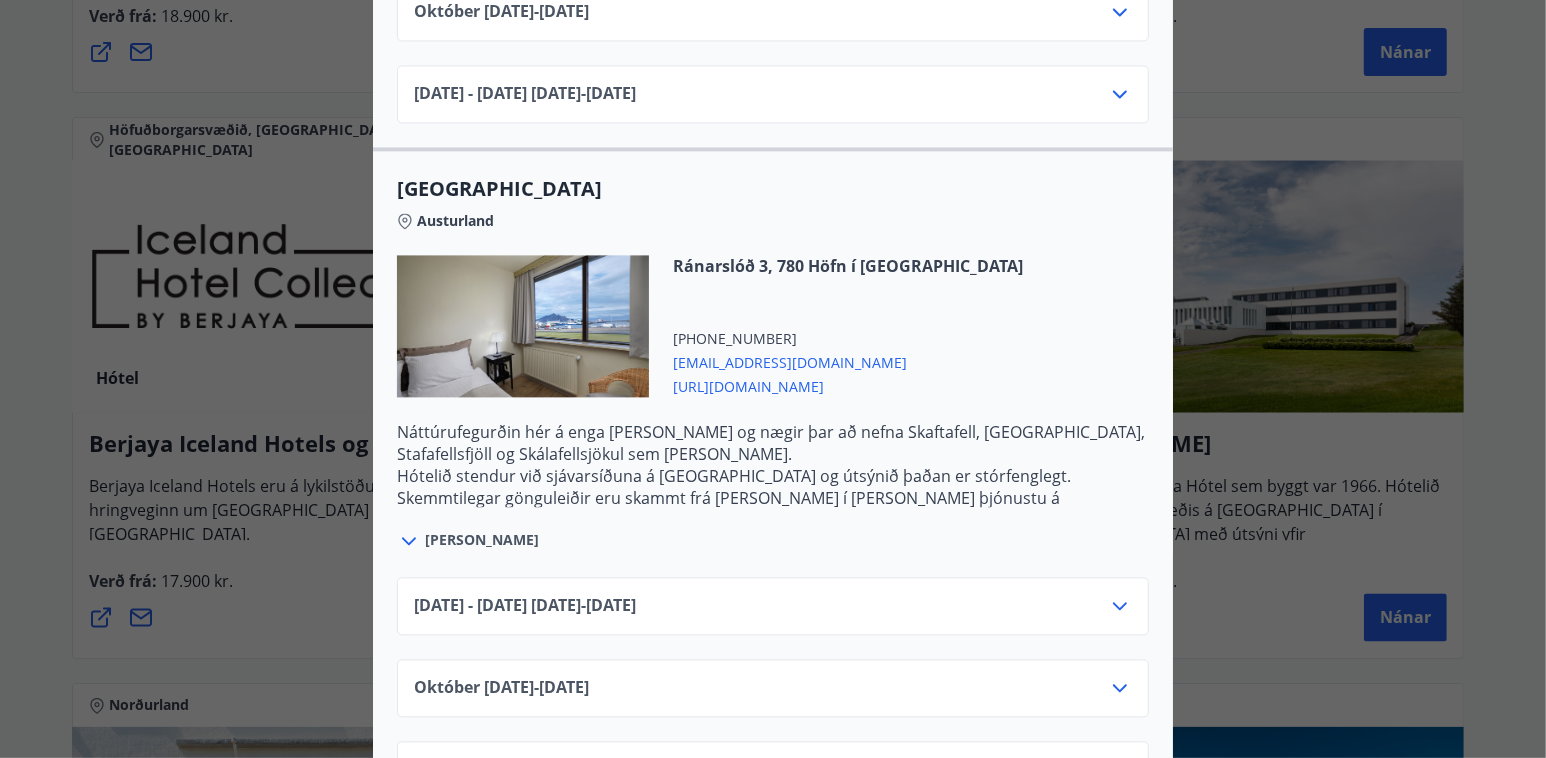 scroll, scrollTop: 3266, scrollLeft: 0, axis: vertical 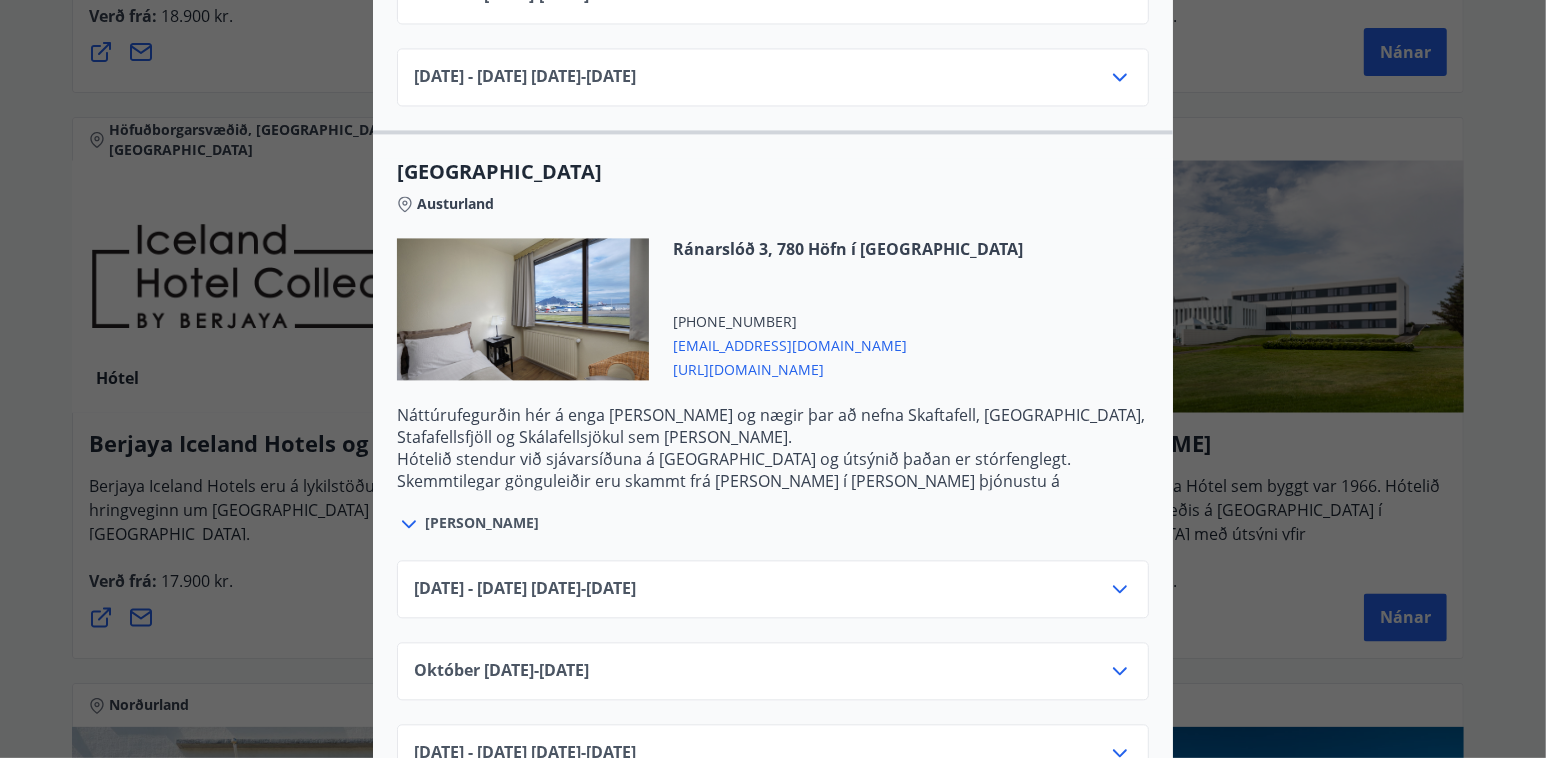 click 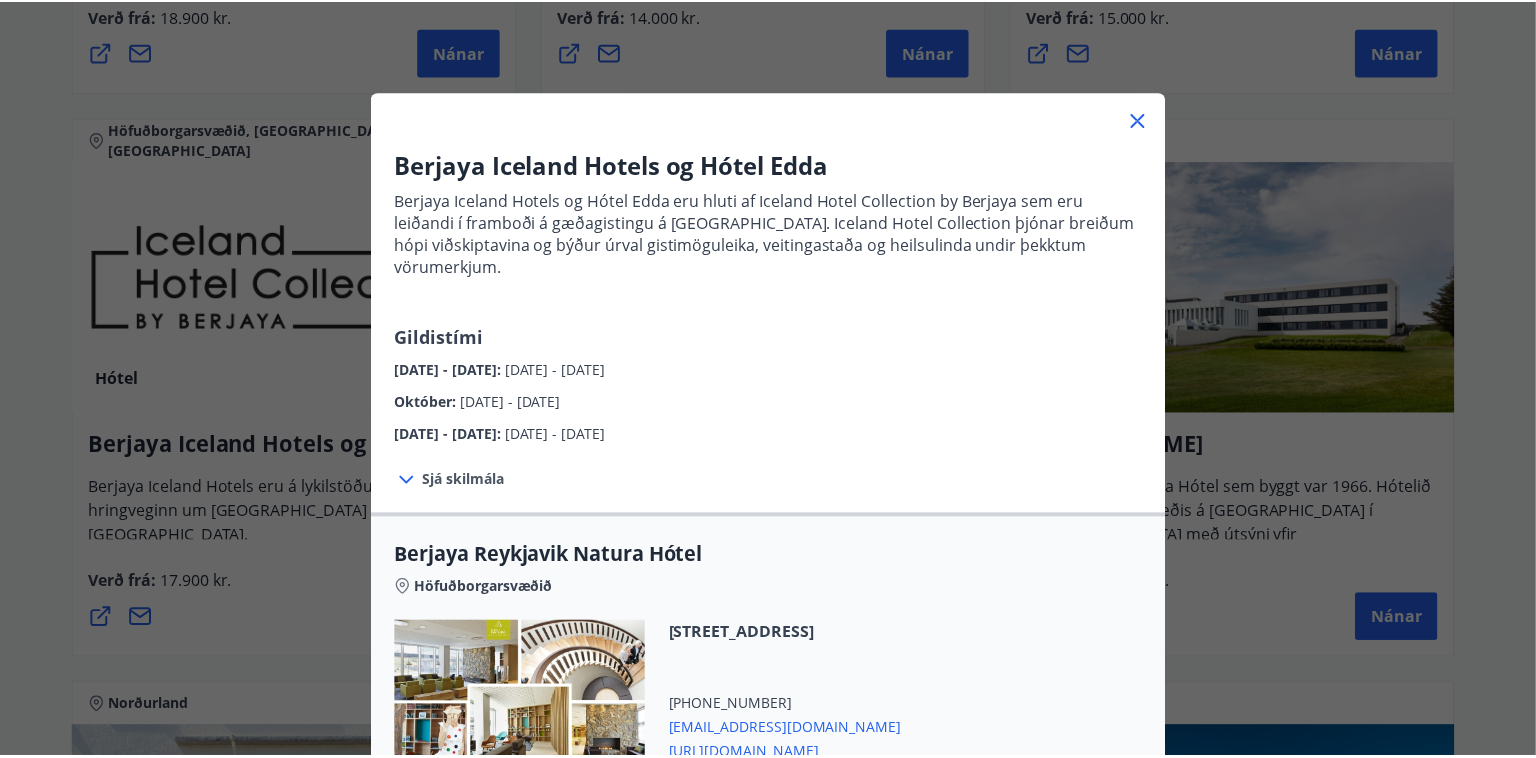 scroll, scrollTop: 0, scrollLeft: 0, axis: both 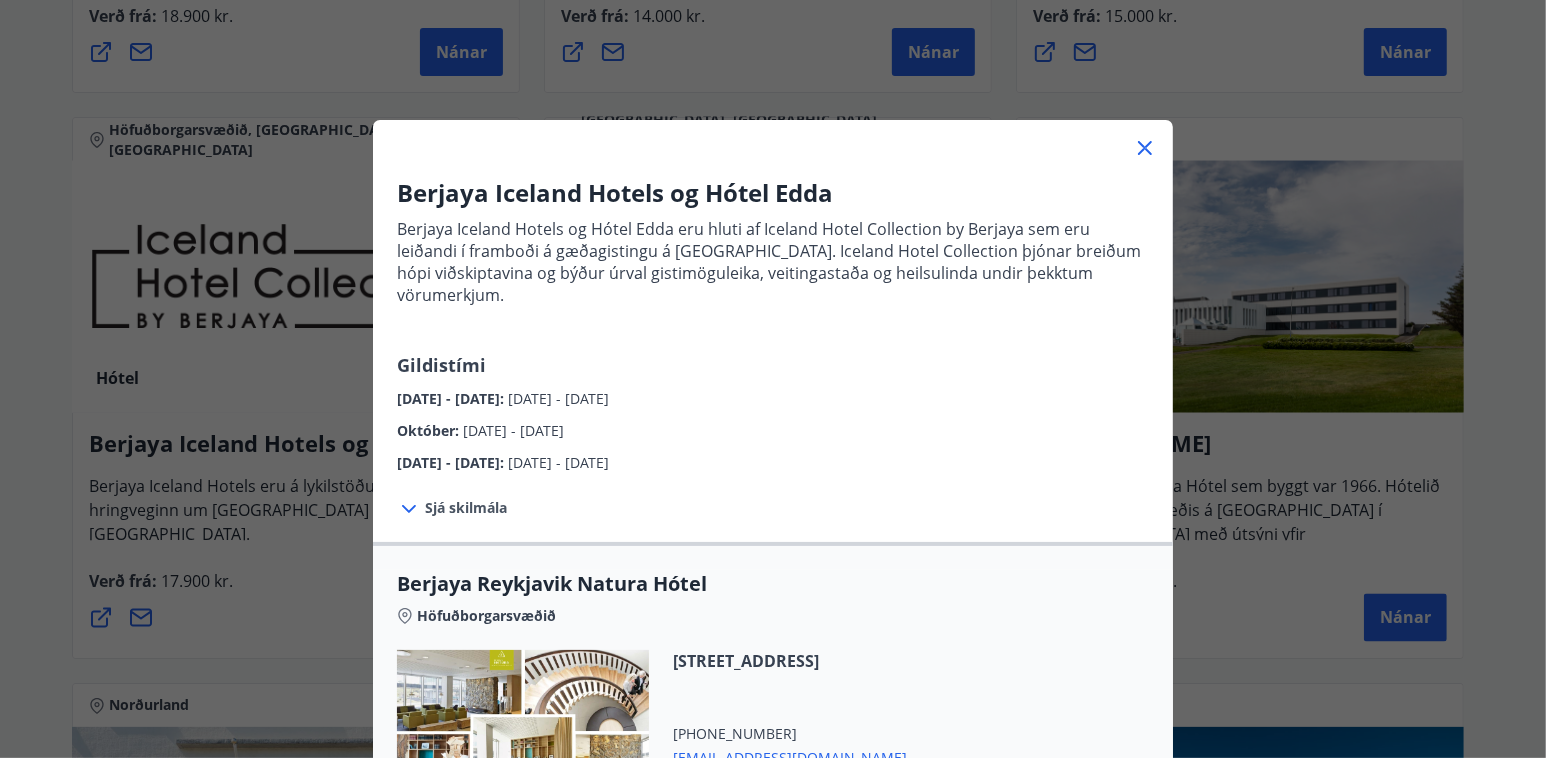 click 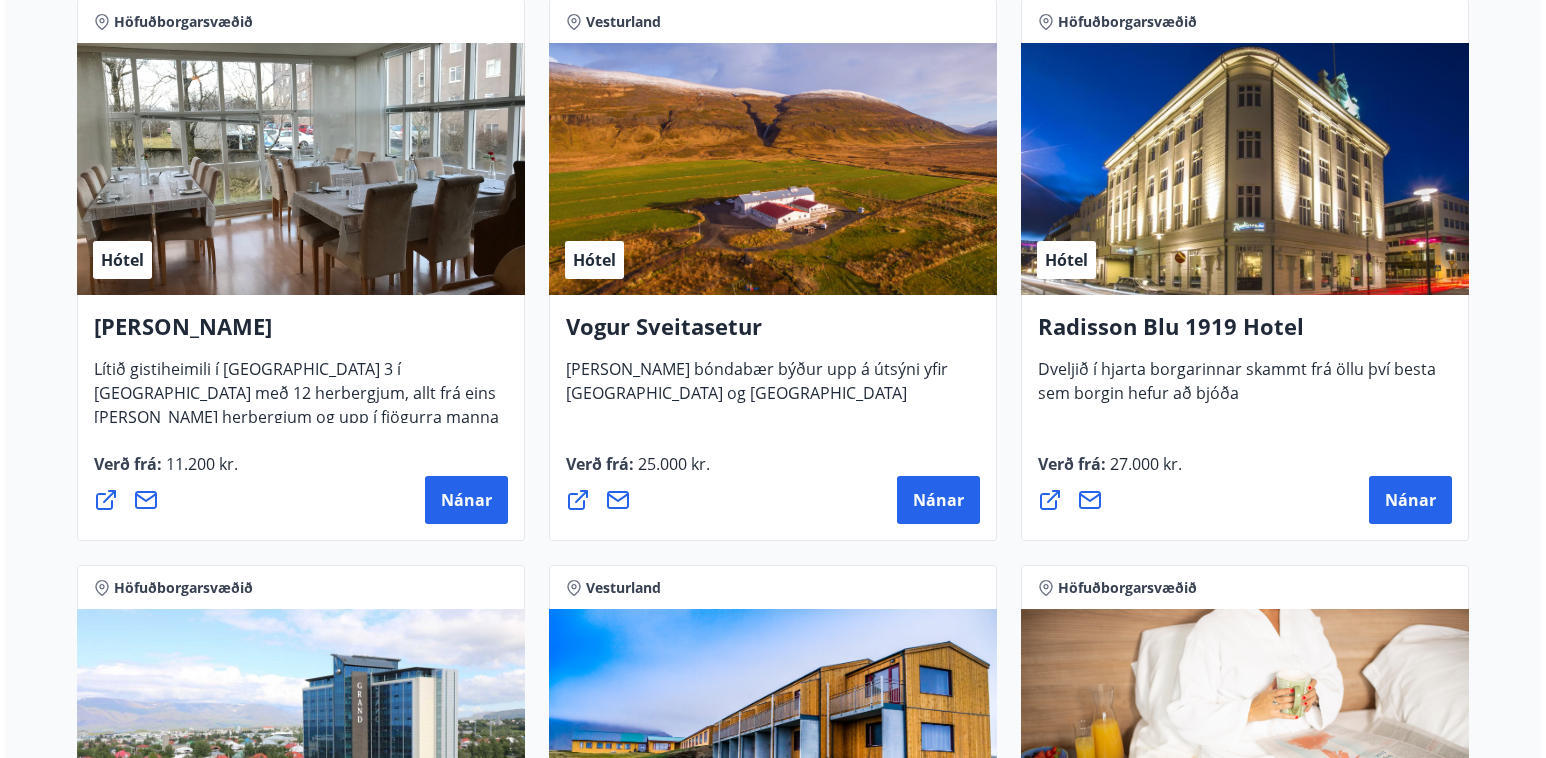 scroll, scrollTop: 3800, scrollLeft: 0, axis: vertical 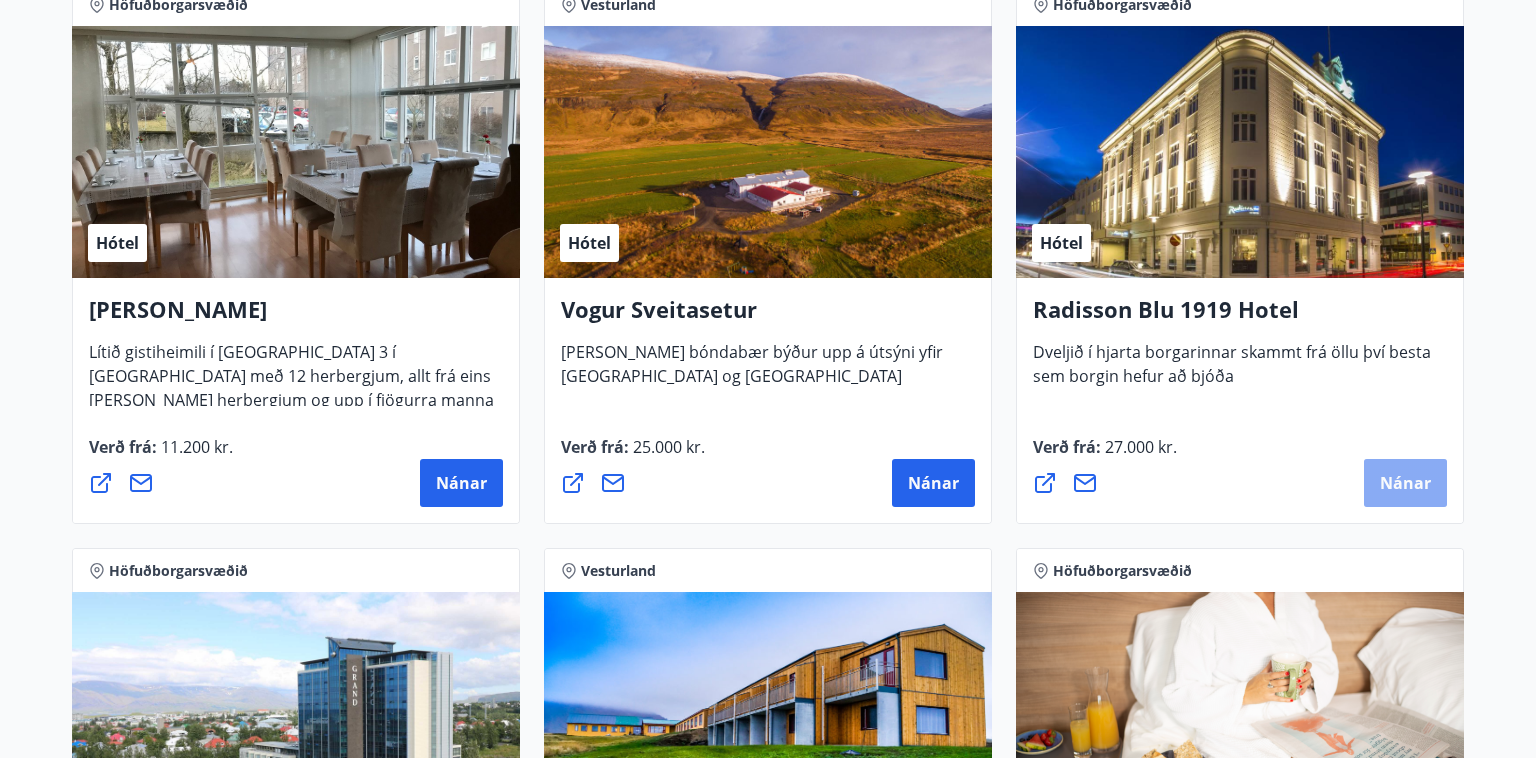 click on "Nánar" at bounding box center [1405, 483] 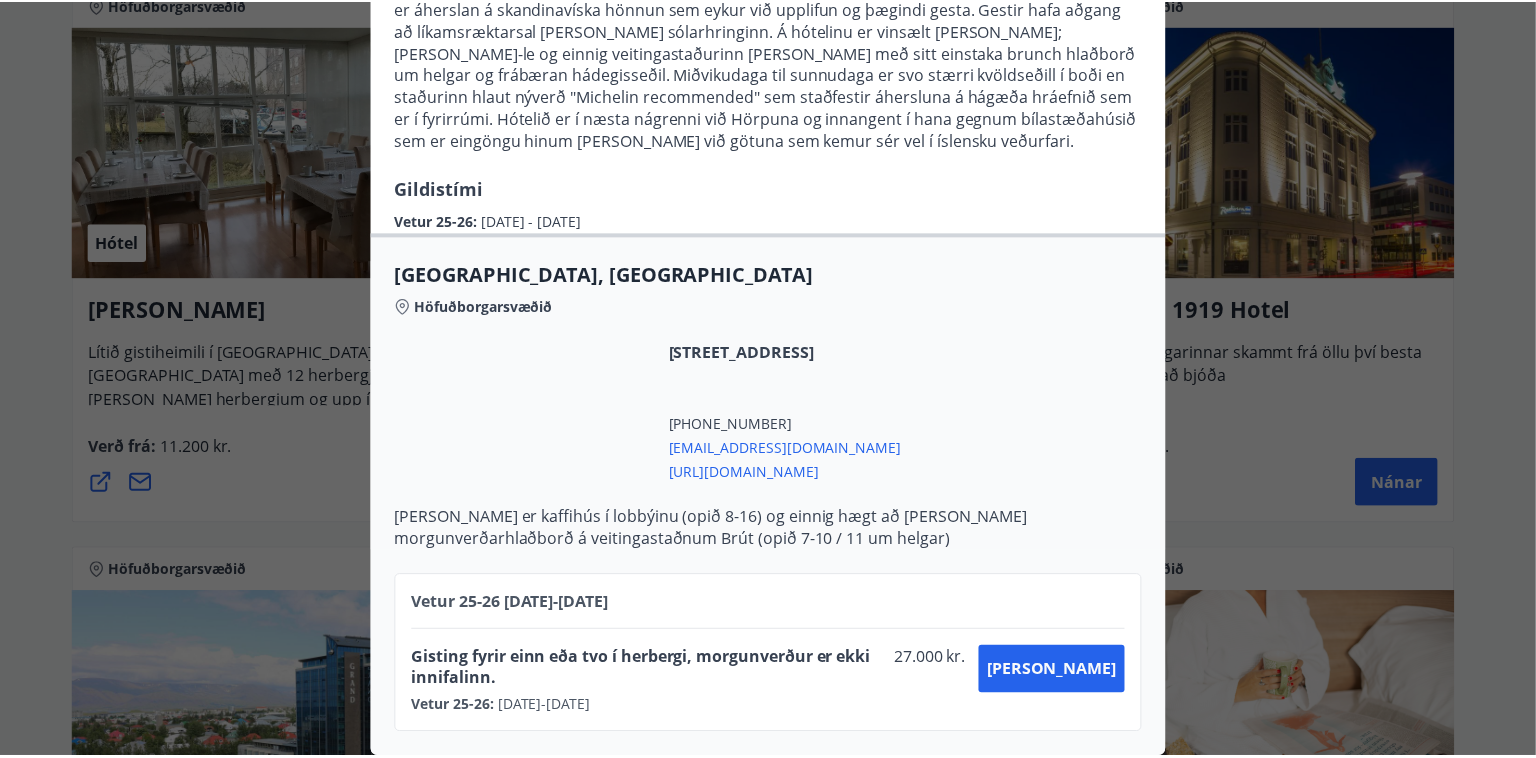 scroll, scrollTop: 0, scrollLeft: 0, axis: both 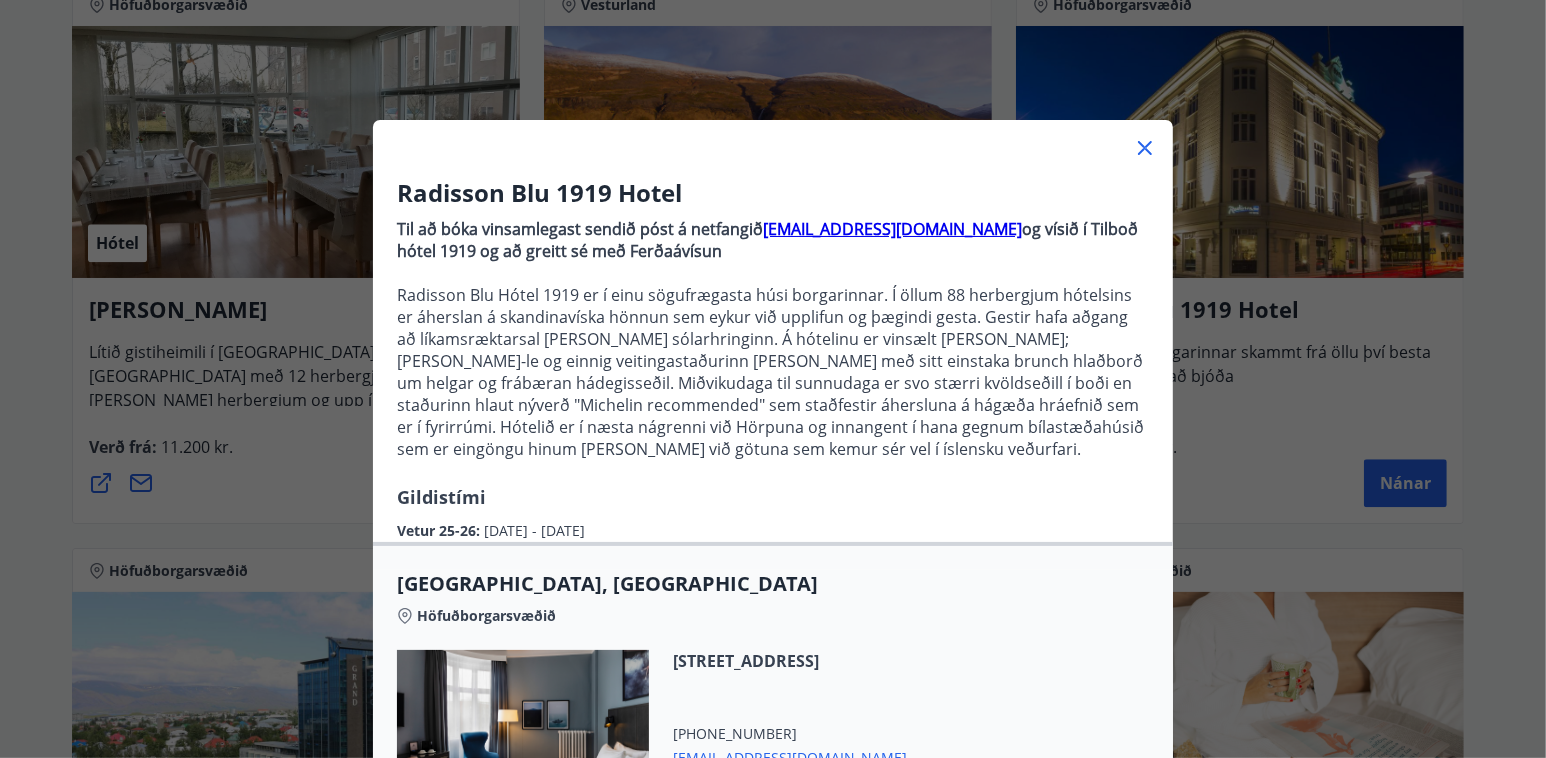 click 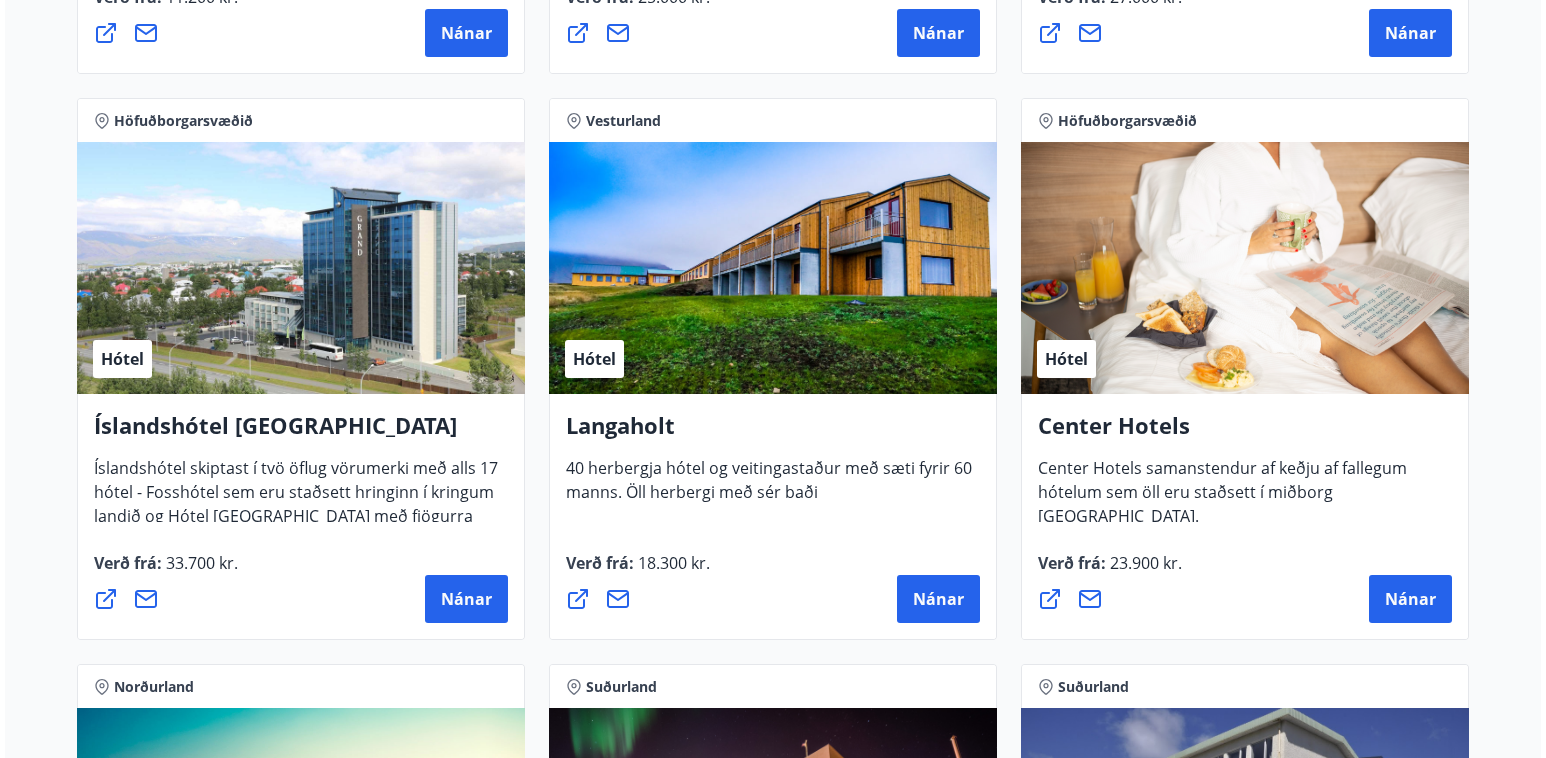 scroll, scrollTop: 4266, scrollLeft: 0, axis: vertical 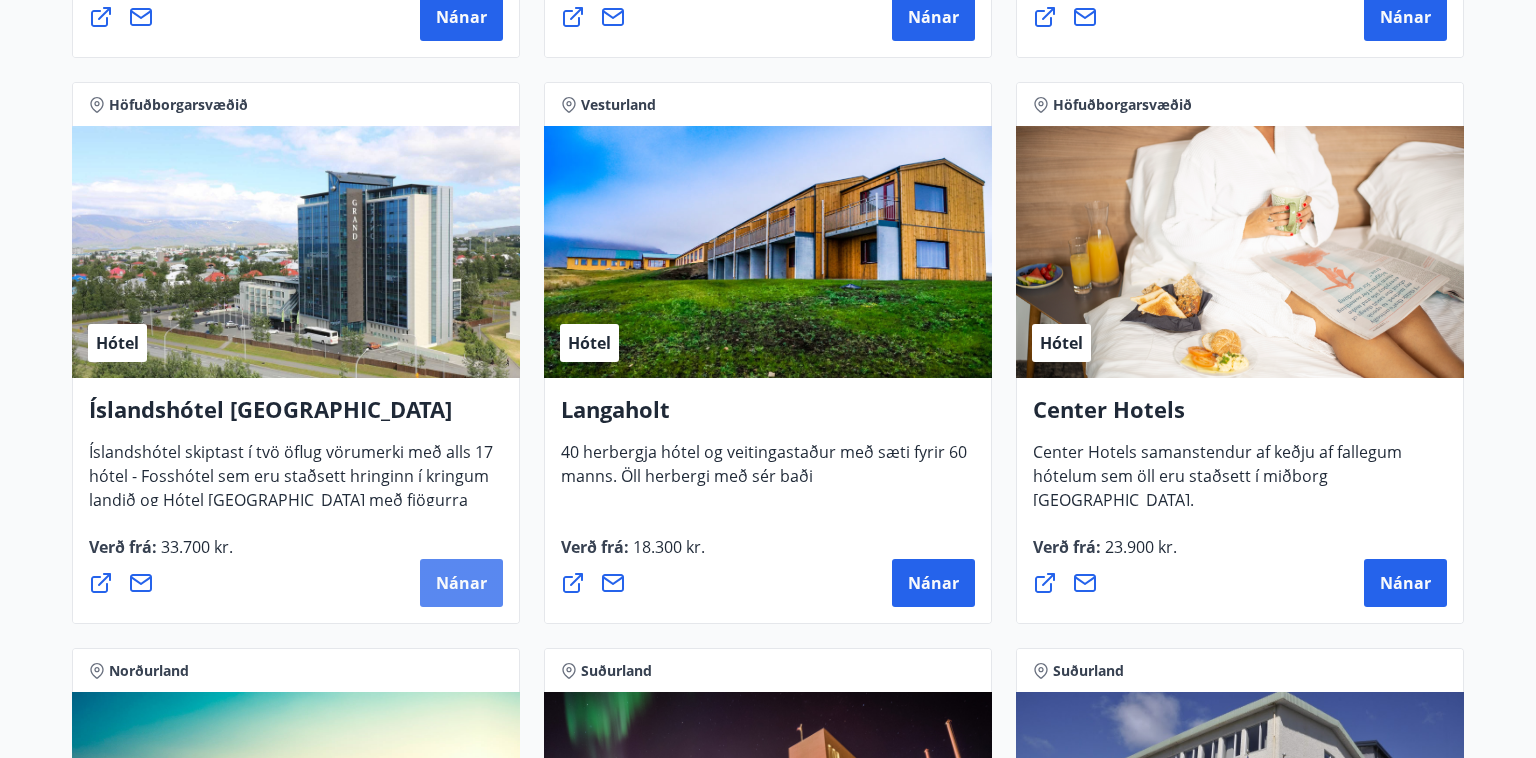 click on "Nánar" at bounding box center [461, 583] 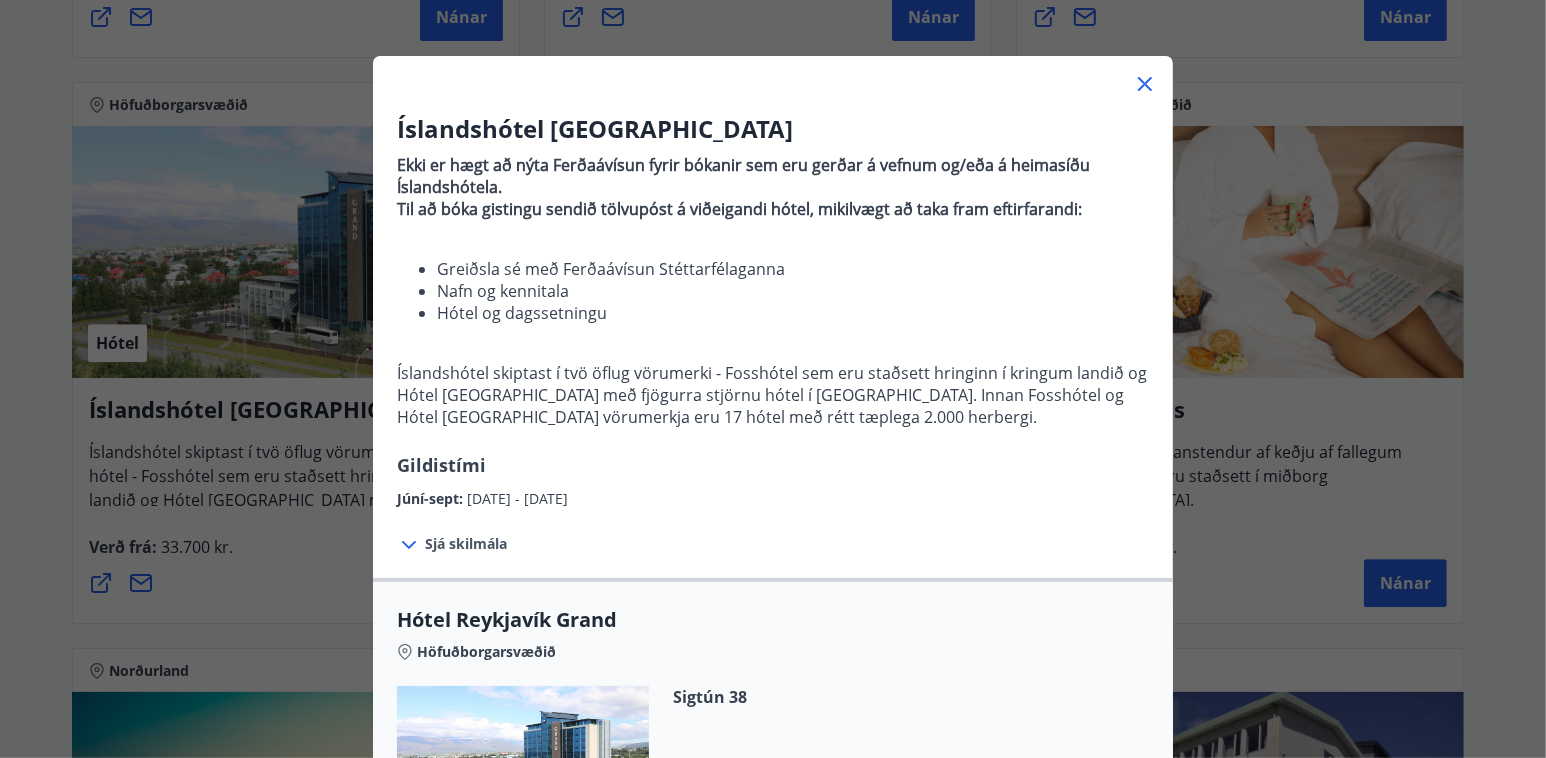 scroll, scrollTop: 0, scrollLeft: 0, axis: both 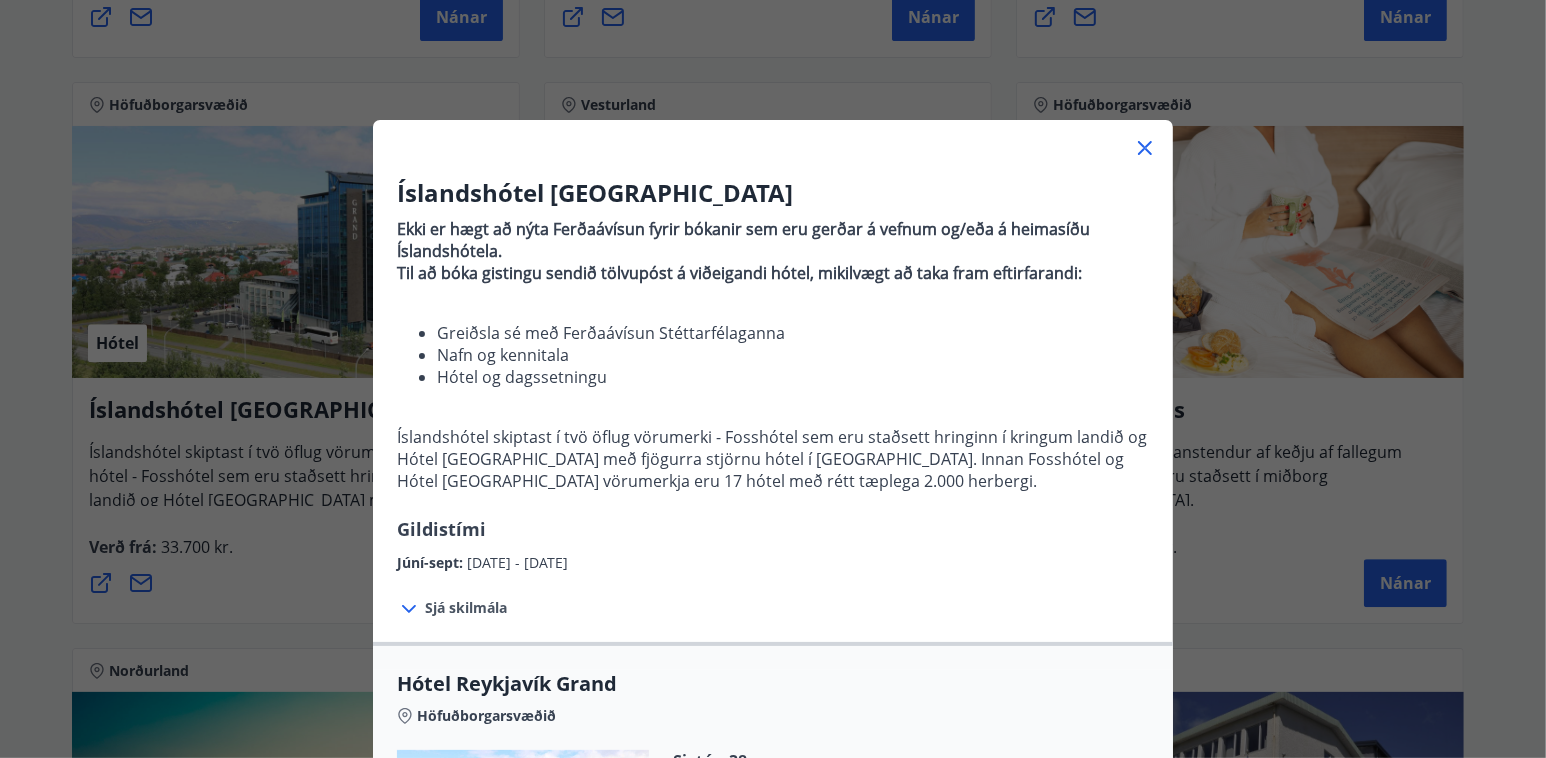 click 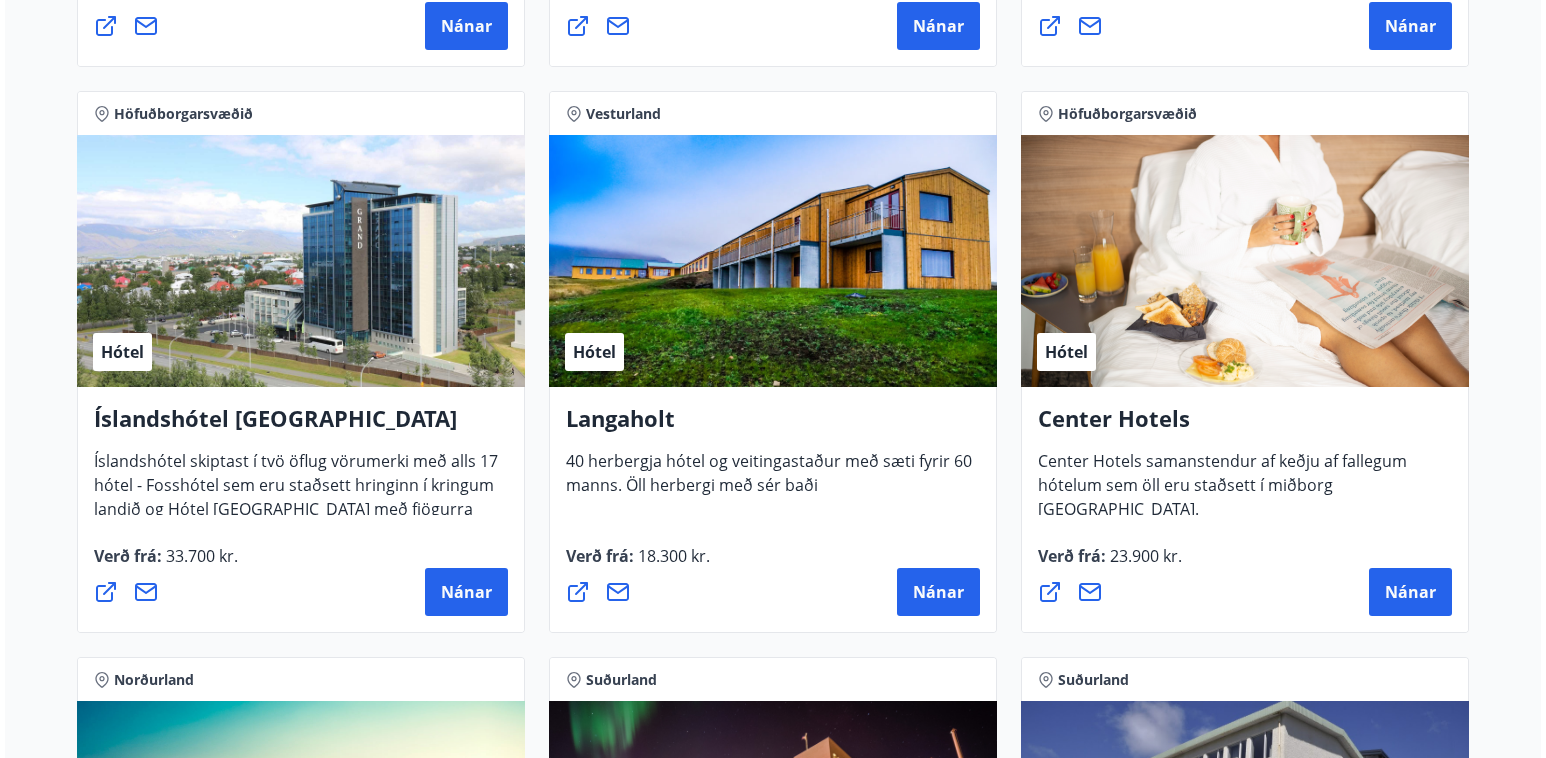 scroll, scrollTop: 4333, scrollLeft: 0, axis: vertical 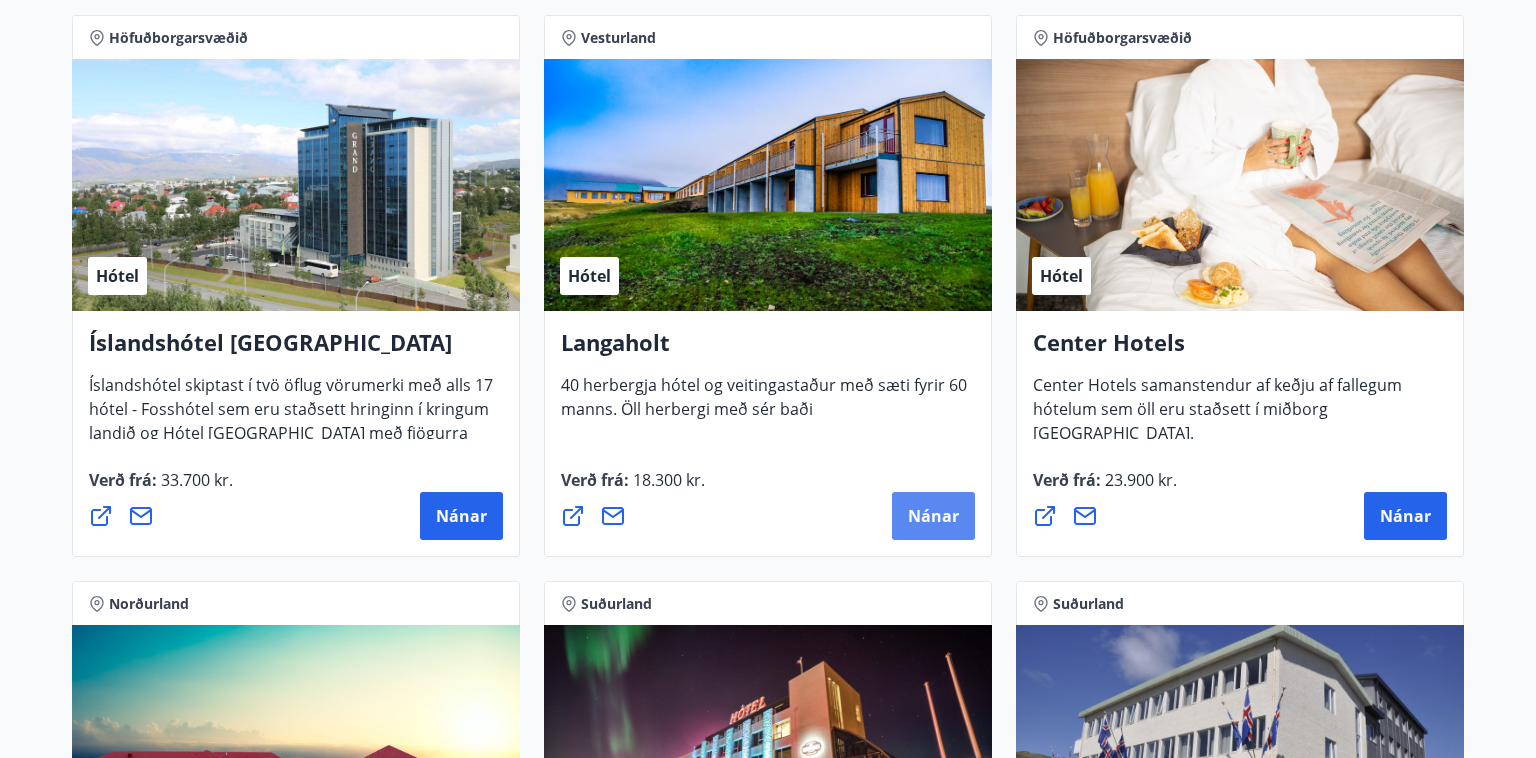 click on "Nánar" at bounding box center [933, 516] 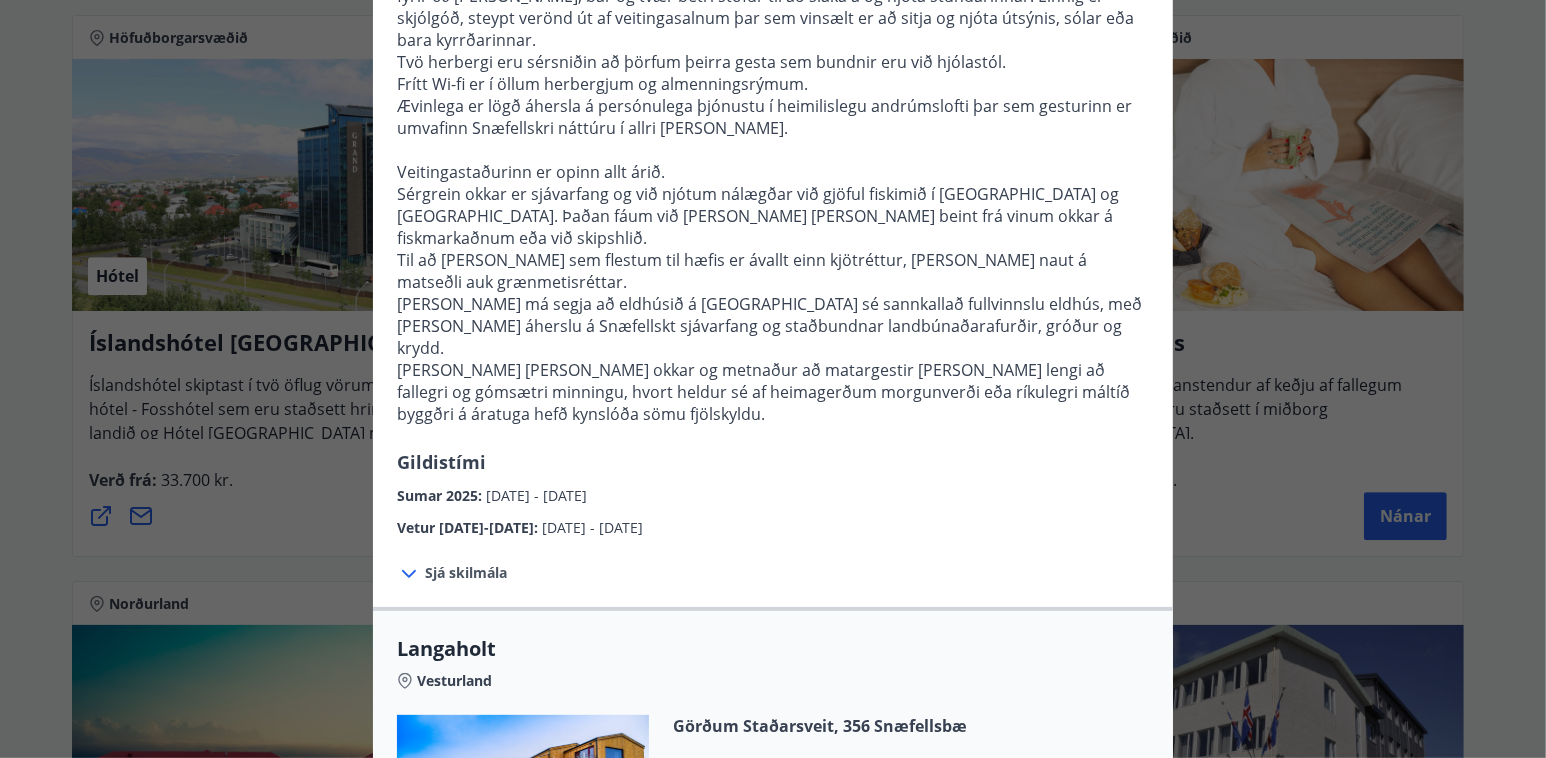 scroll, scrollTop: 530, scrollLeft: 0, axis: vertical 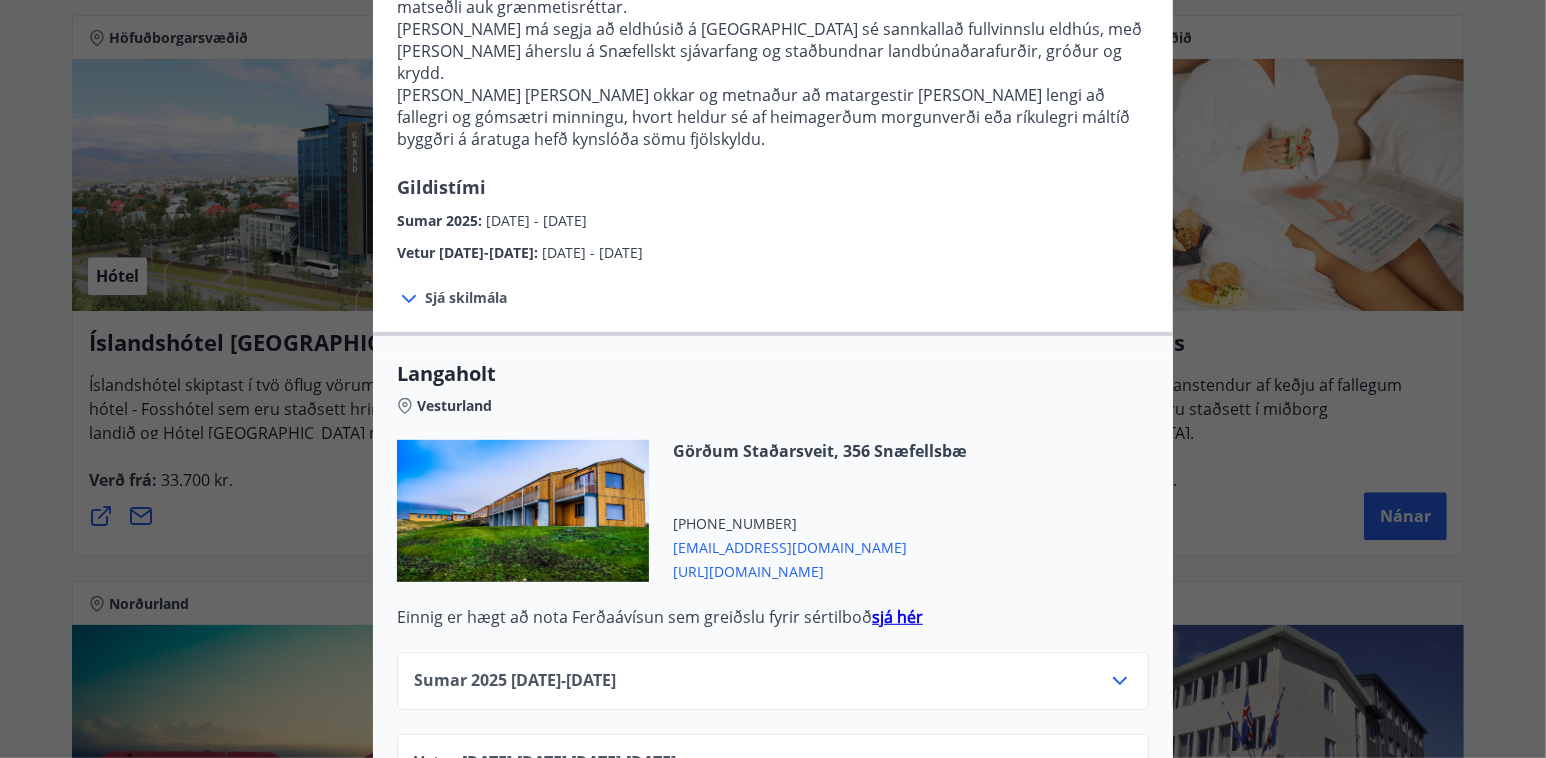 click 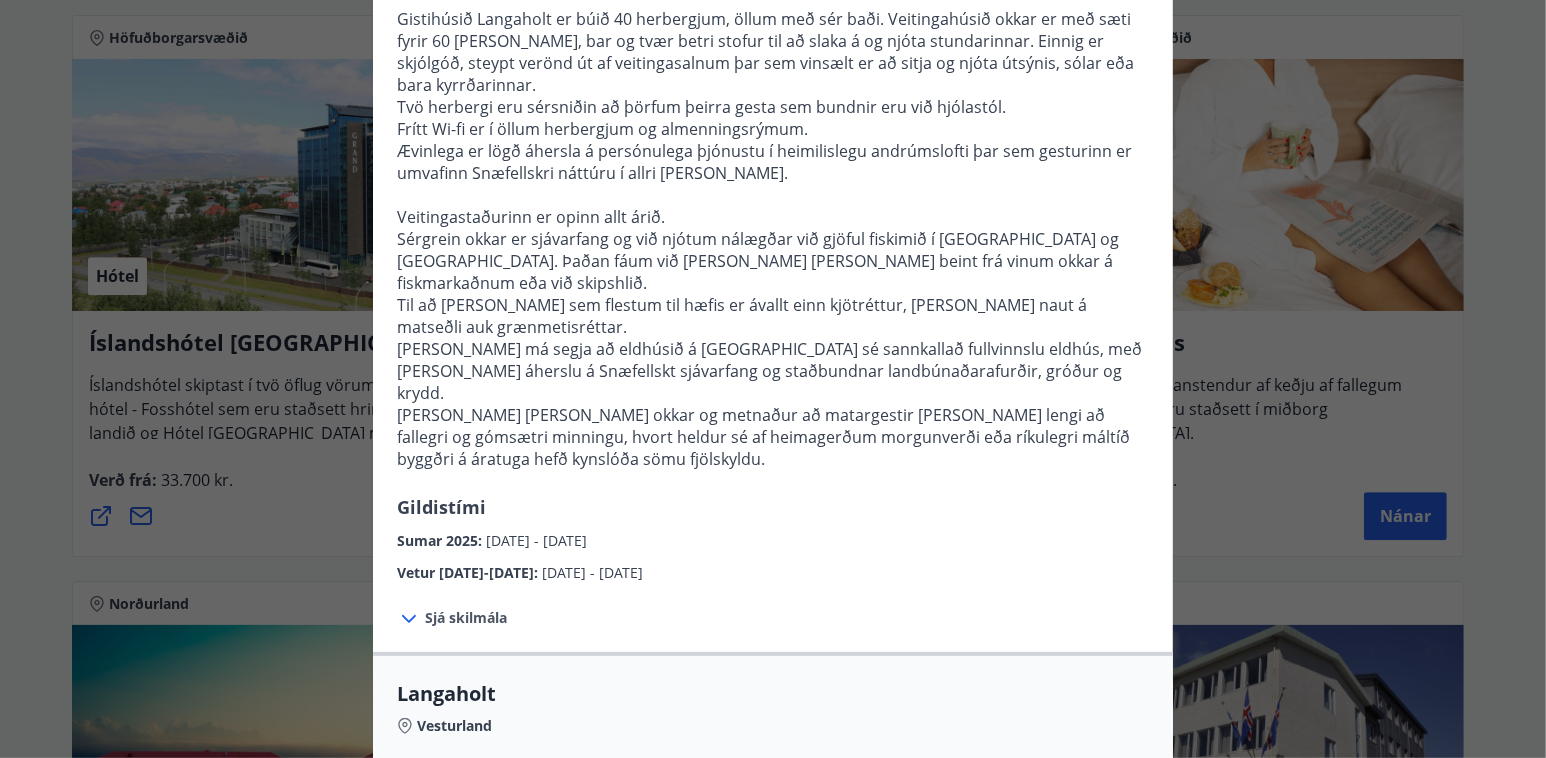 scroll, scrollTop: 0, scrollLeft: 0, axis: both 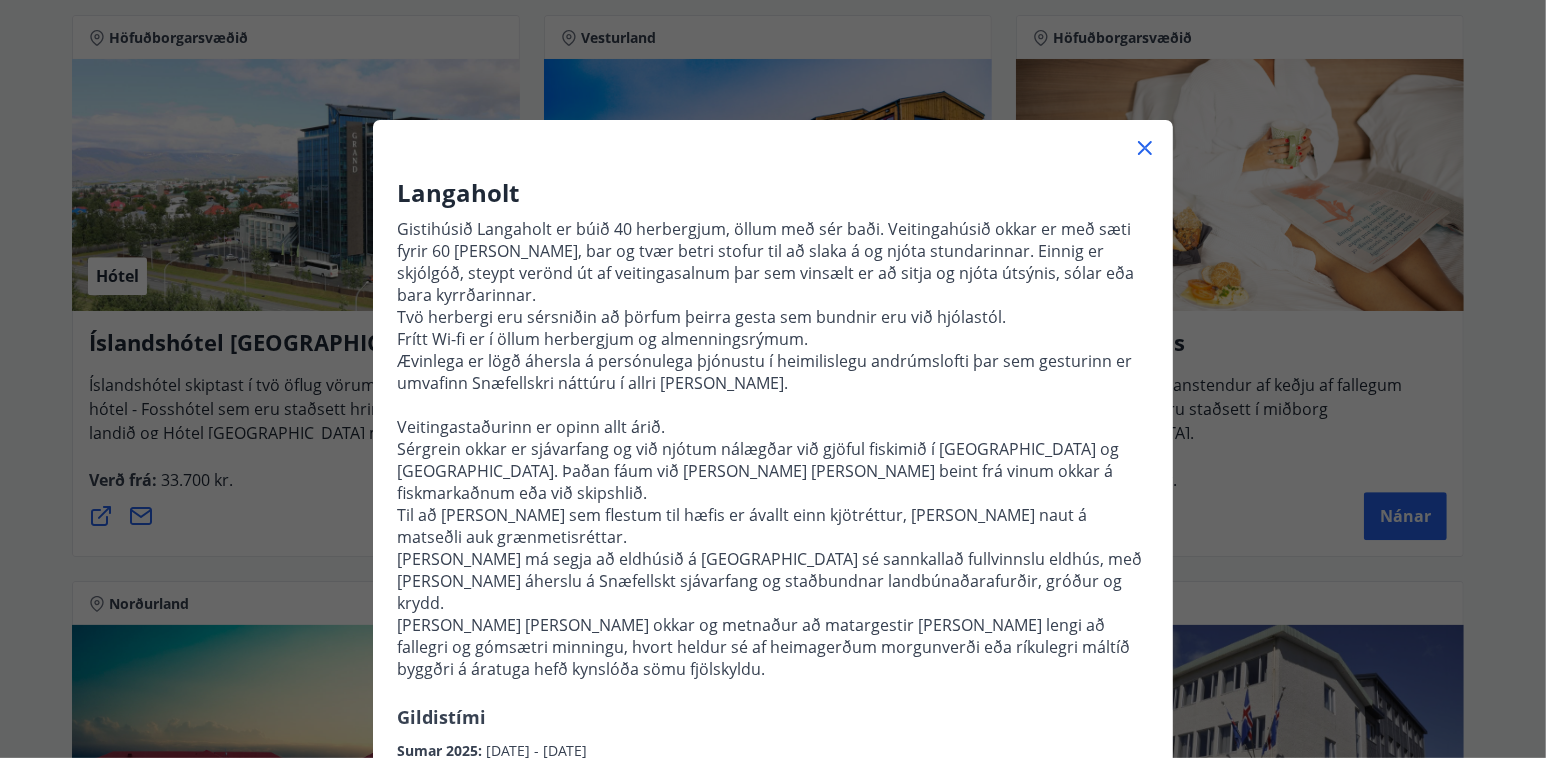 click 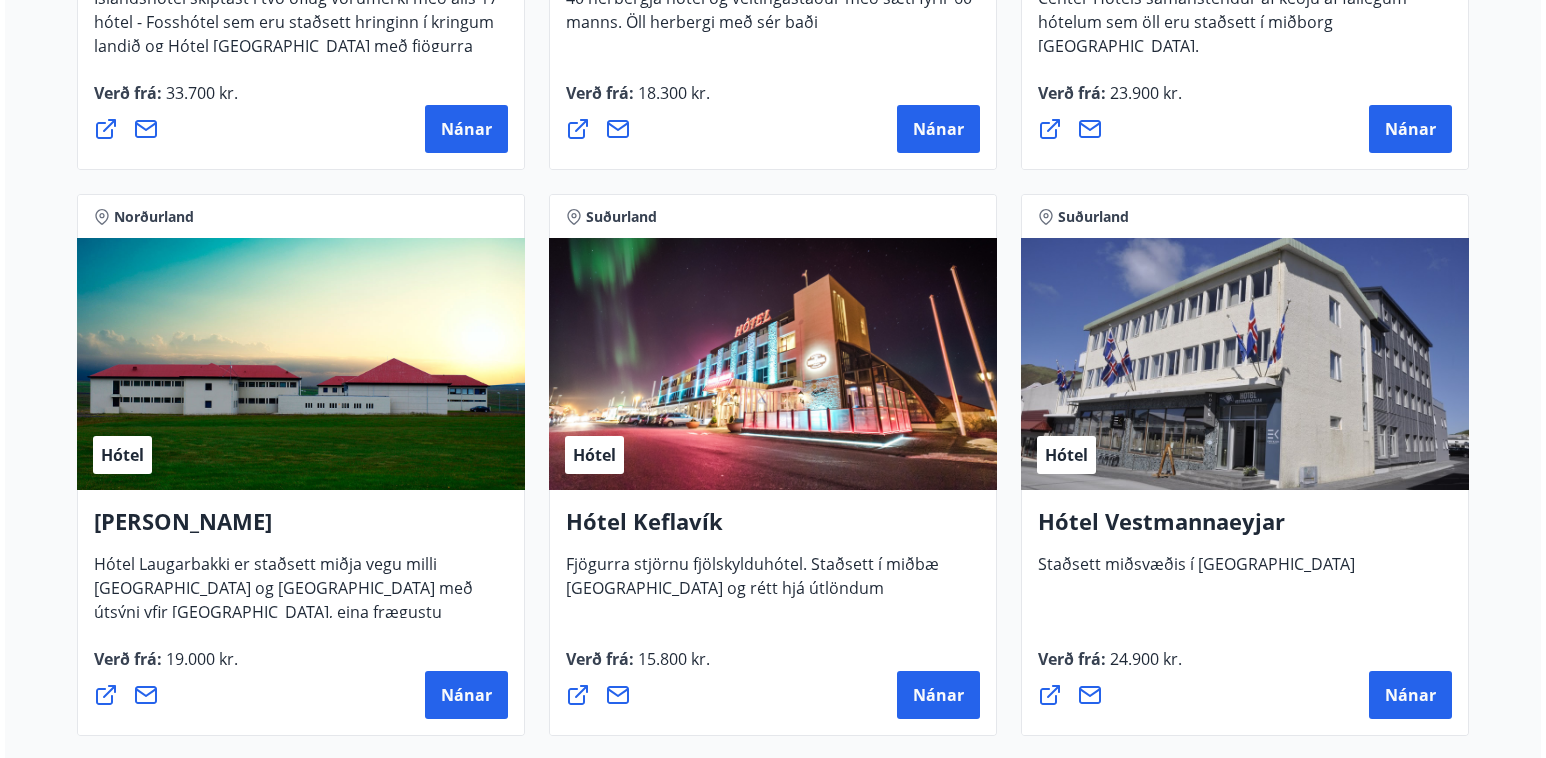 scroll, scrollTop: 4800, scrollLeft: 0, axis: vertical 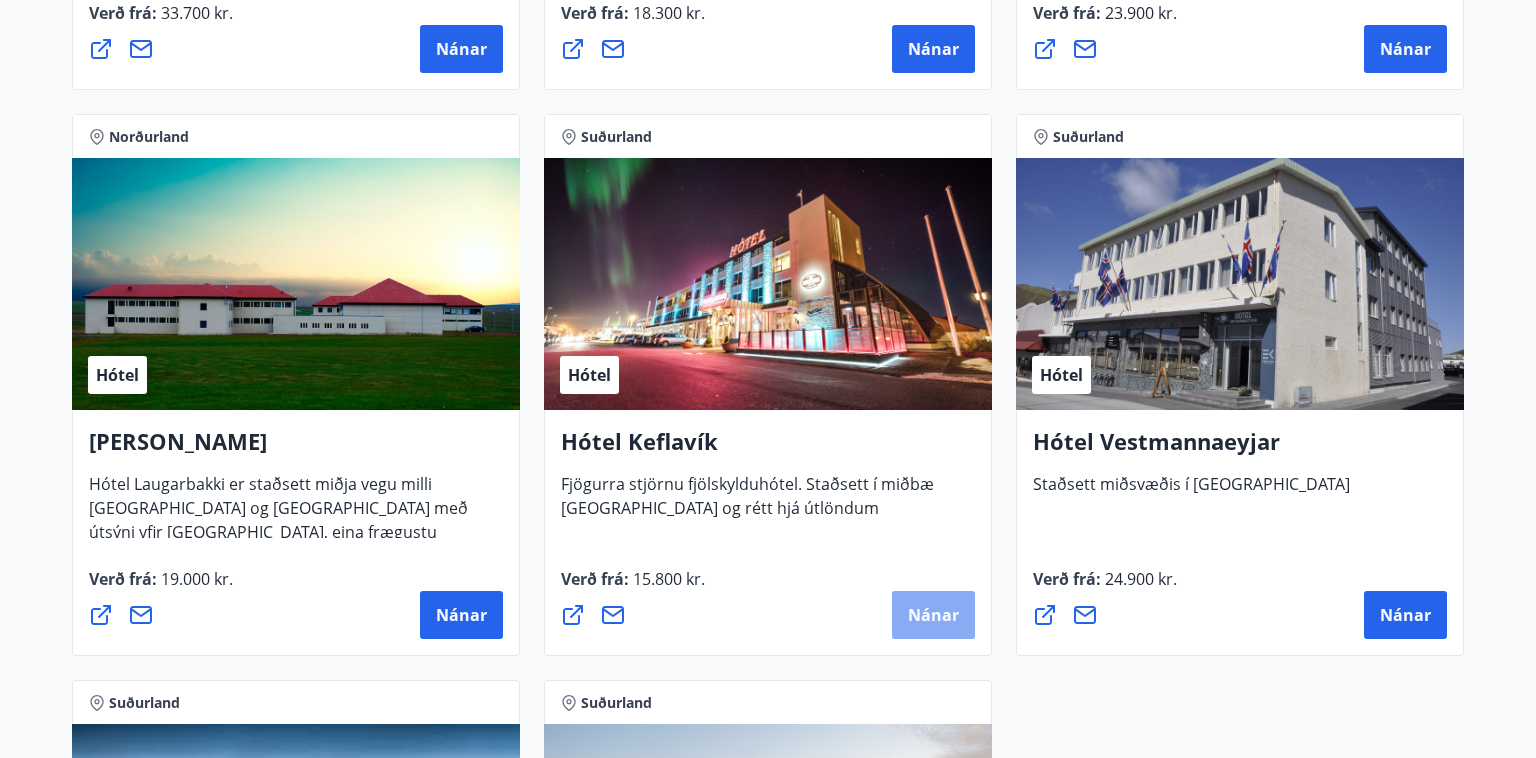 click on "Nánar" at bounding box center (933, 615) 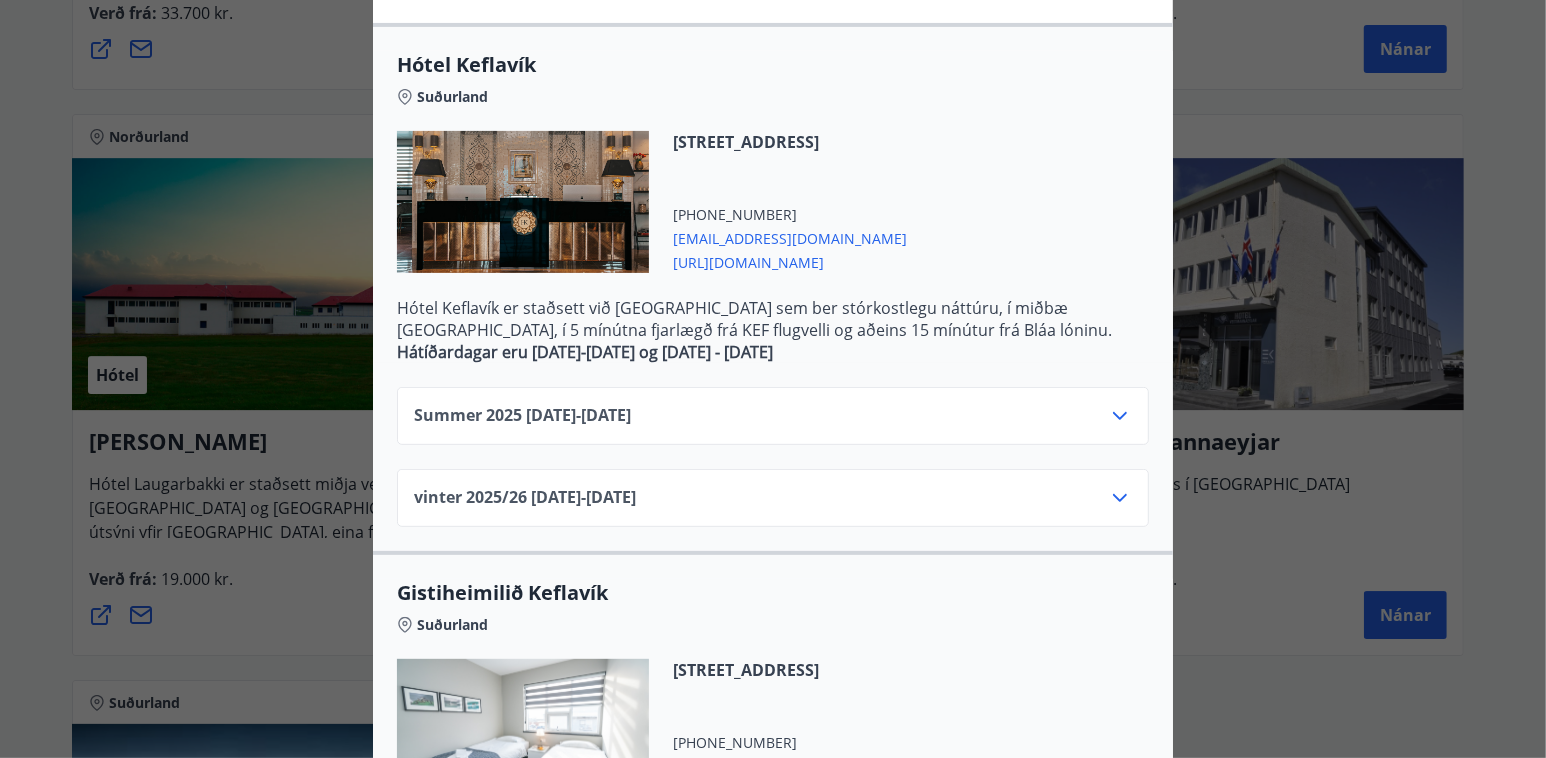 scroll, scrollTop: 400, scrollLeft: 0, axis: vertical 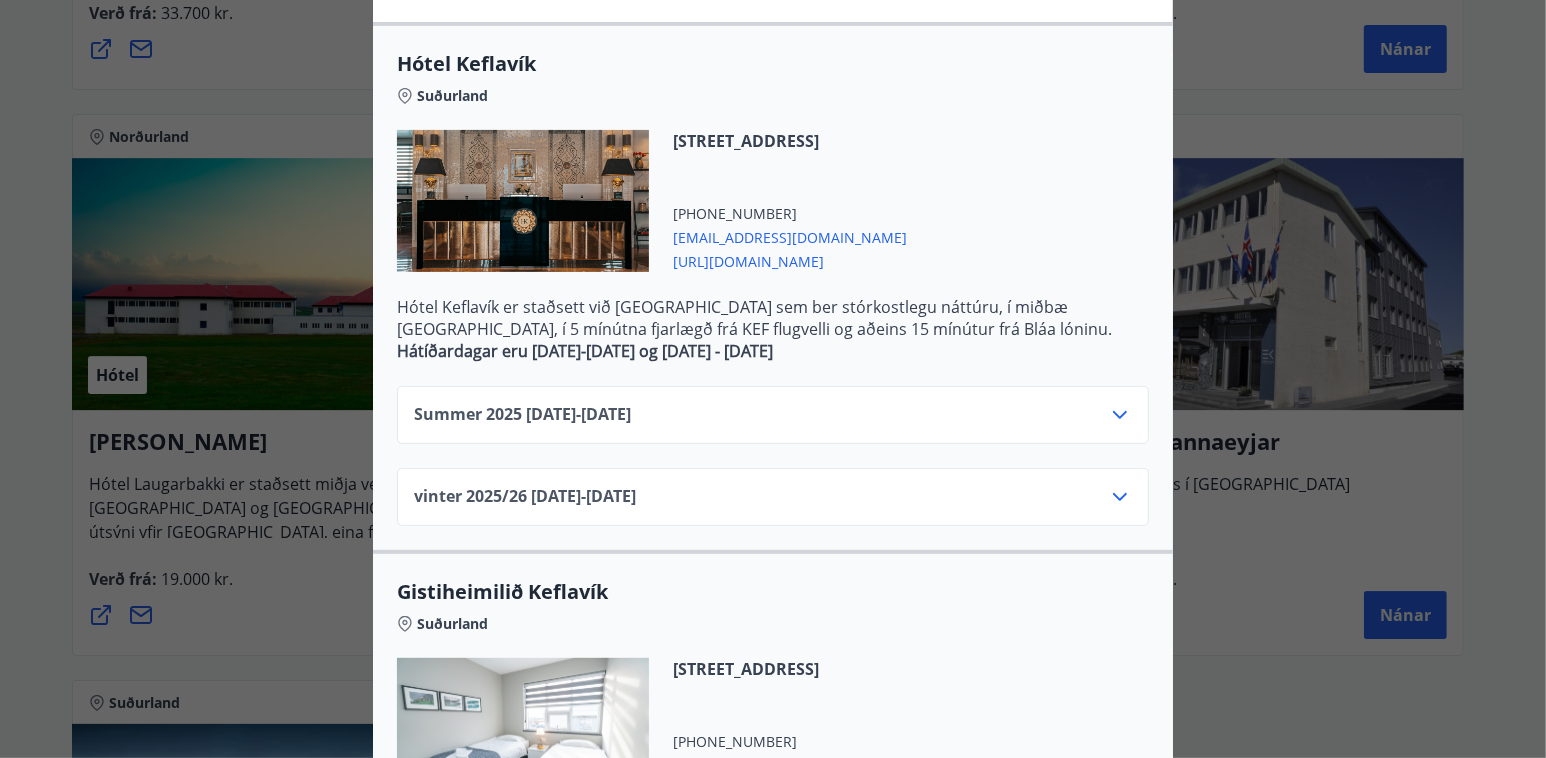 click 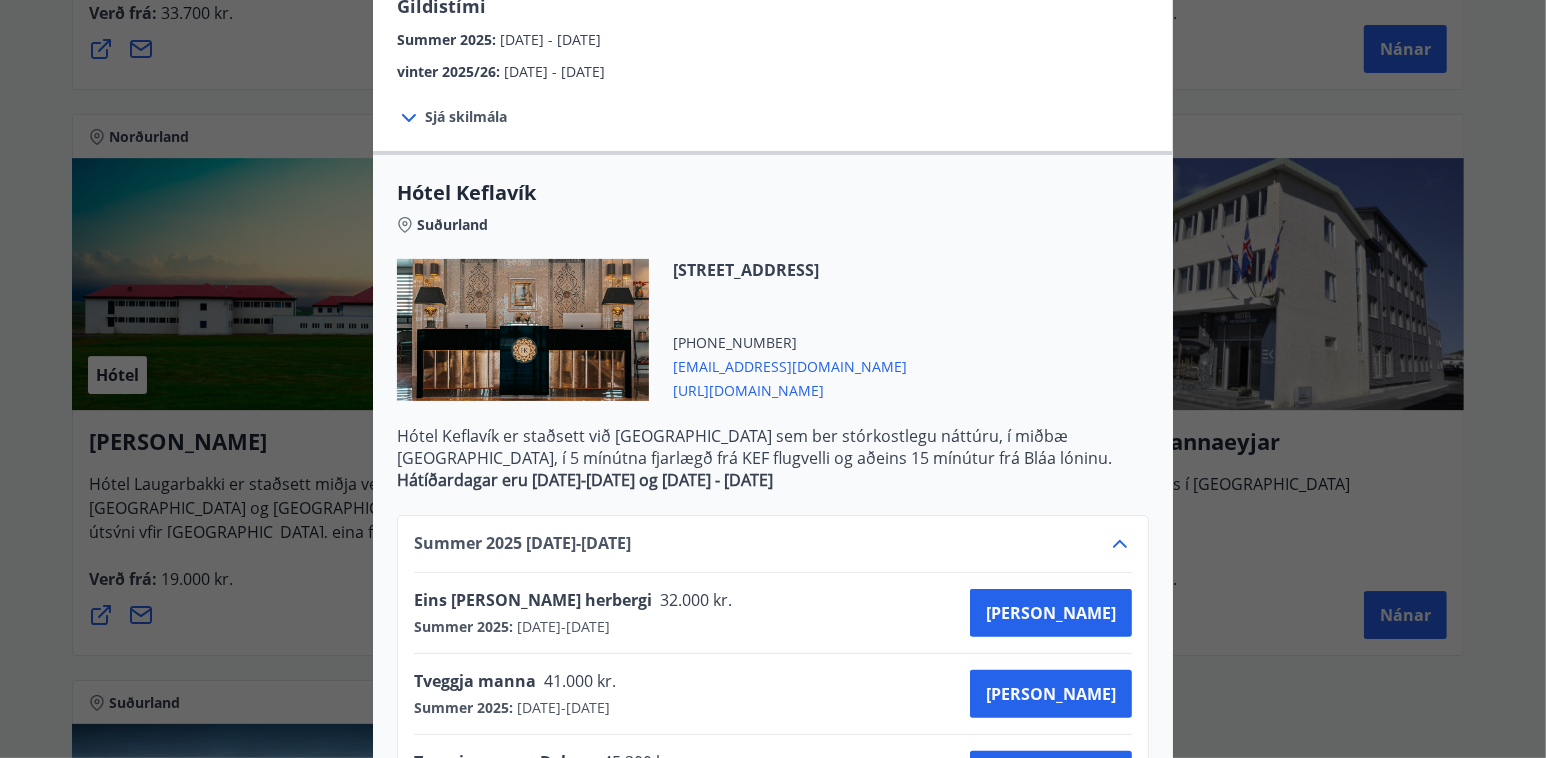 scroll, scrollTop: 266, scrollLeft: 0, axis: vertical 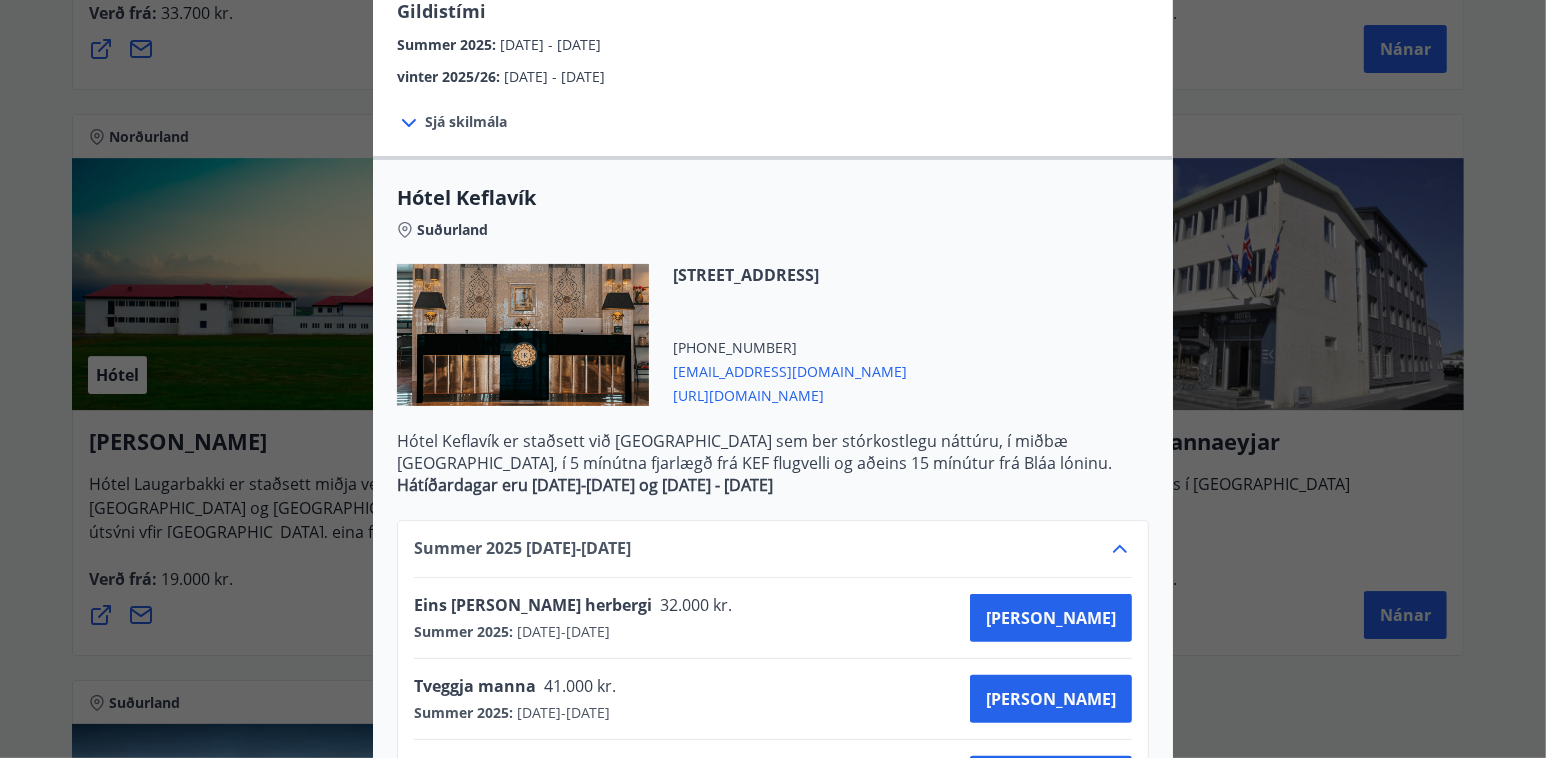 click 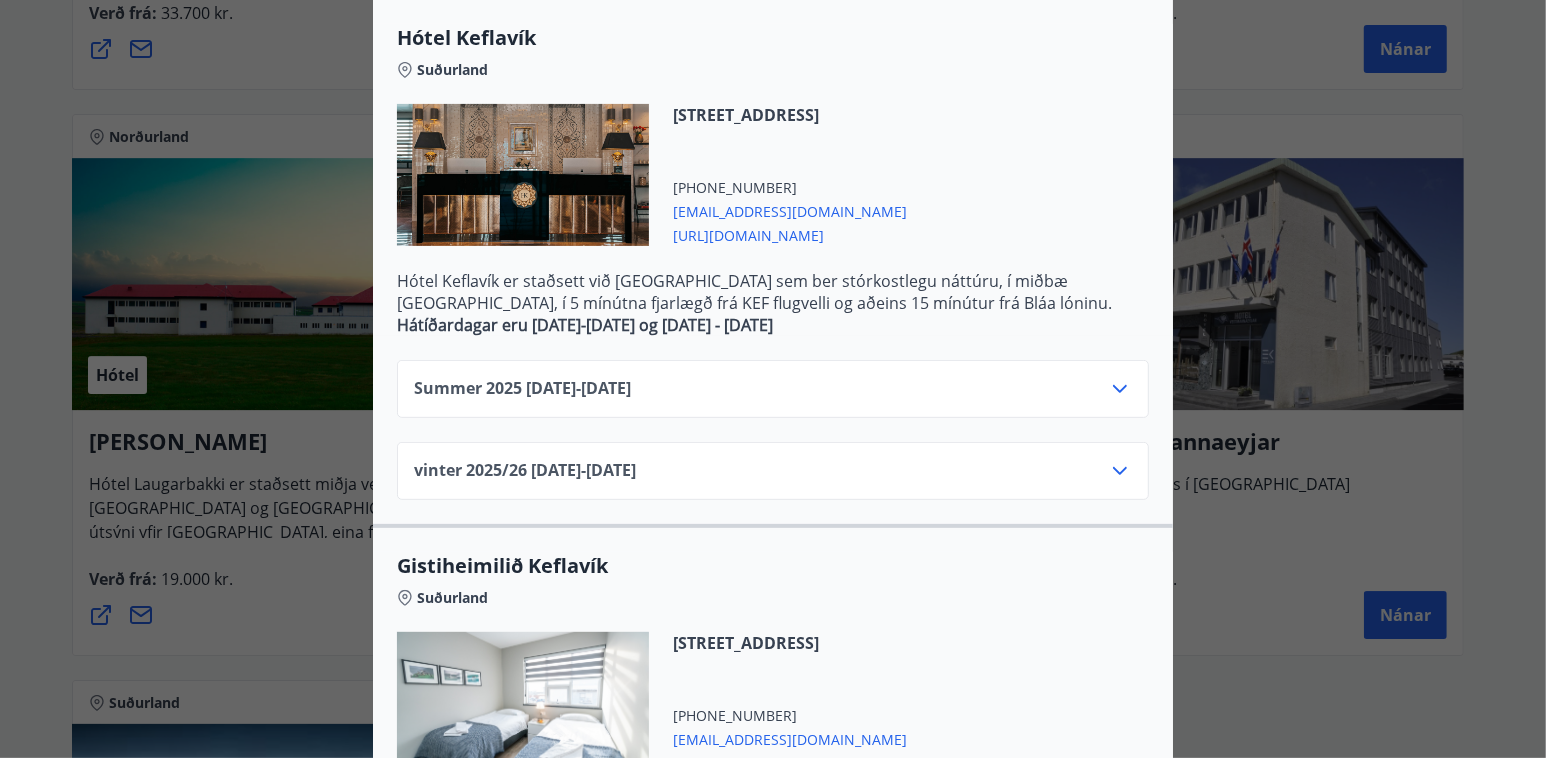 scroll, scrollTop: 466, scrollLeft: 0, axis: vertical 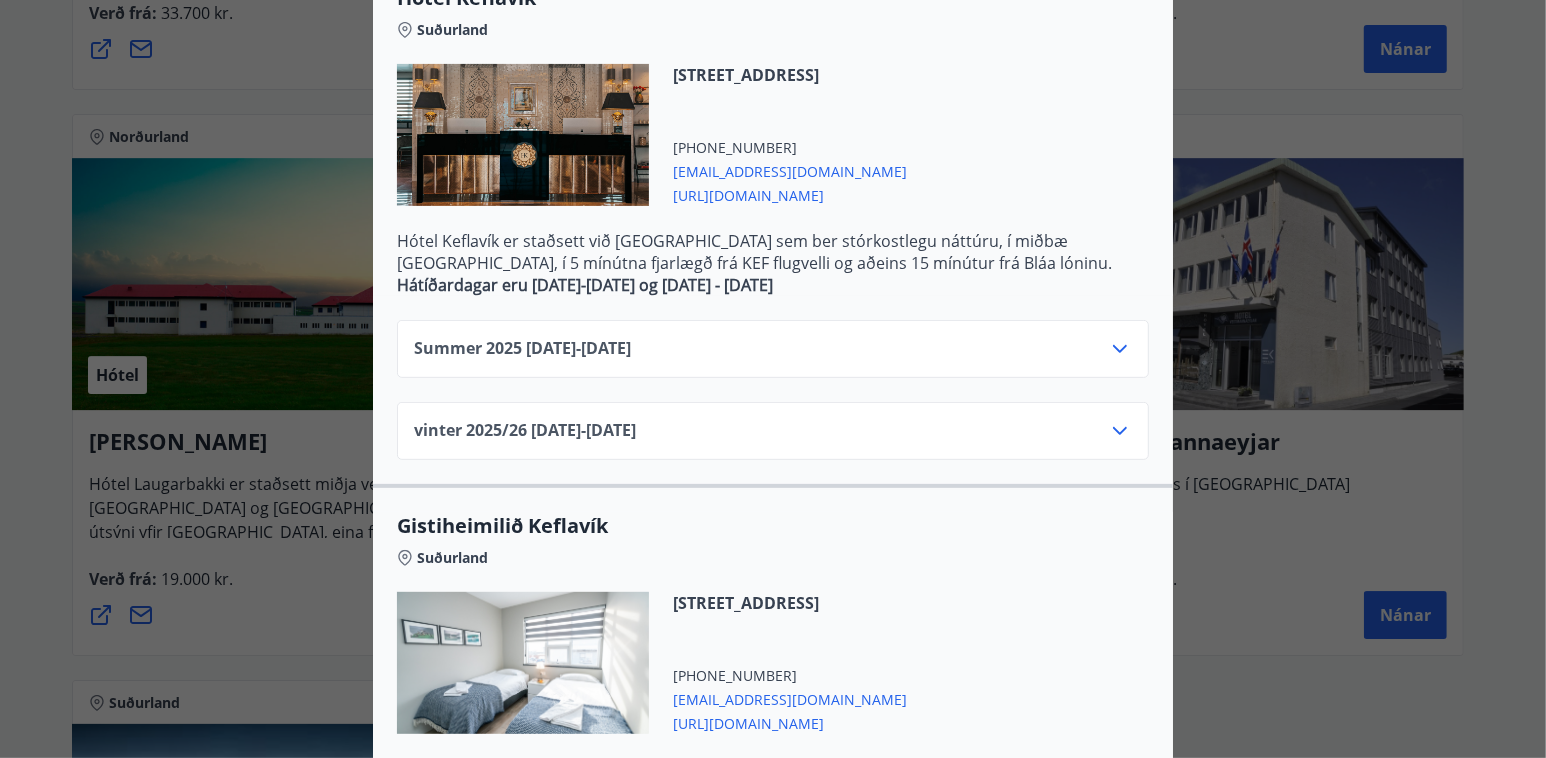 click 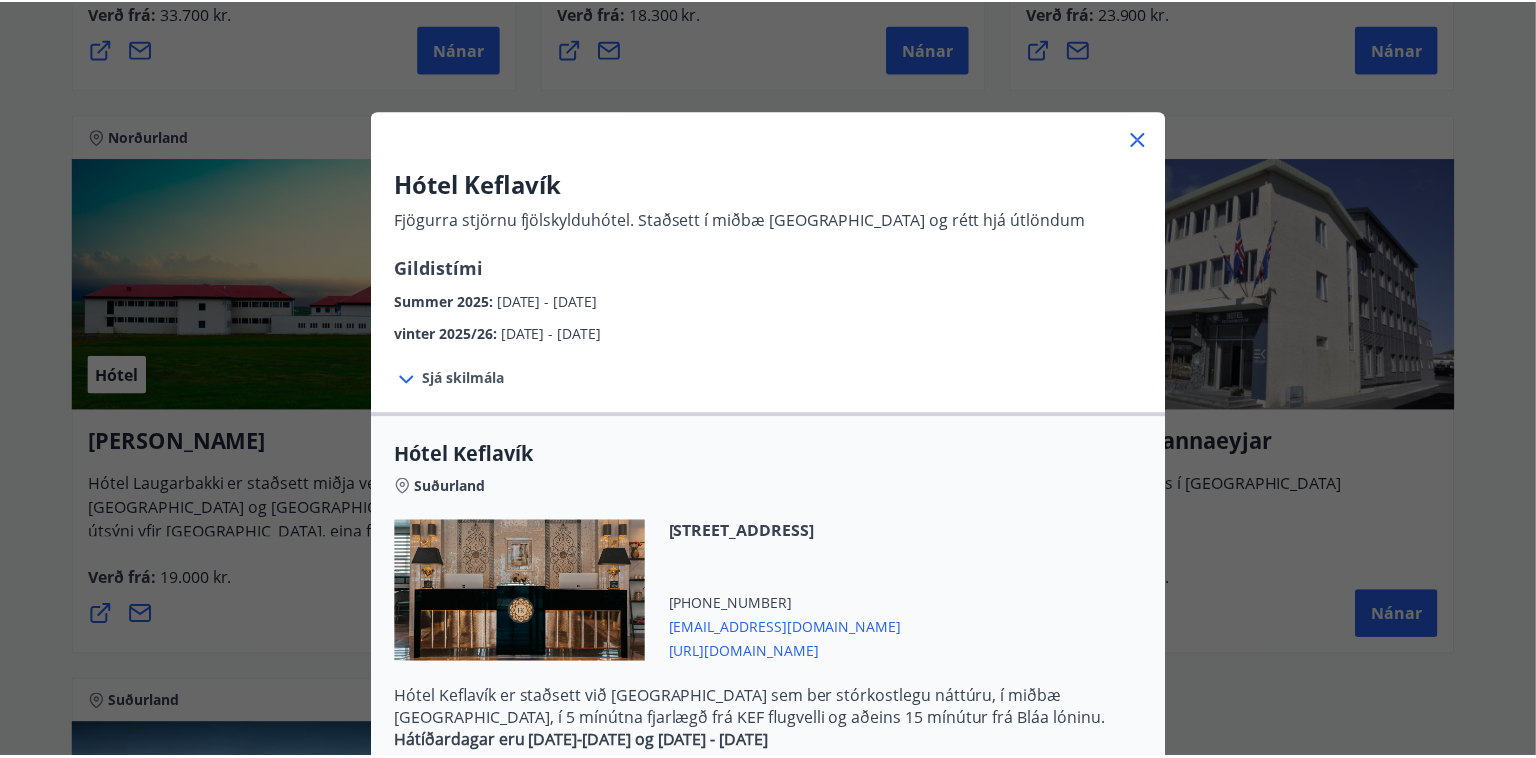 scroll, scrollTop: 0, scrollLeft: 0, axis: both 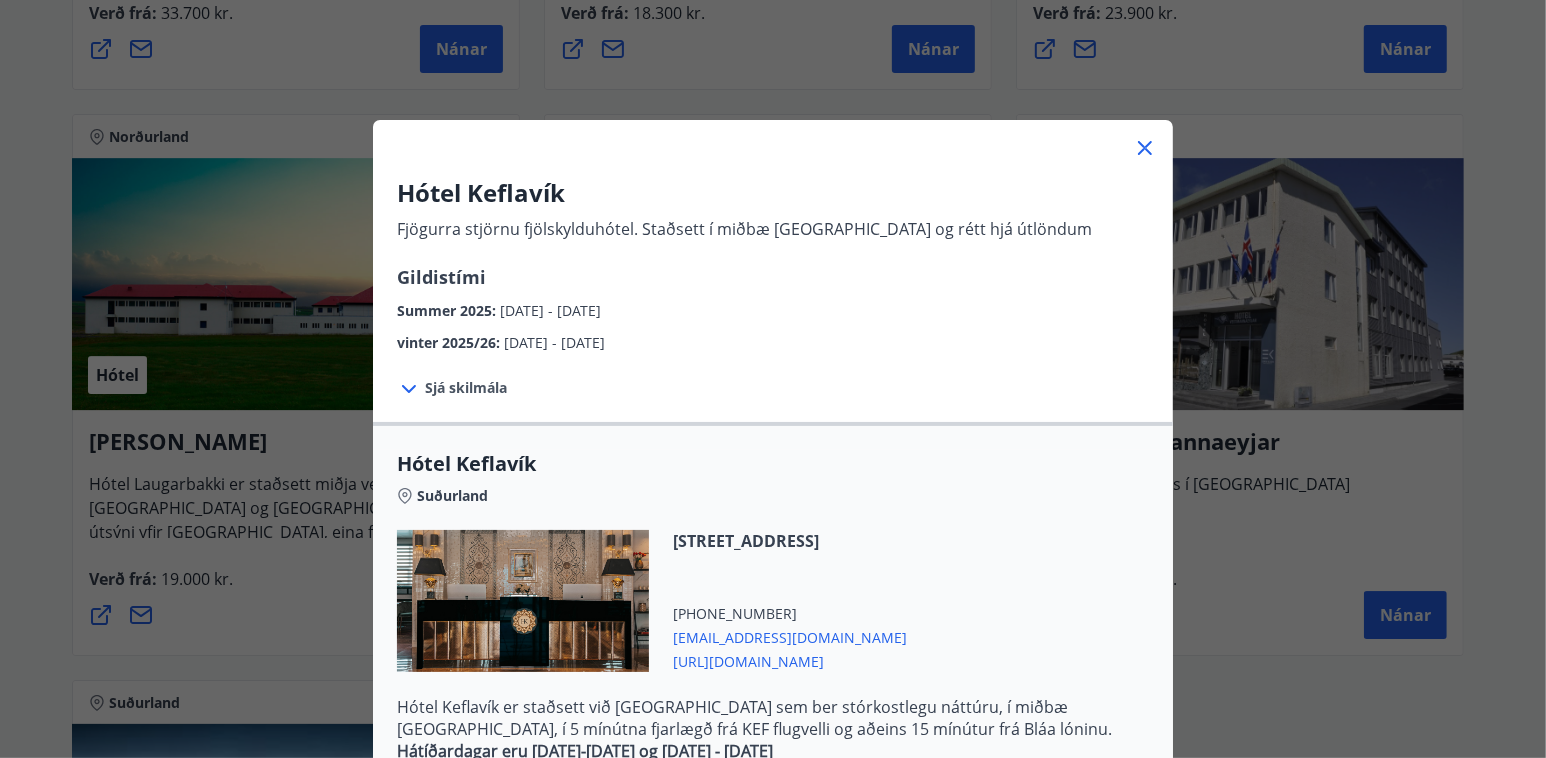click 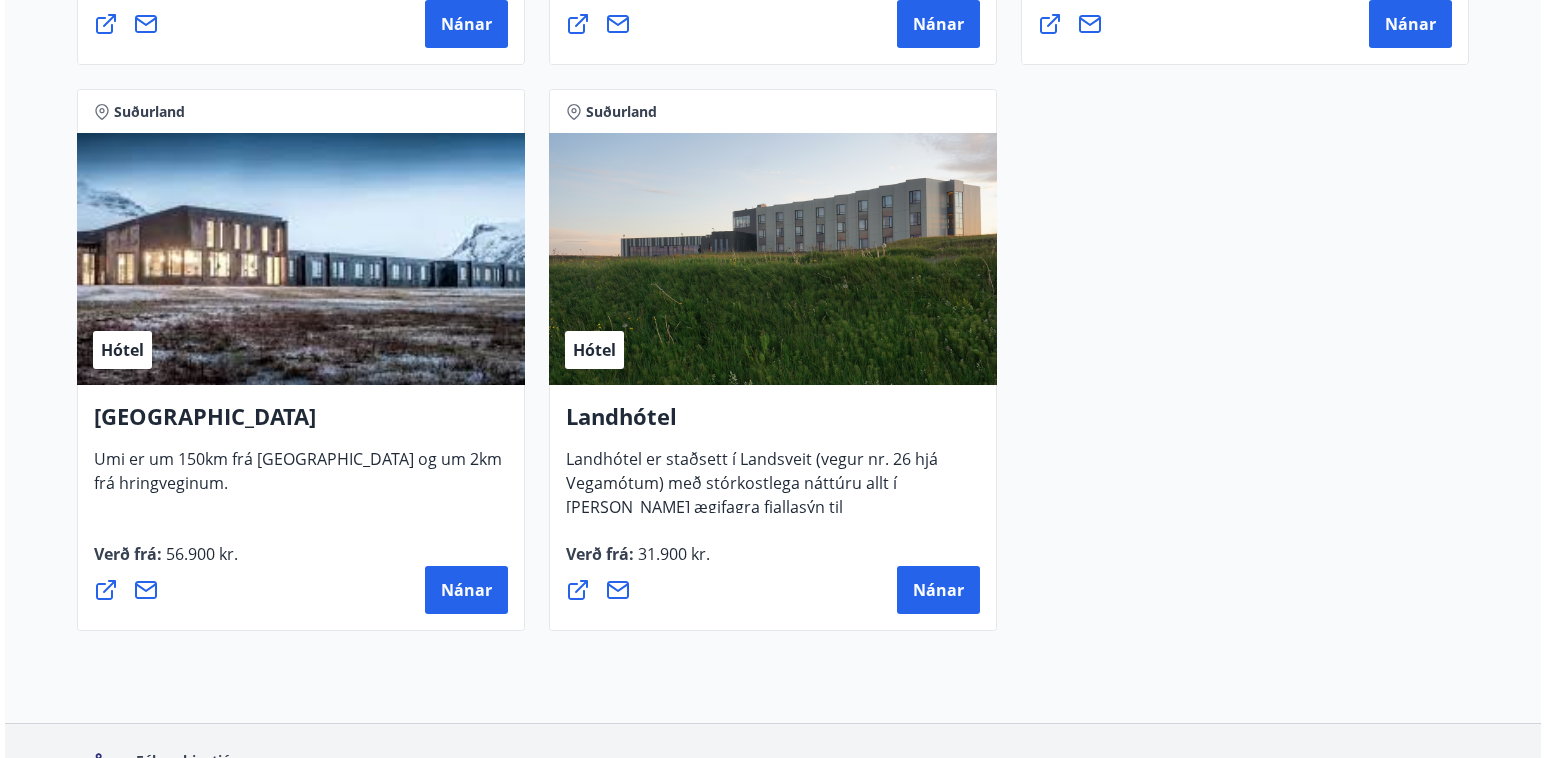 scroll, scrollTop: 5400, scrollLeft: 0, axis: vertical 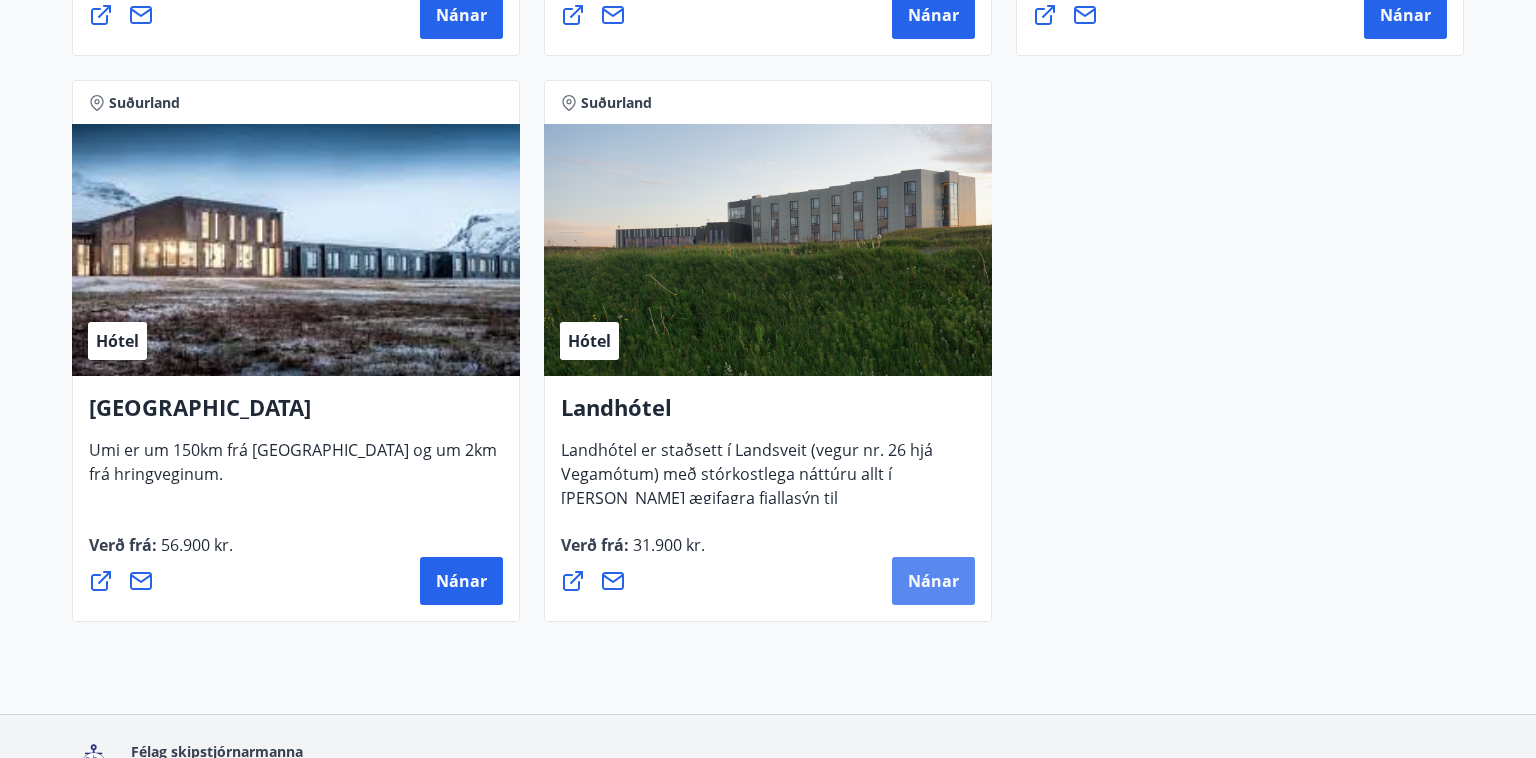 click on "Nánar" at bounding box center [933, 581] 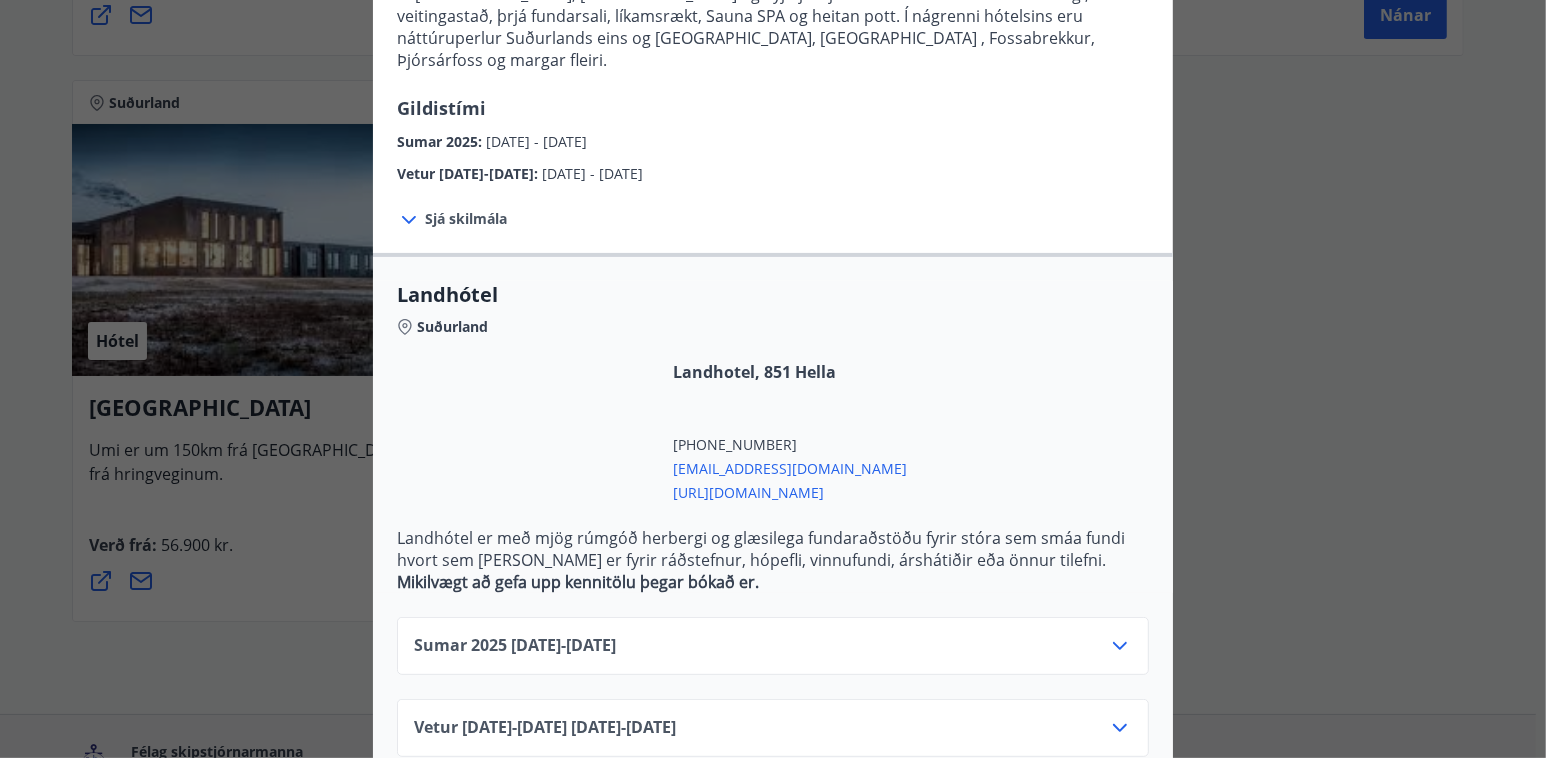 scroll, scrollTop: 289, scrollLeft: 0, axis: vertical 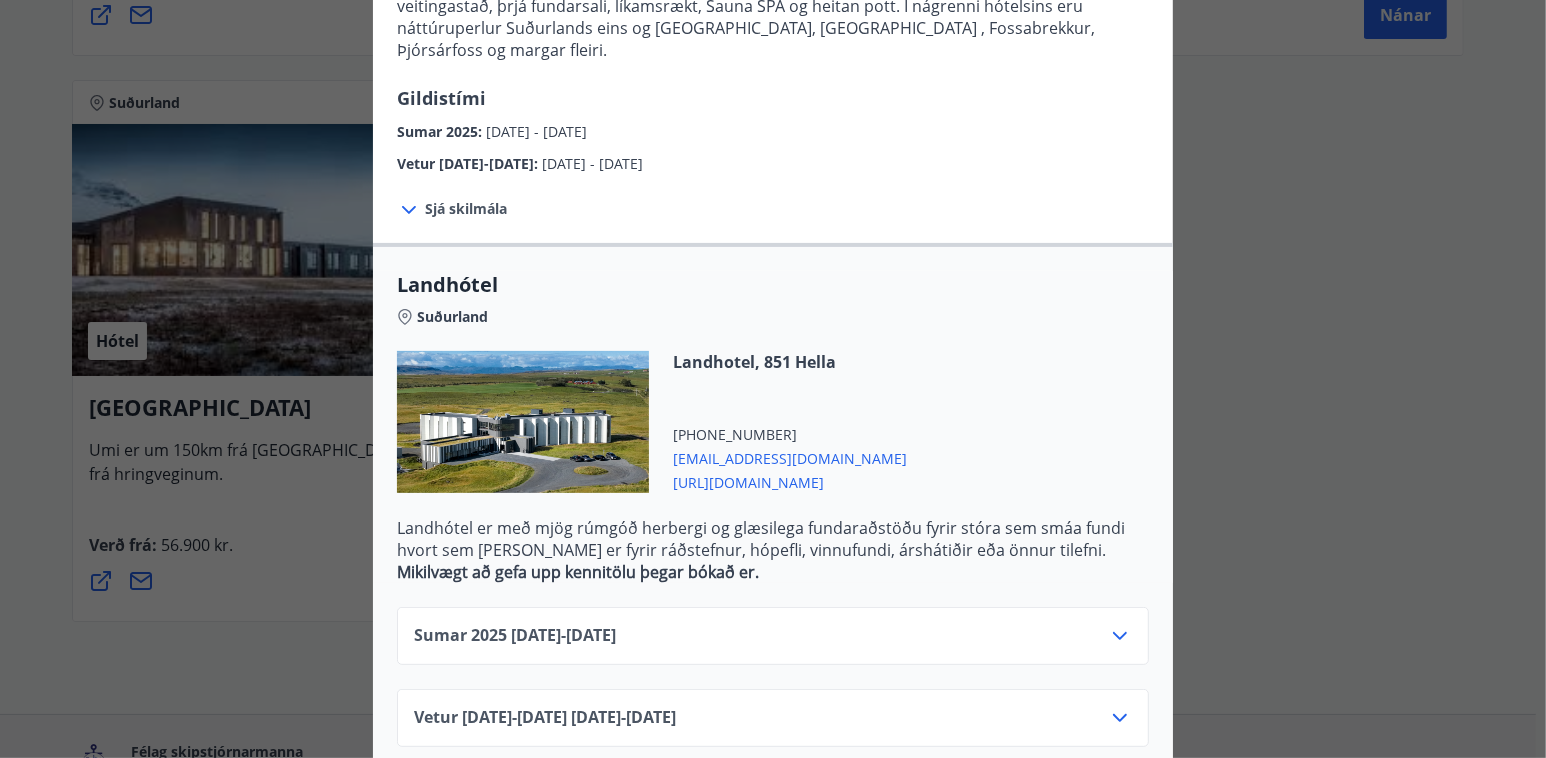 click 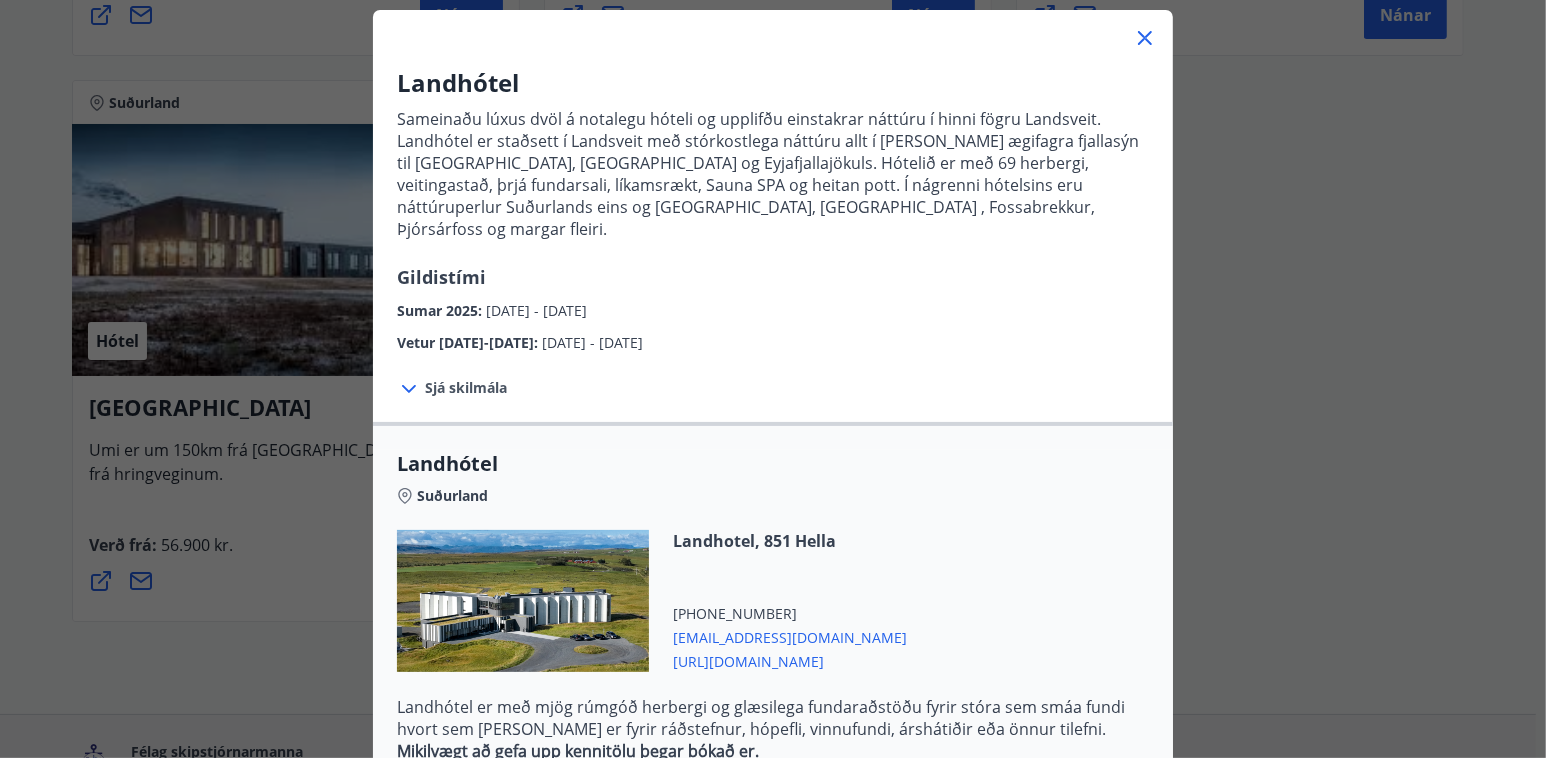 scroll, scrollTop: 0, scrollLeft: 0, axis: both 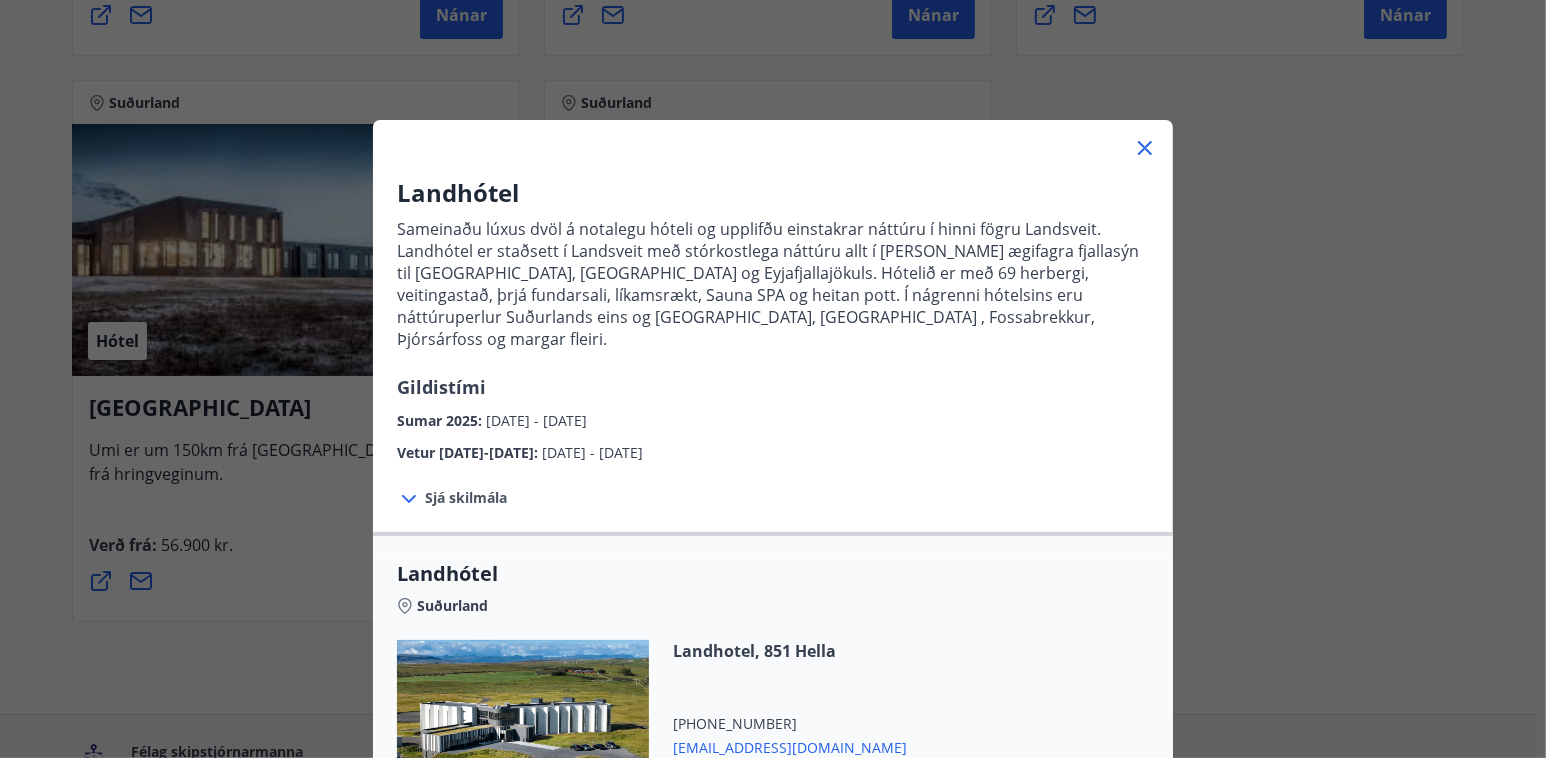 click 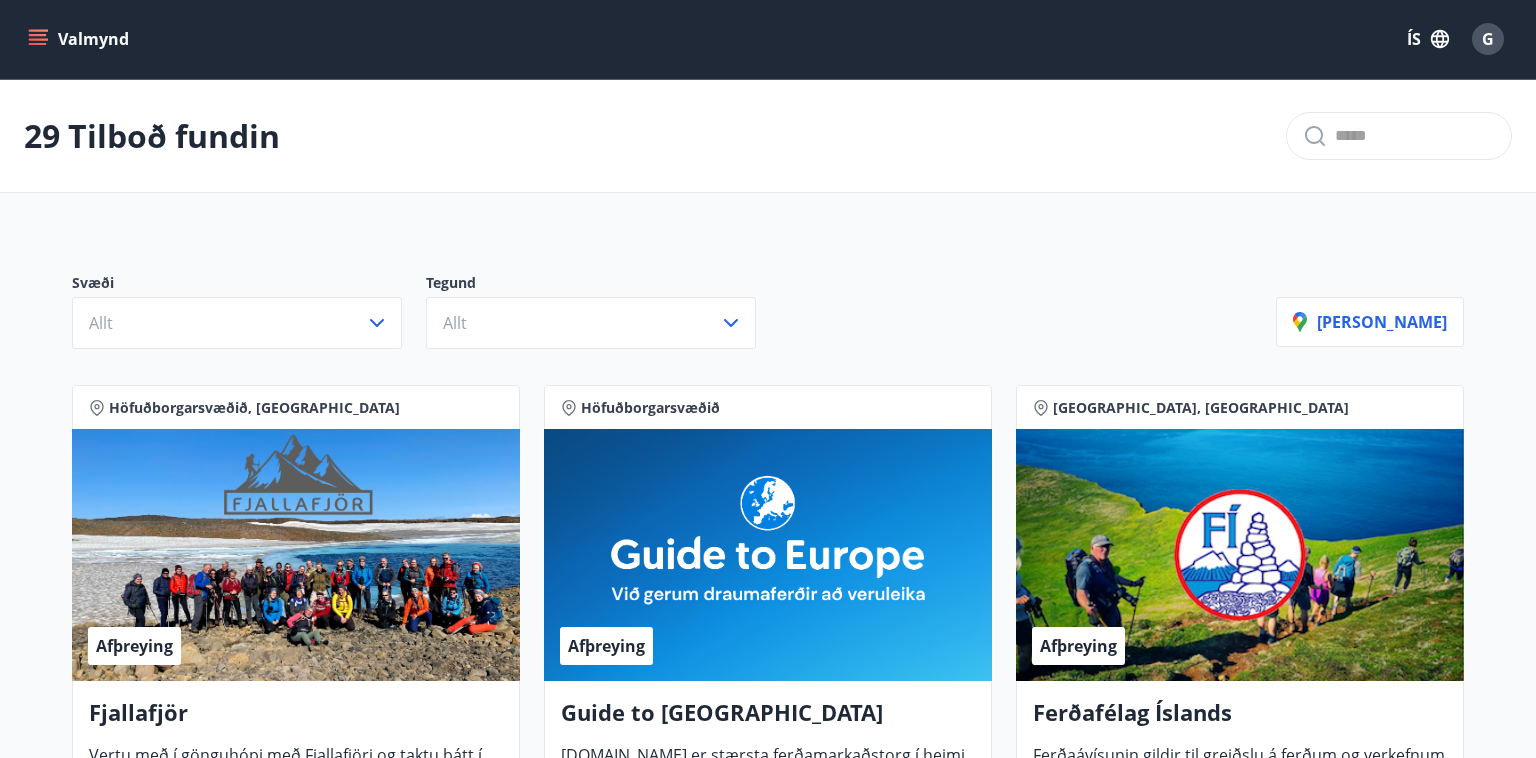 scroll, scrollTop: 0, scrollLeft: 0, axis: both 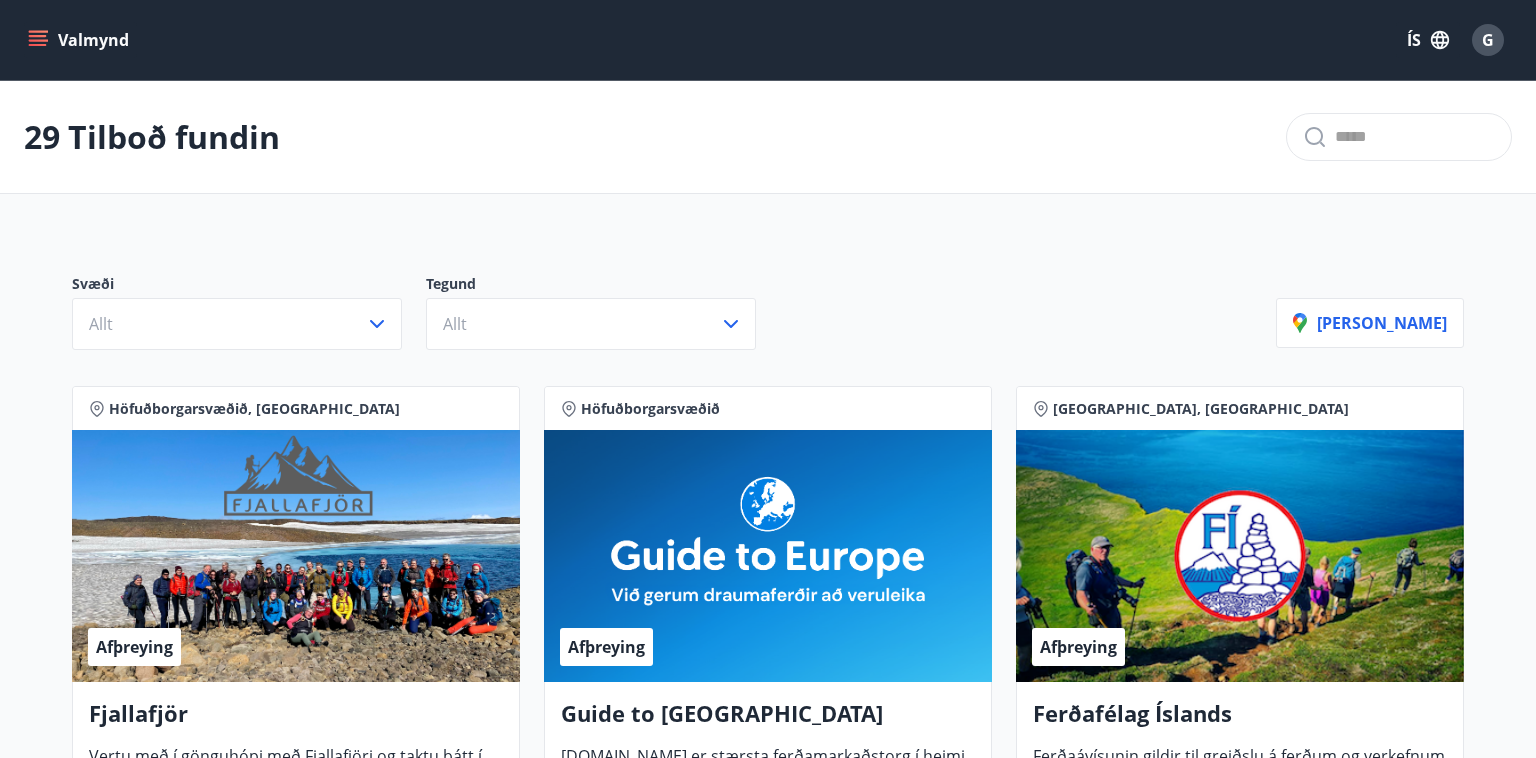 click 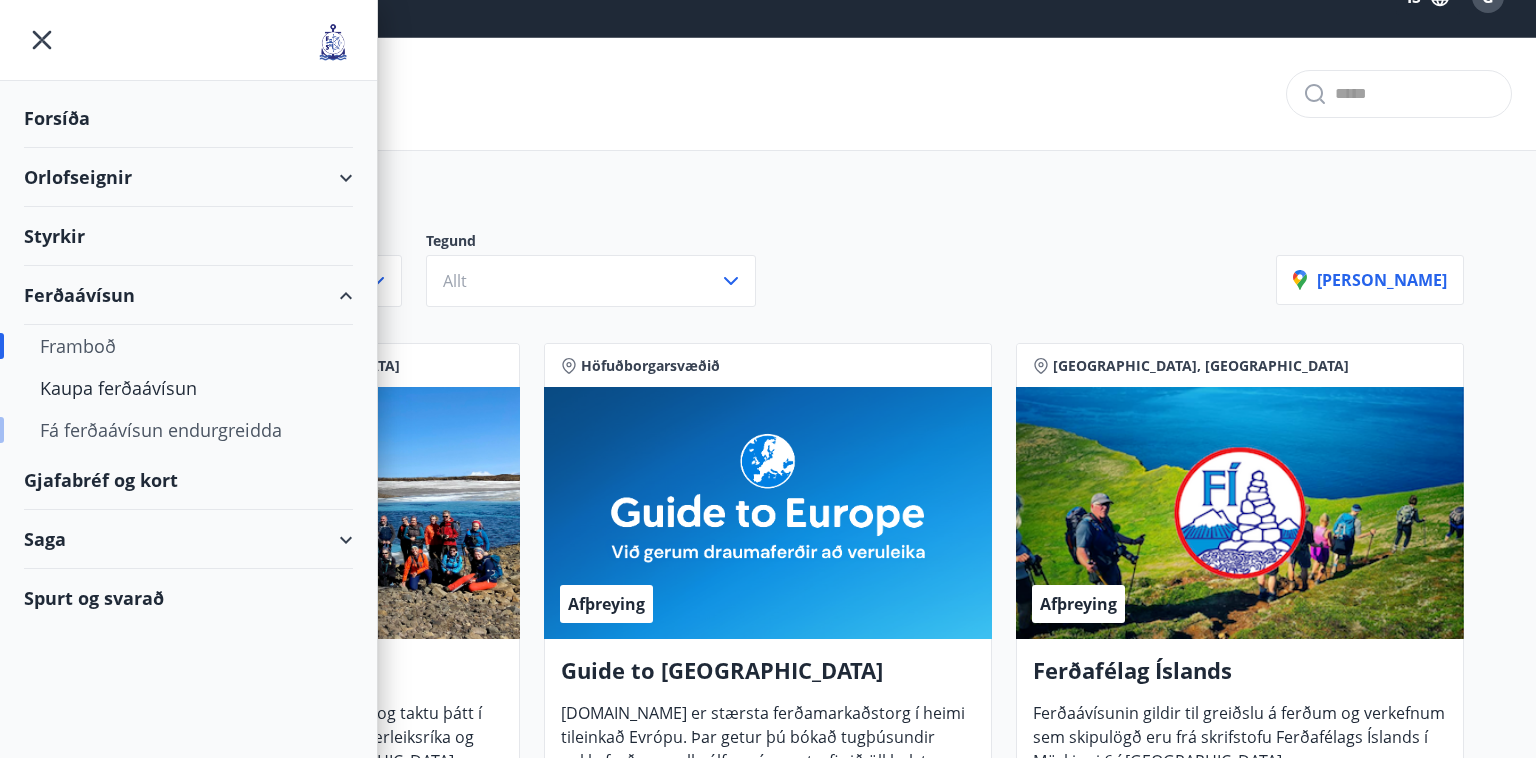 scroll, scrollTop: 66, scrollLeft: 0, axis: vertical 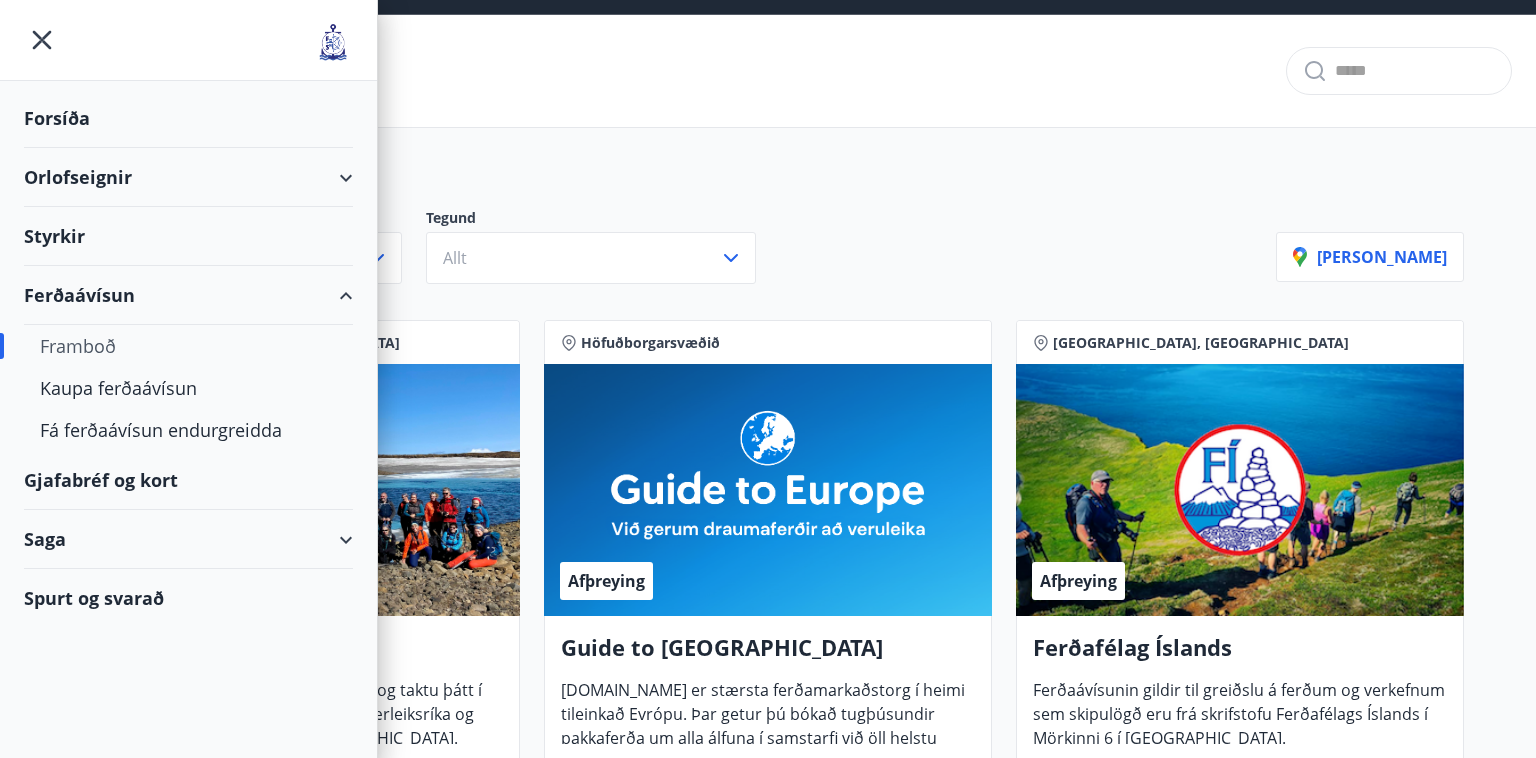 click on "Gjafabréf og kort" at bounding box center [188, 480] 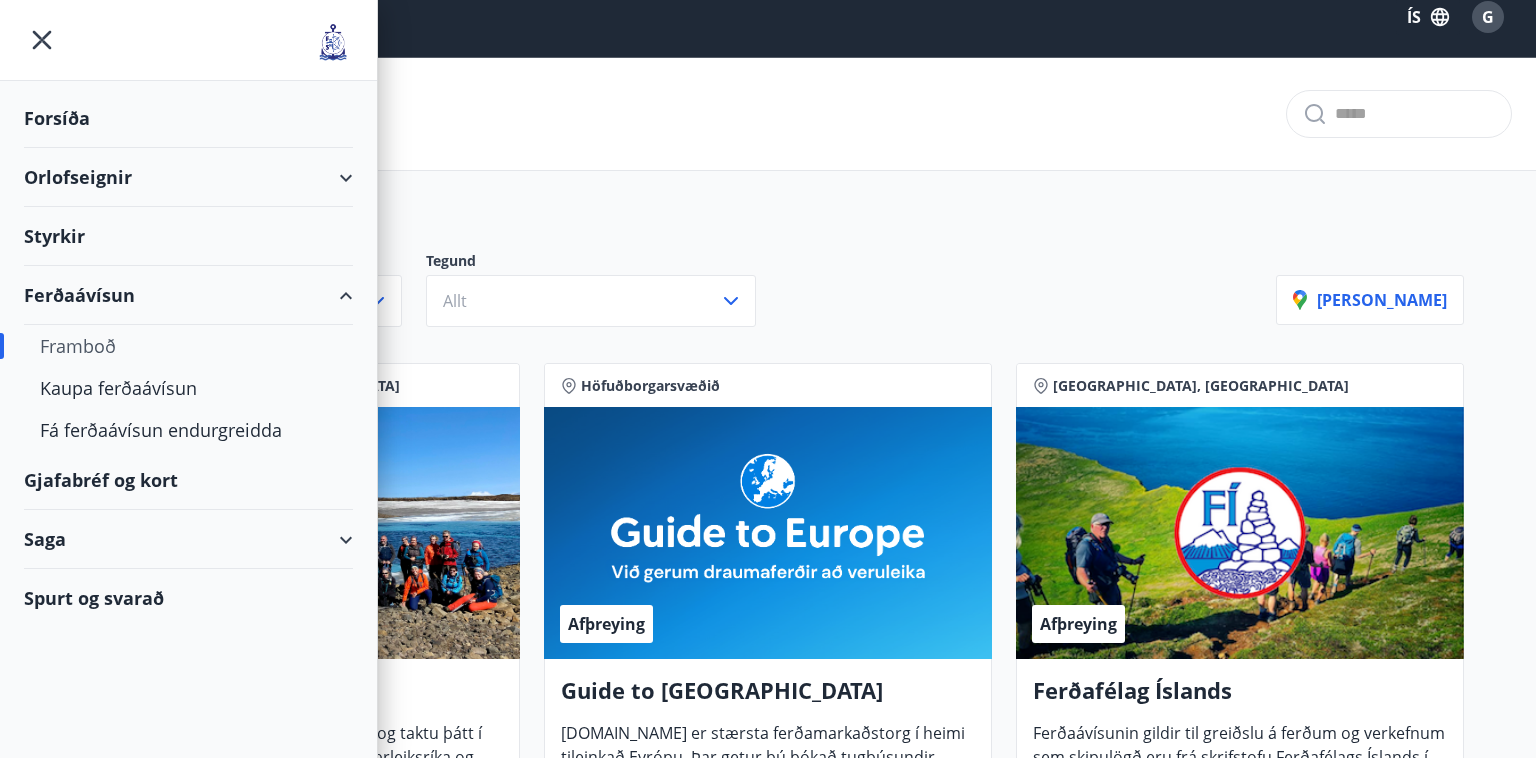 scroll, scrollTop: 0, scrollLeft: 0, axis: both 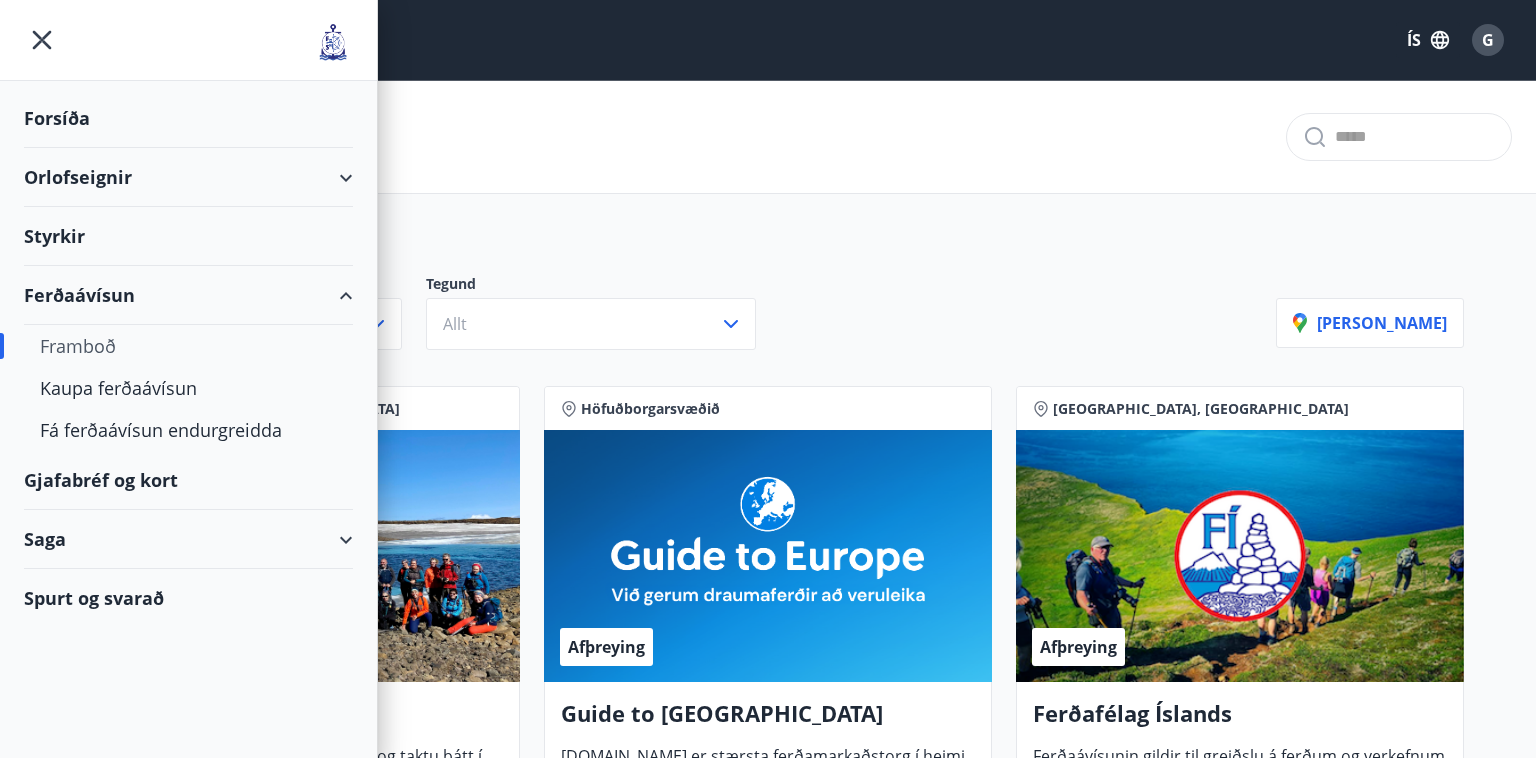 click on "Saga" at bounding box center [188, 539] 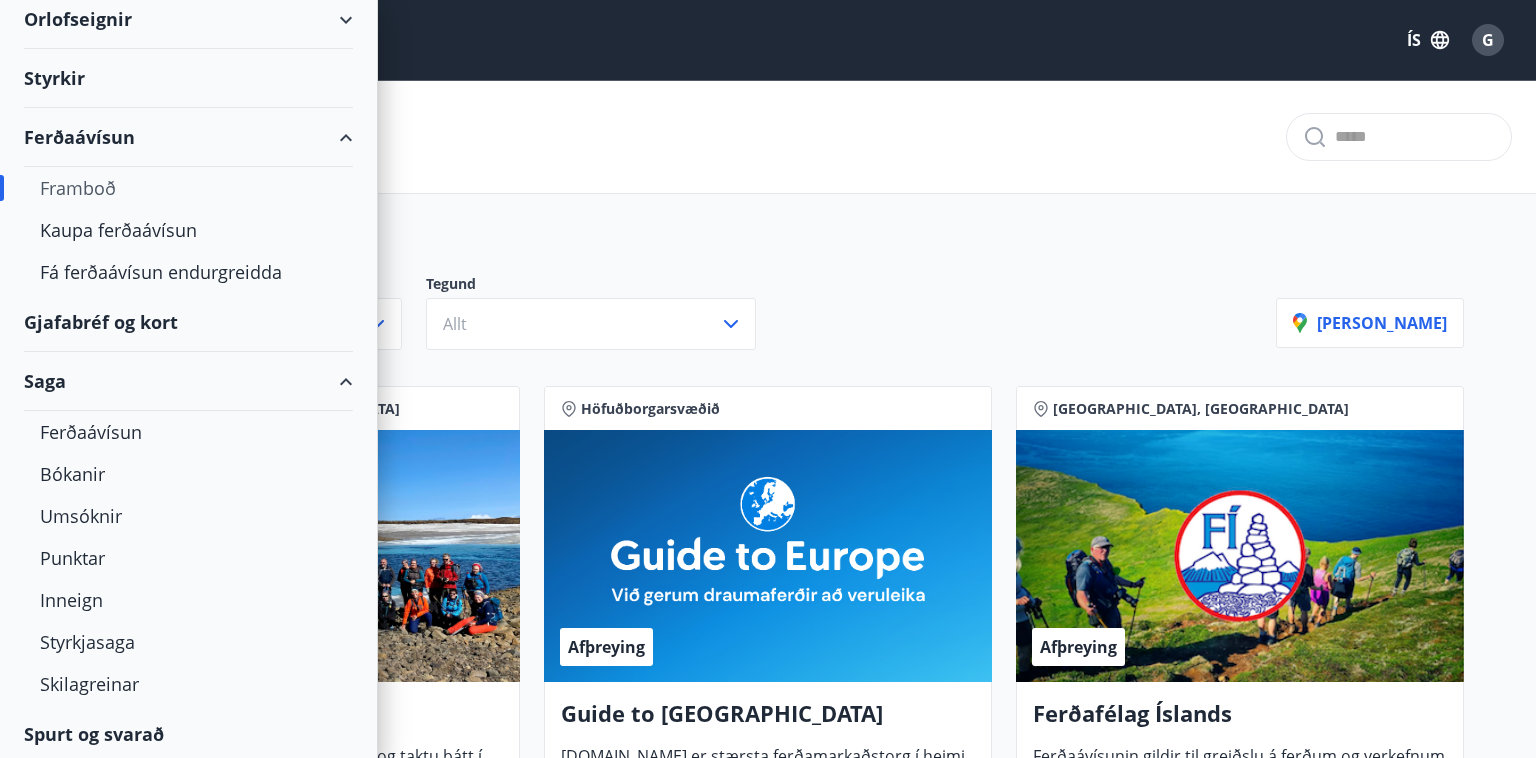 scroll, scrollTop: 160, scrollLeft: 0, axis: vertical 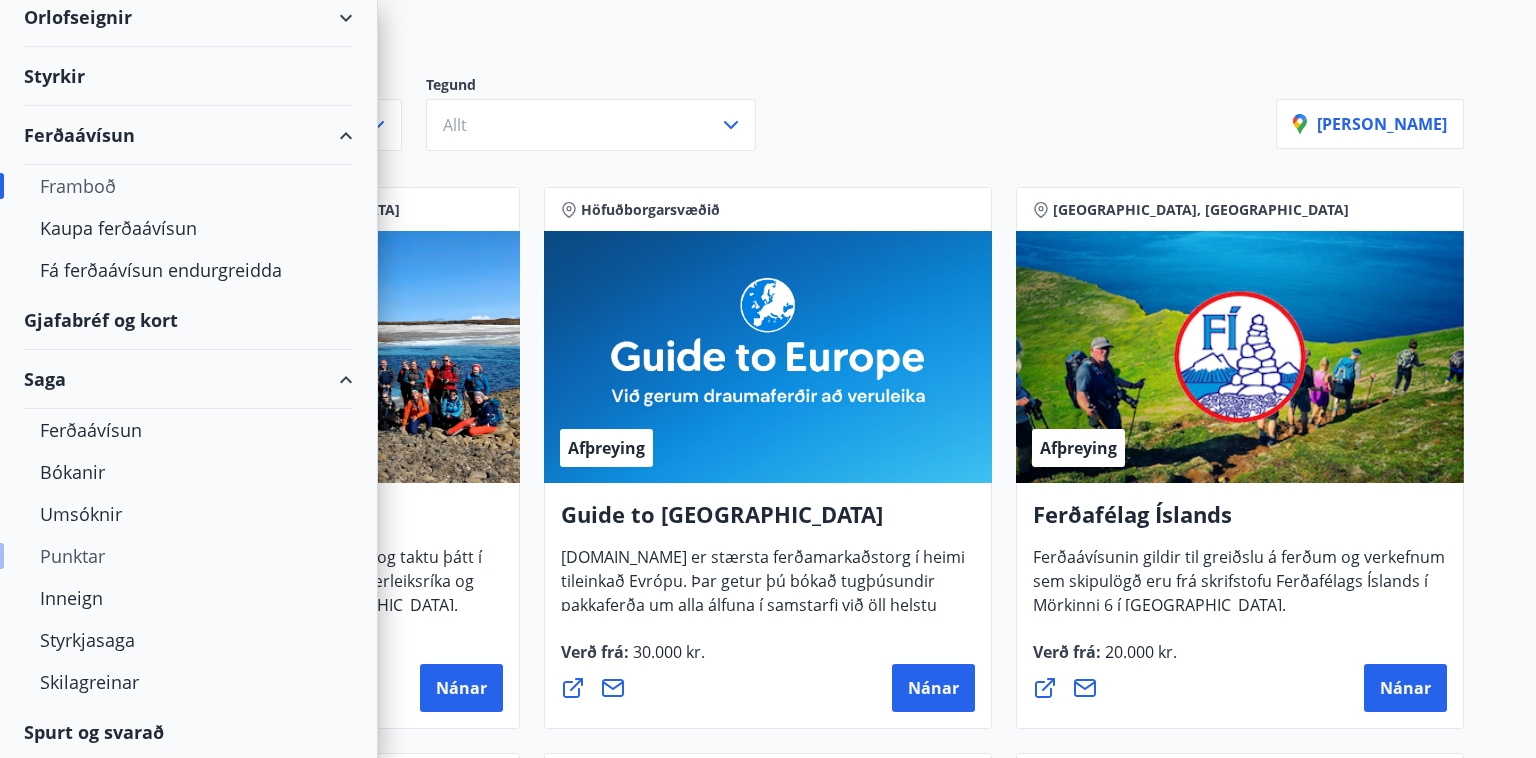 click on "Punktar" at bounding box center (188, 556) 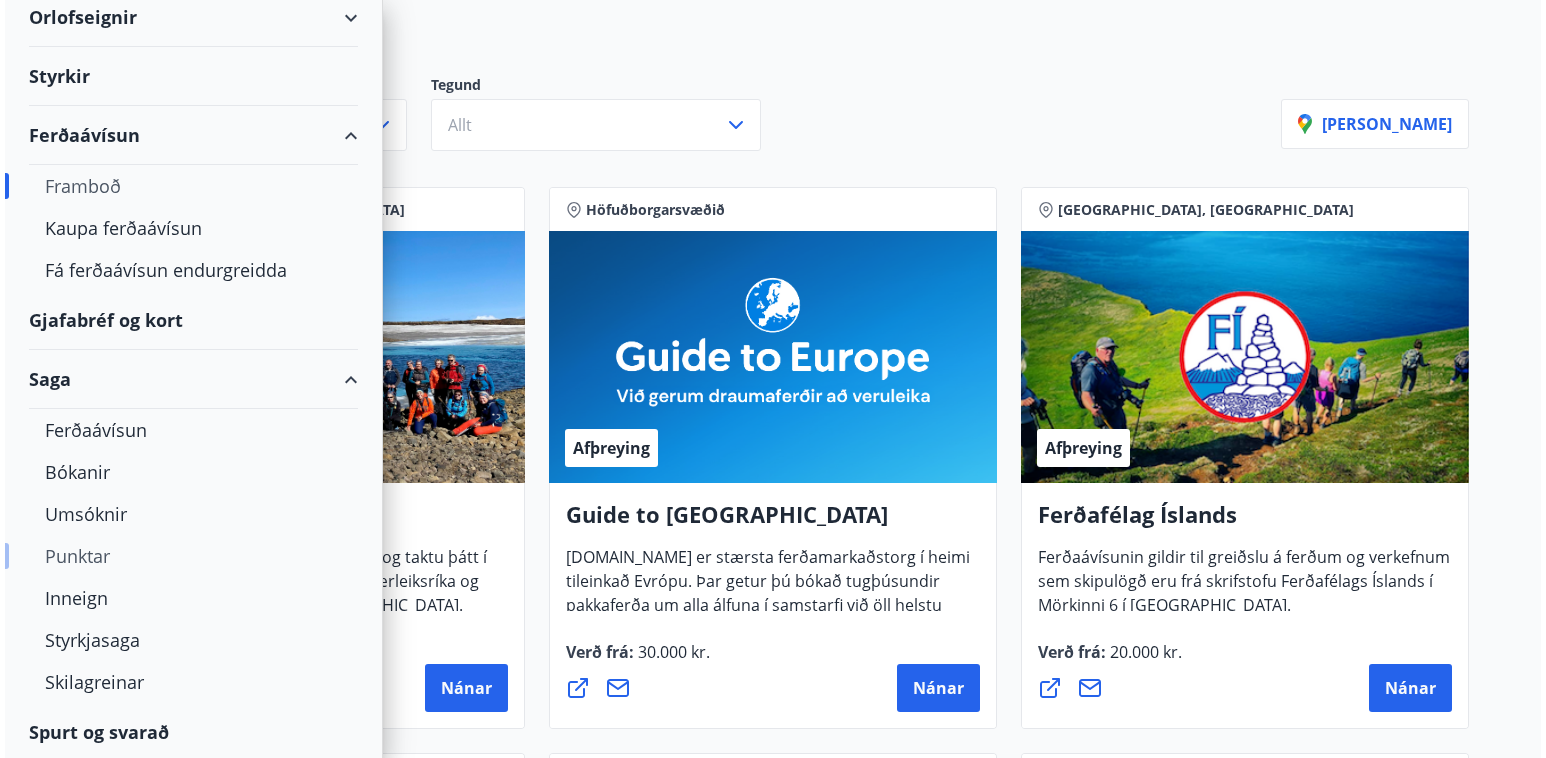 scroll, scrollTop: 0, scrollLeft: 0, axis: both 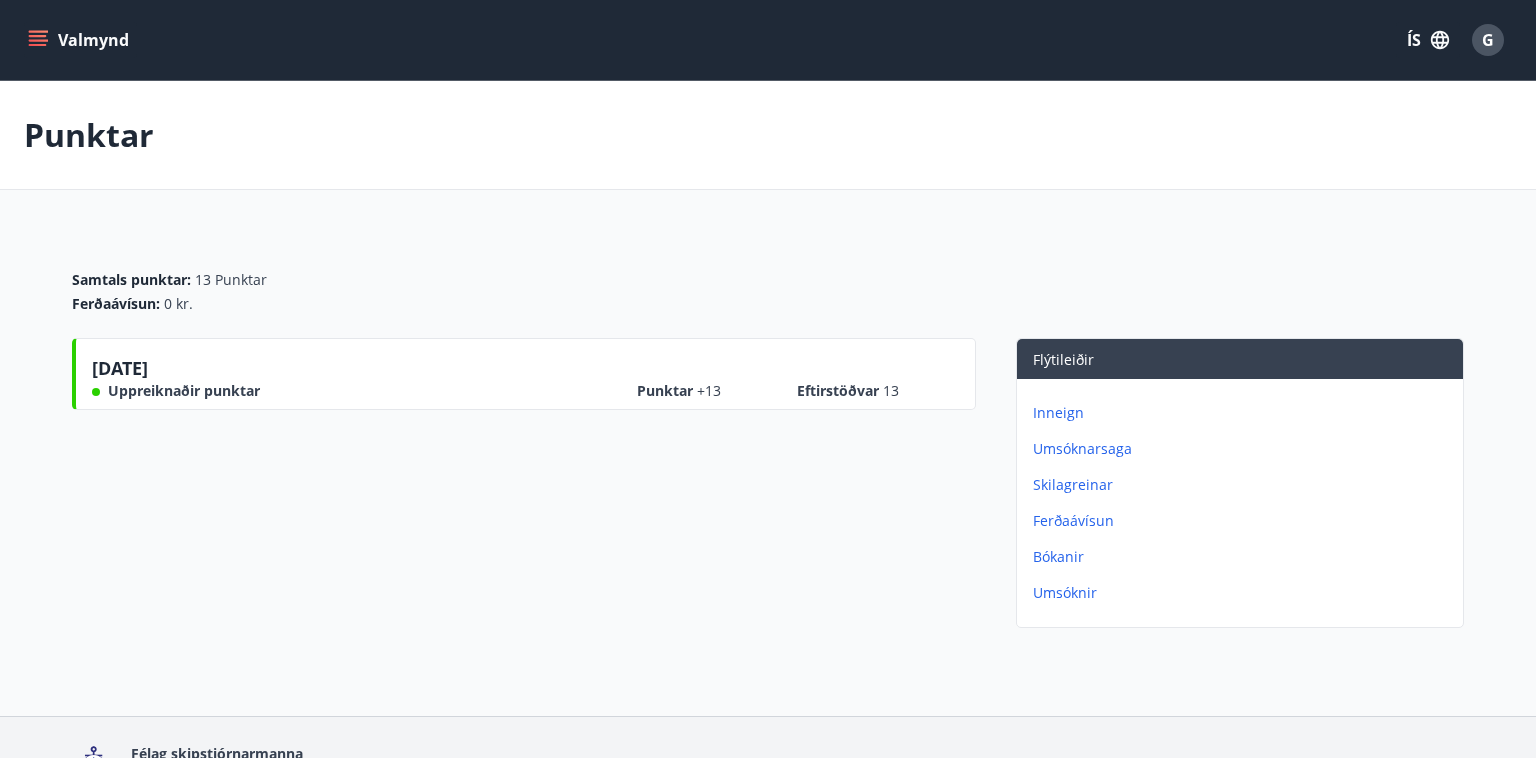 click on "Inneign" at bounding box center (1244, 413) 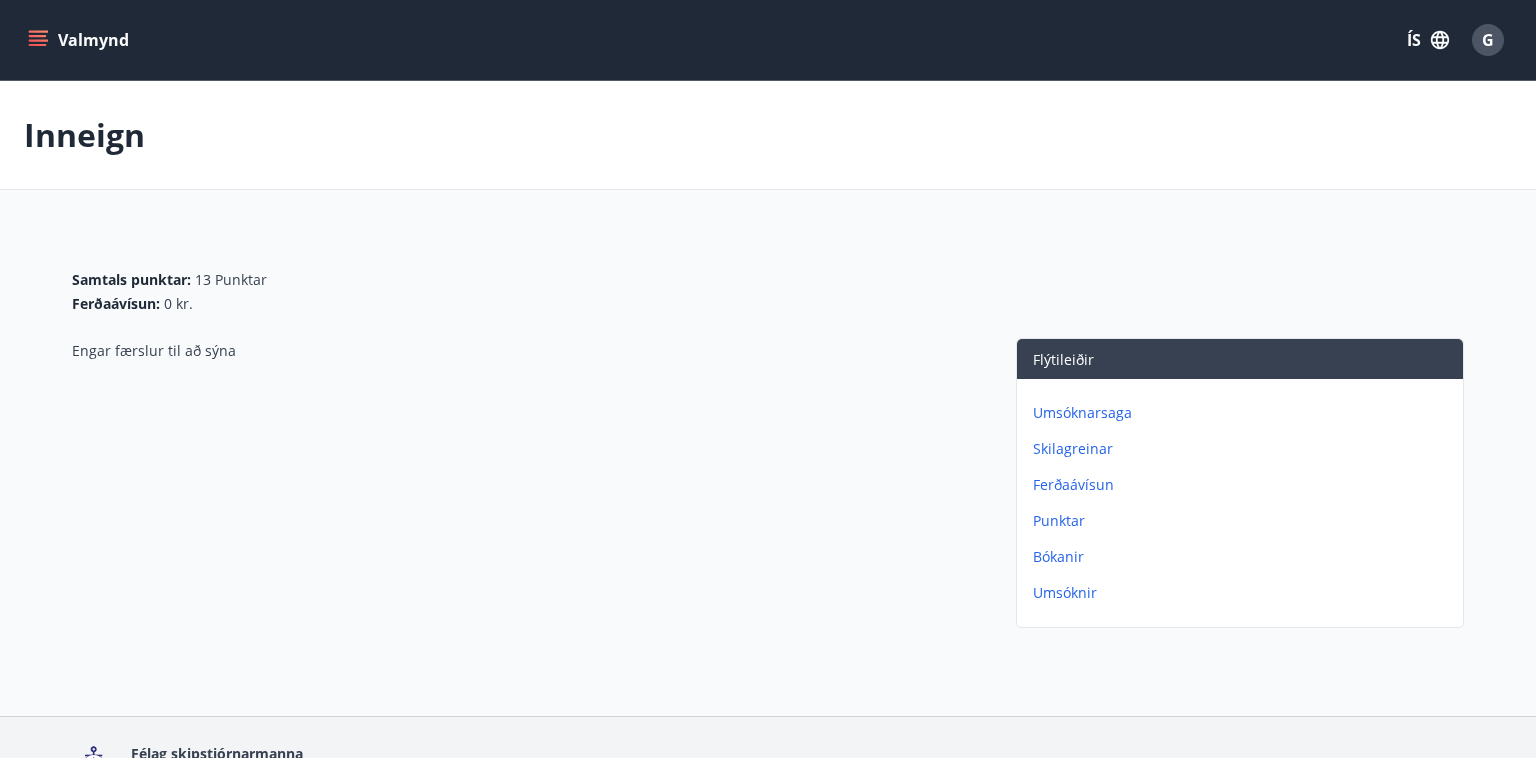 click on "Punktar" at bounding box center [1244, 521] 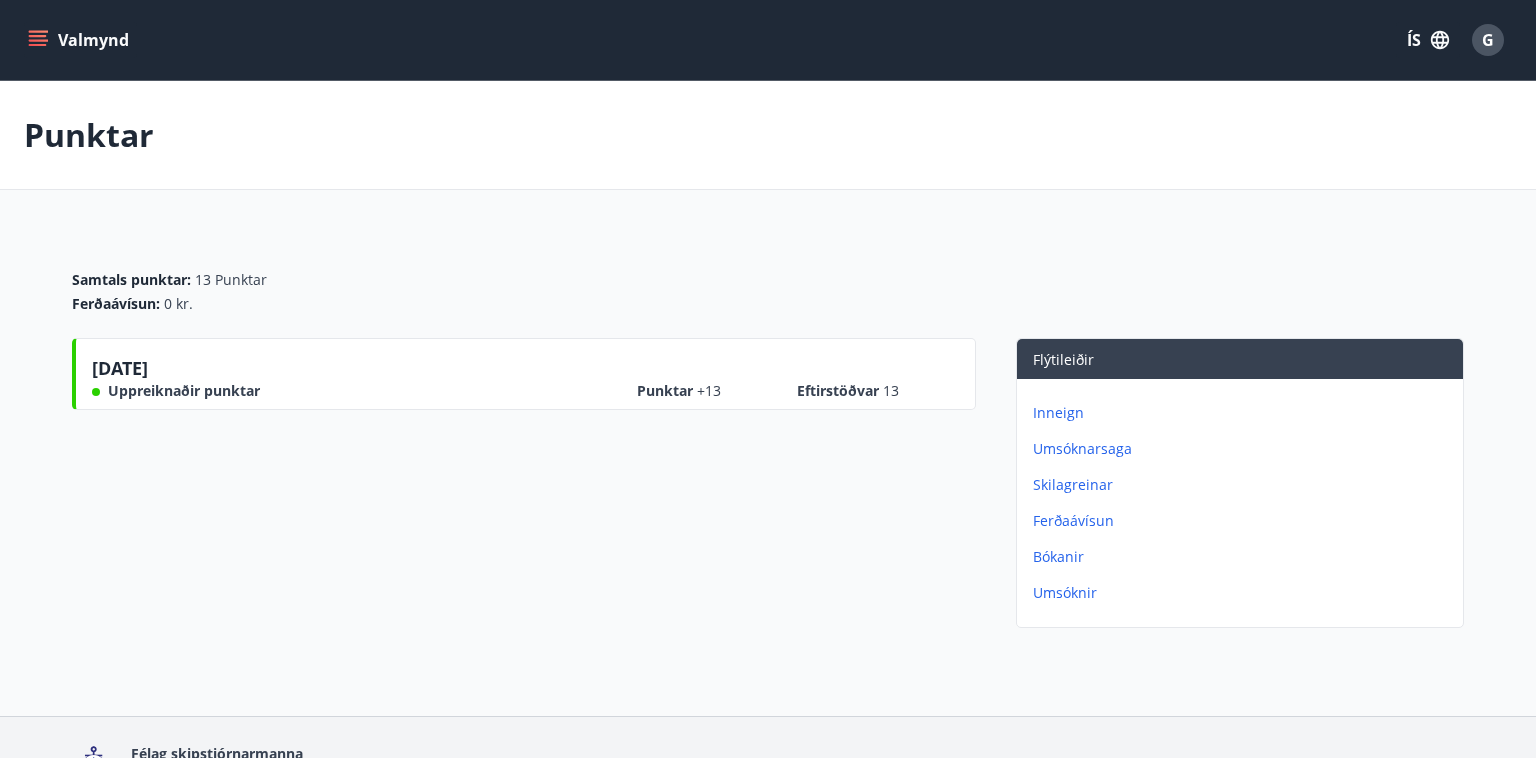 click on "Umsóknarsaga" at bounding box center (1244, 449) 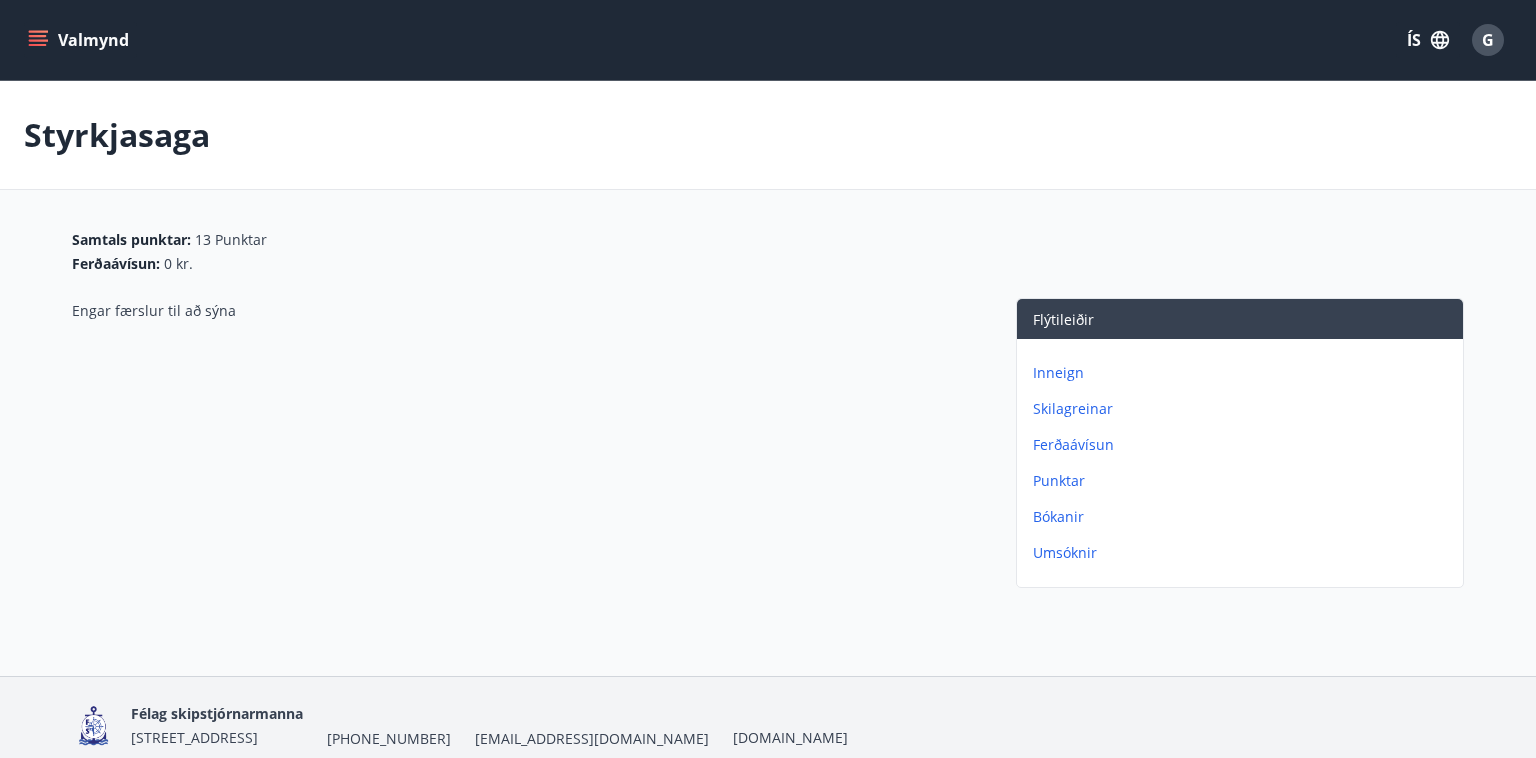click on "Skilagreinar" at bounding box center [1244, 409] 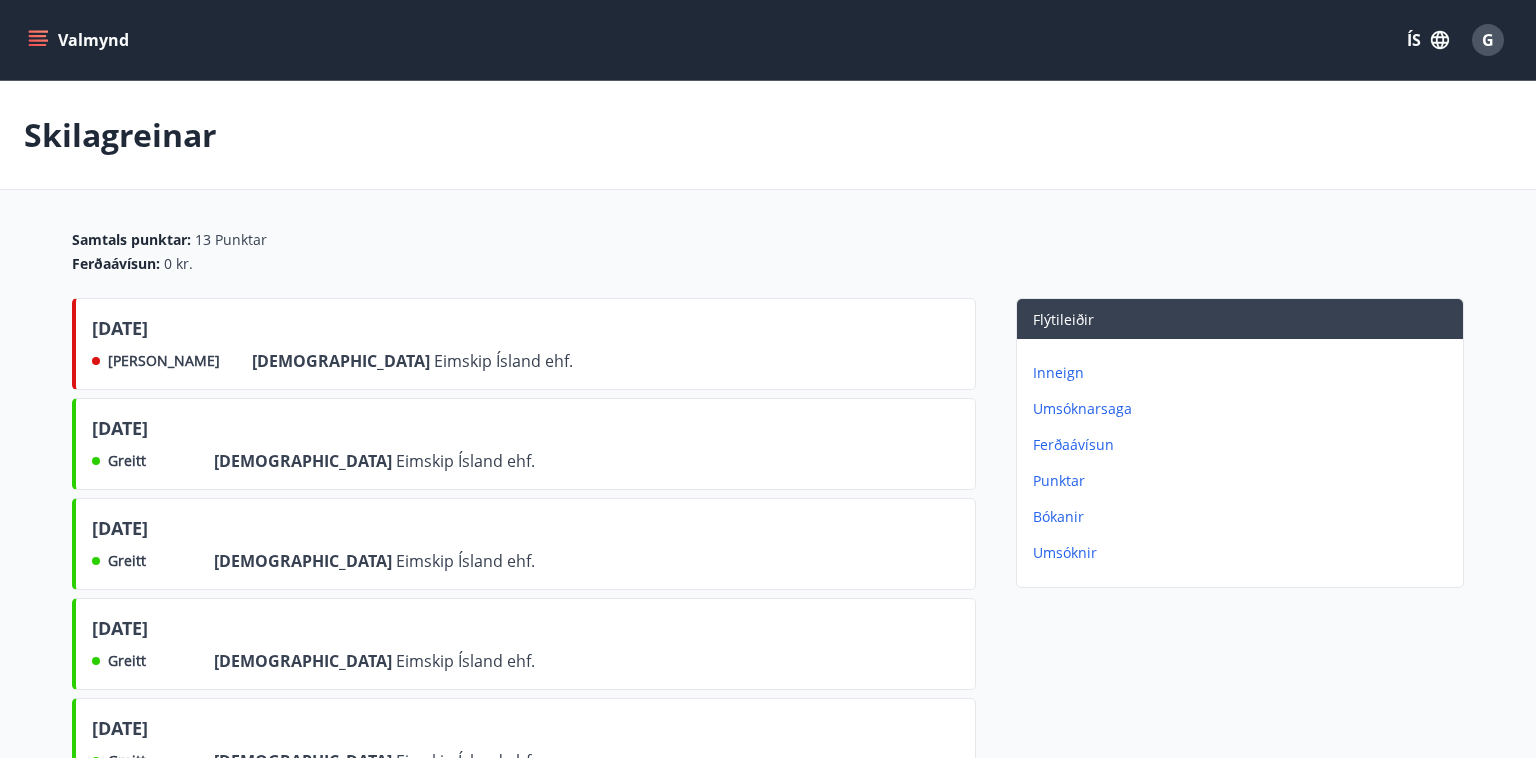 click on "Umsóknir" at bounding box center (1244, 553) 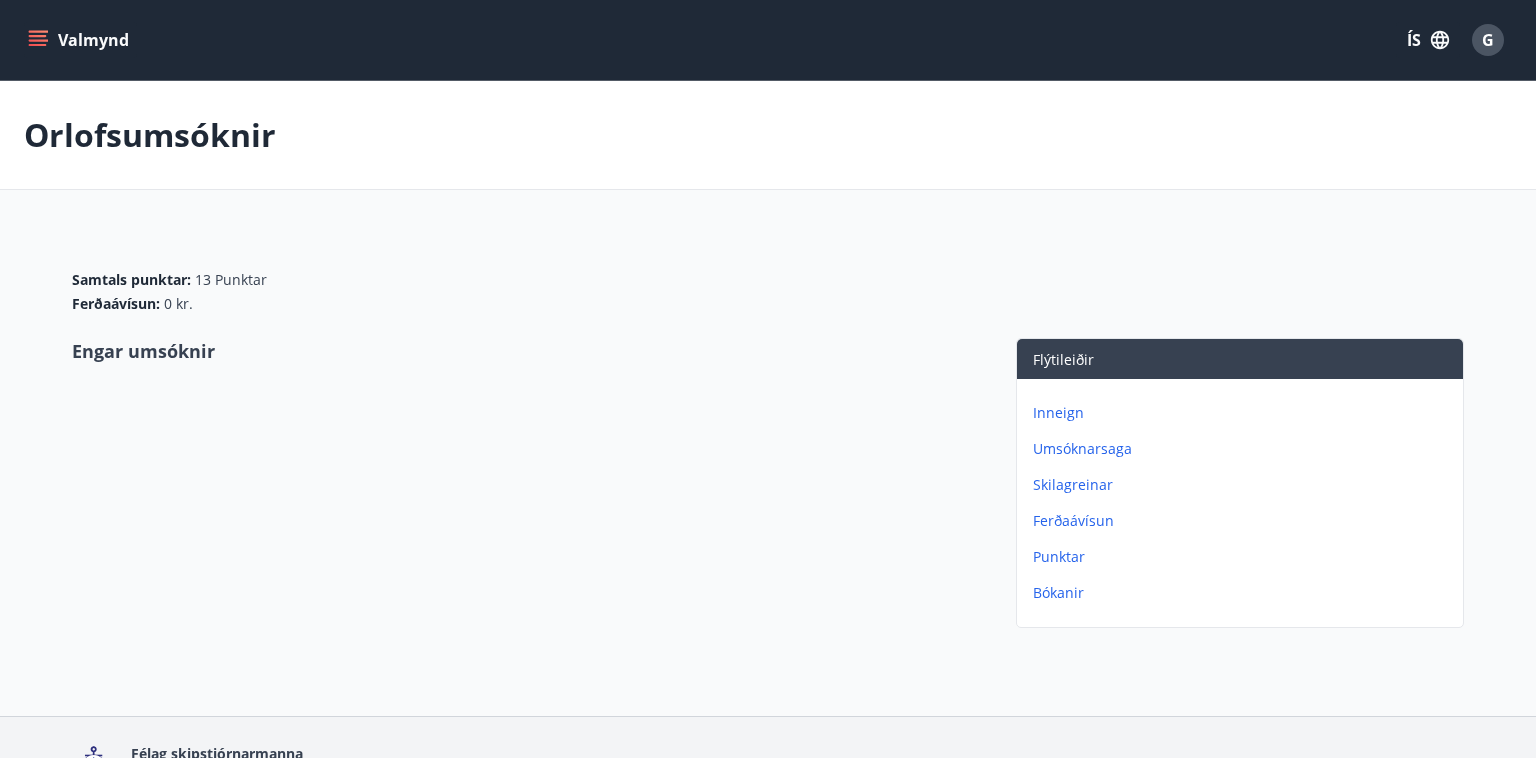 click on "G" at bounding box center (1488, 40) 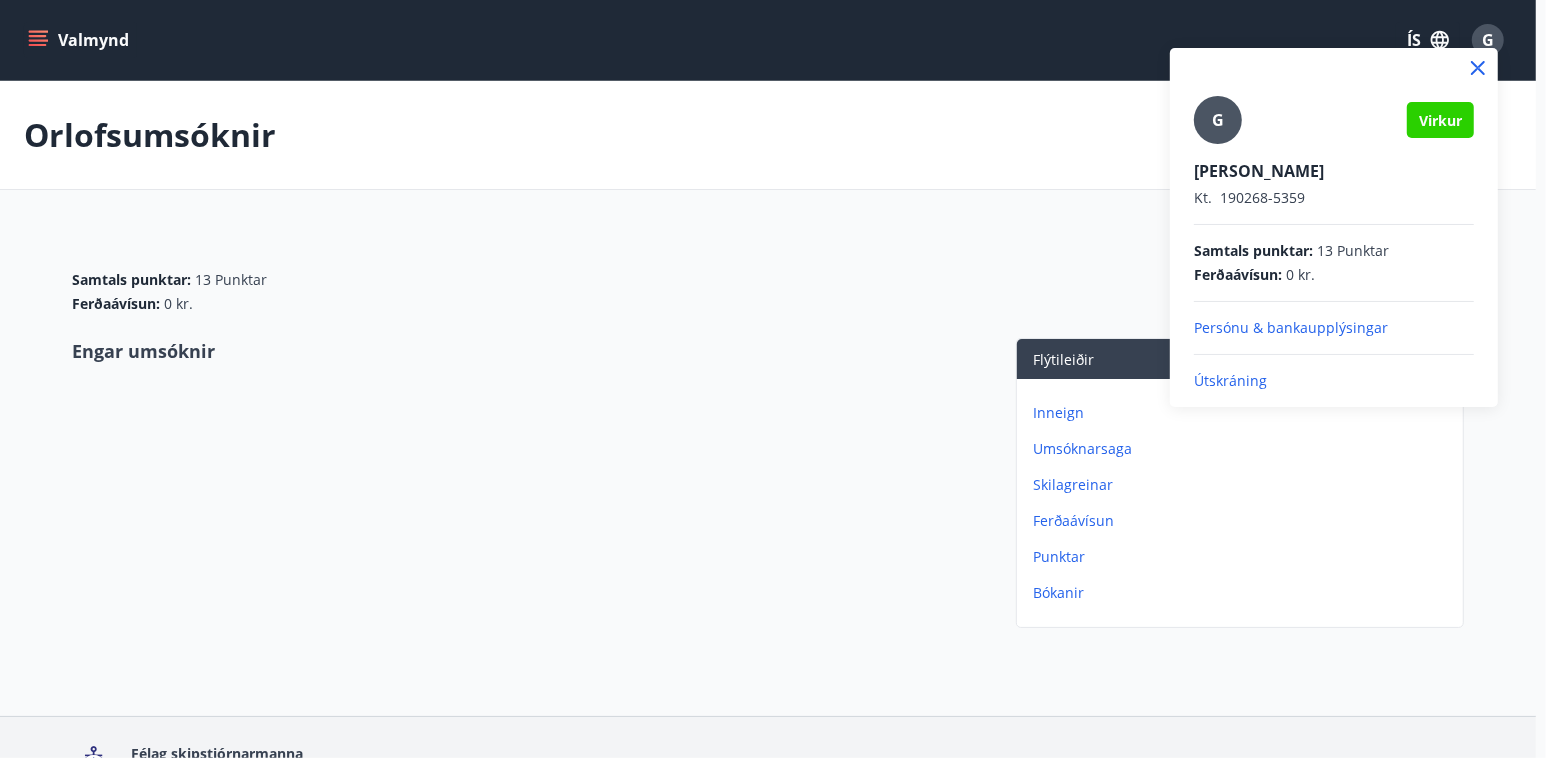 click on "Útskráning" at bounding box center [1334, 381] 